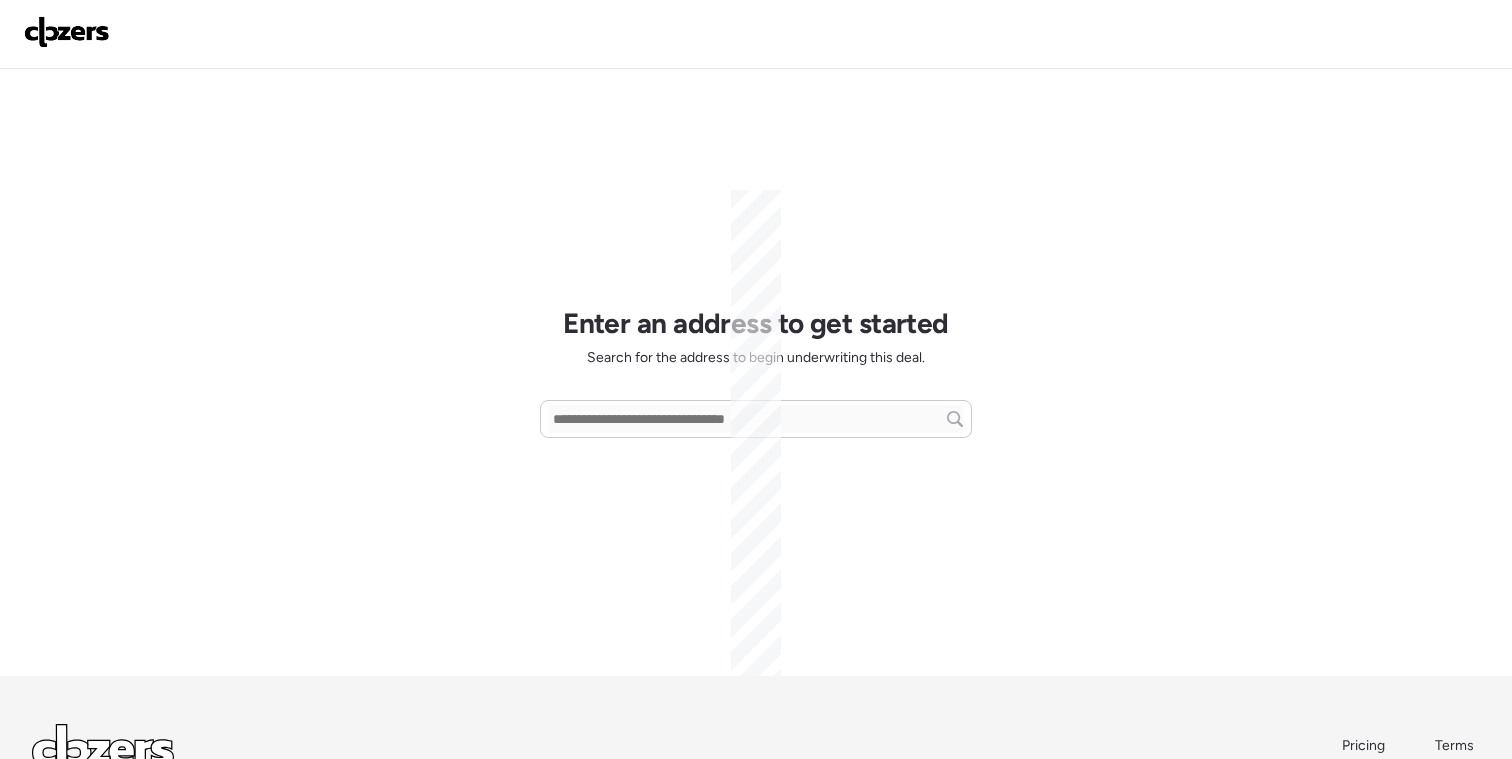 scroll, scrollTop: 0, scrollLeft: 0, axis: both 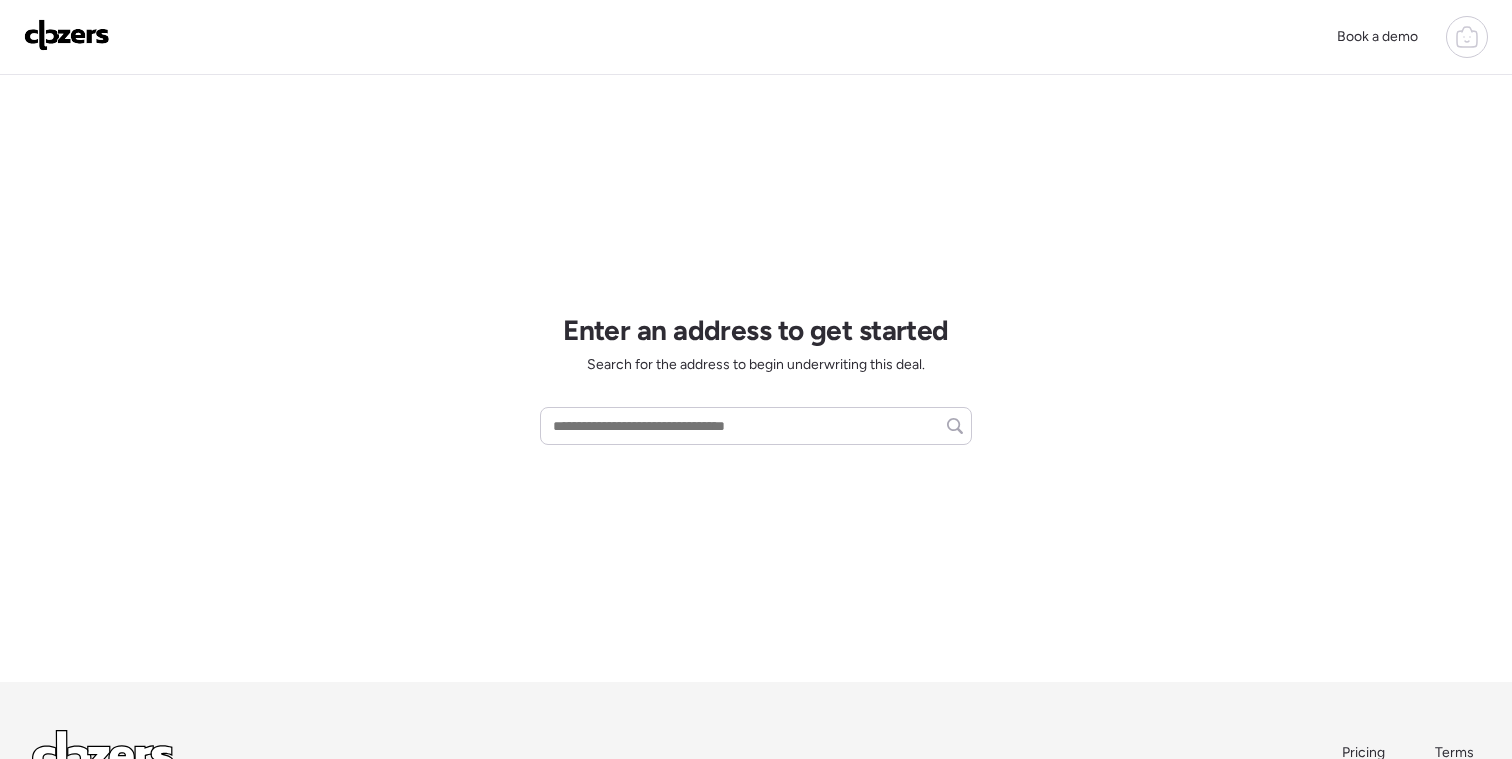 drag, startPoint x: 1497, startPoint y: 39, endPoint x: 1477, endPoint y: 50, distance: 22.825424 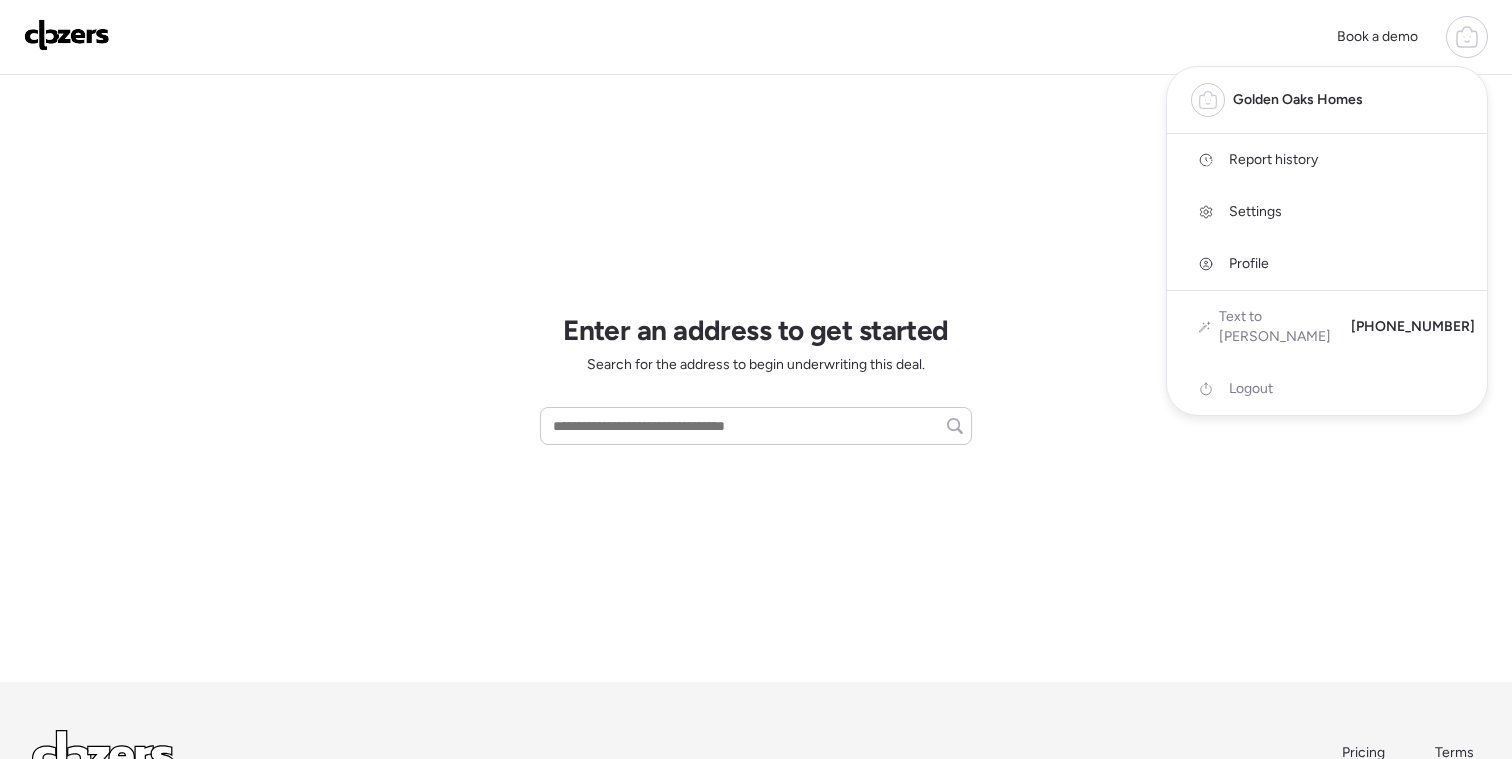 click on "Report history" at bounding box center (1273, 160) 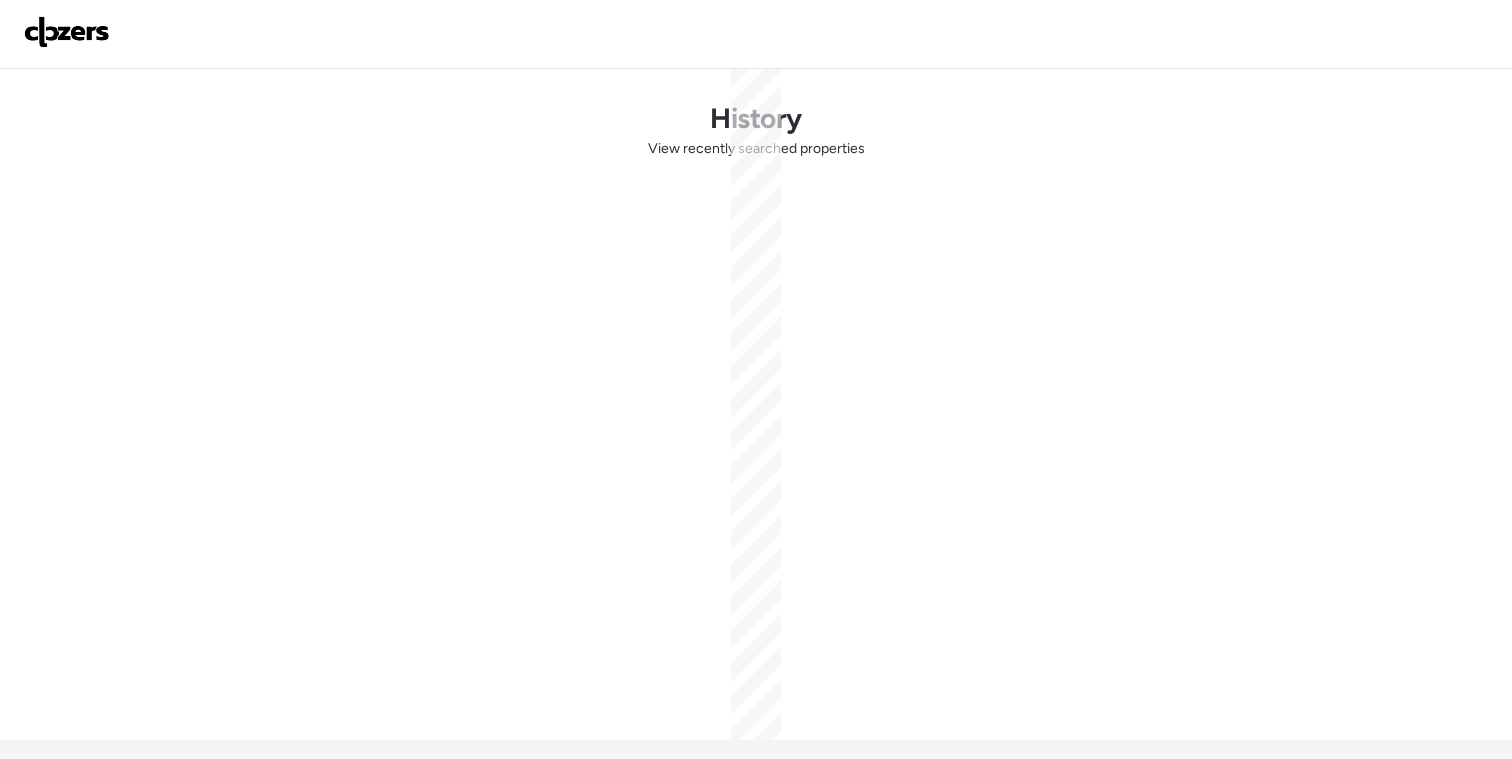 scroll, scrollTop: 0, scrollLeft: 0, axis: both 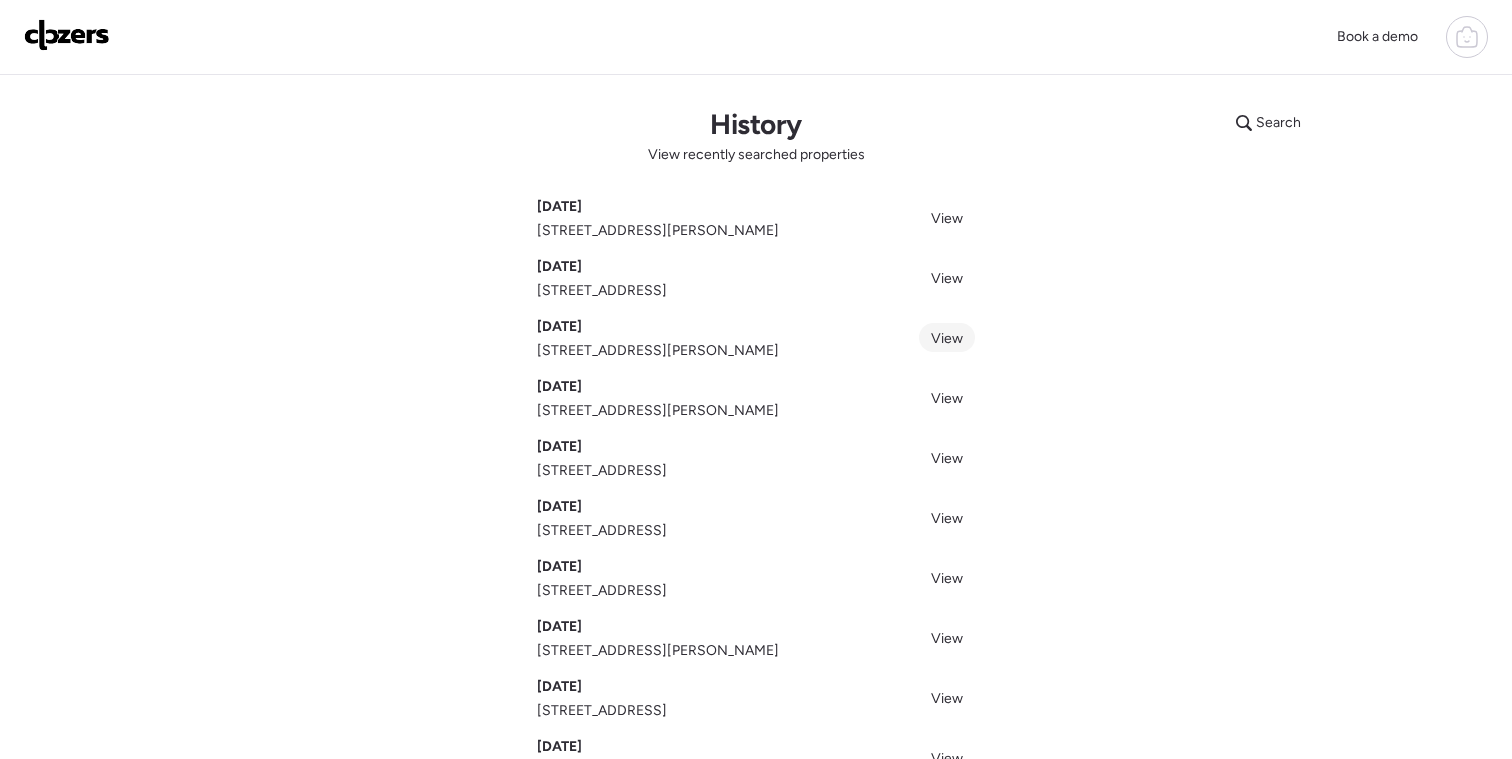 click on "View" at bounding box center (947, 338) 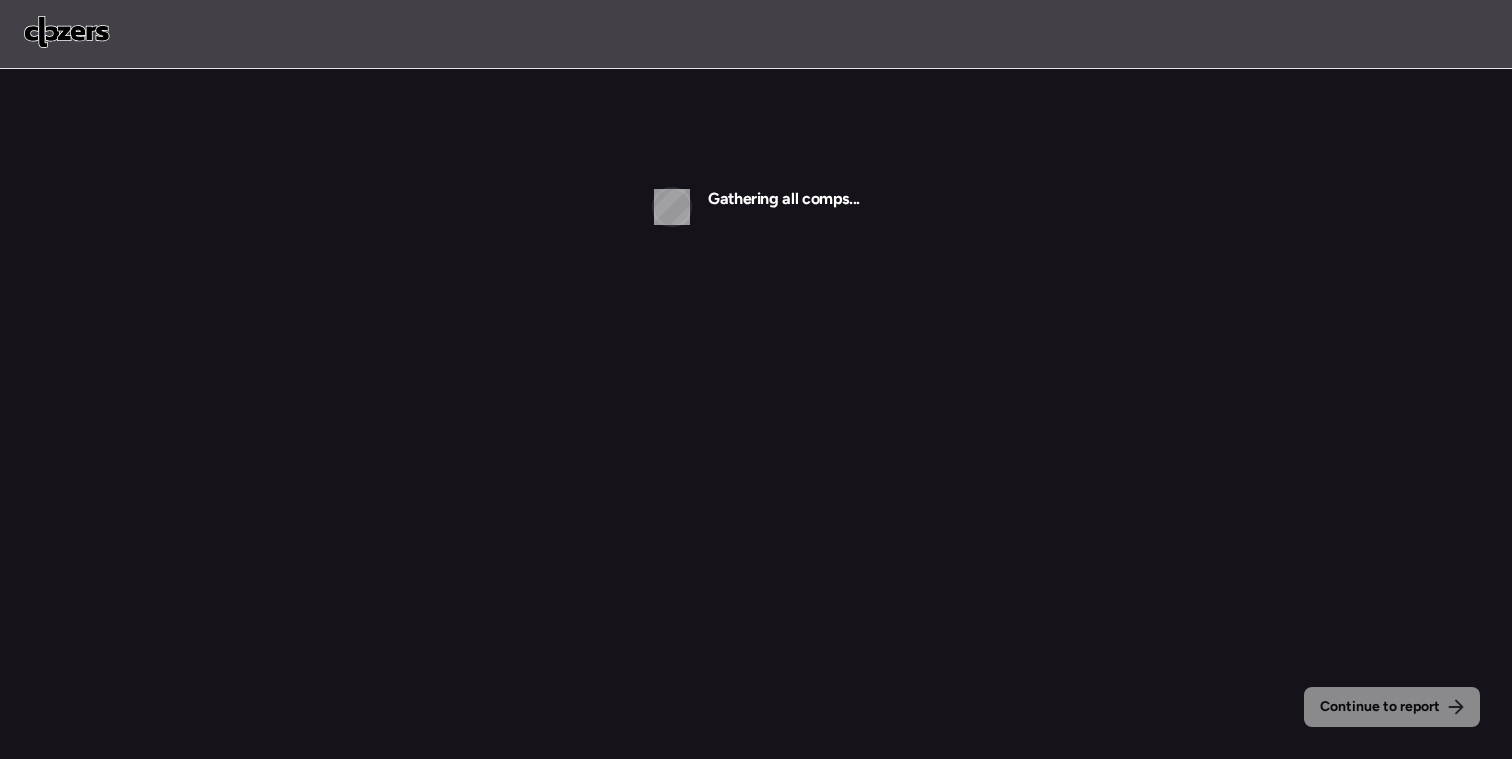 scroll, scrollTop: 0, scrollLeft: 0, axis: both 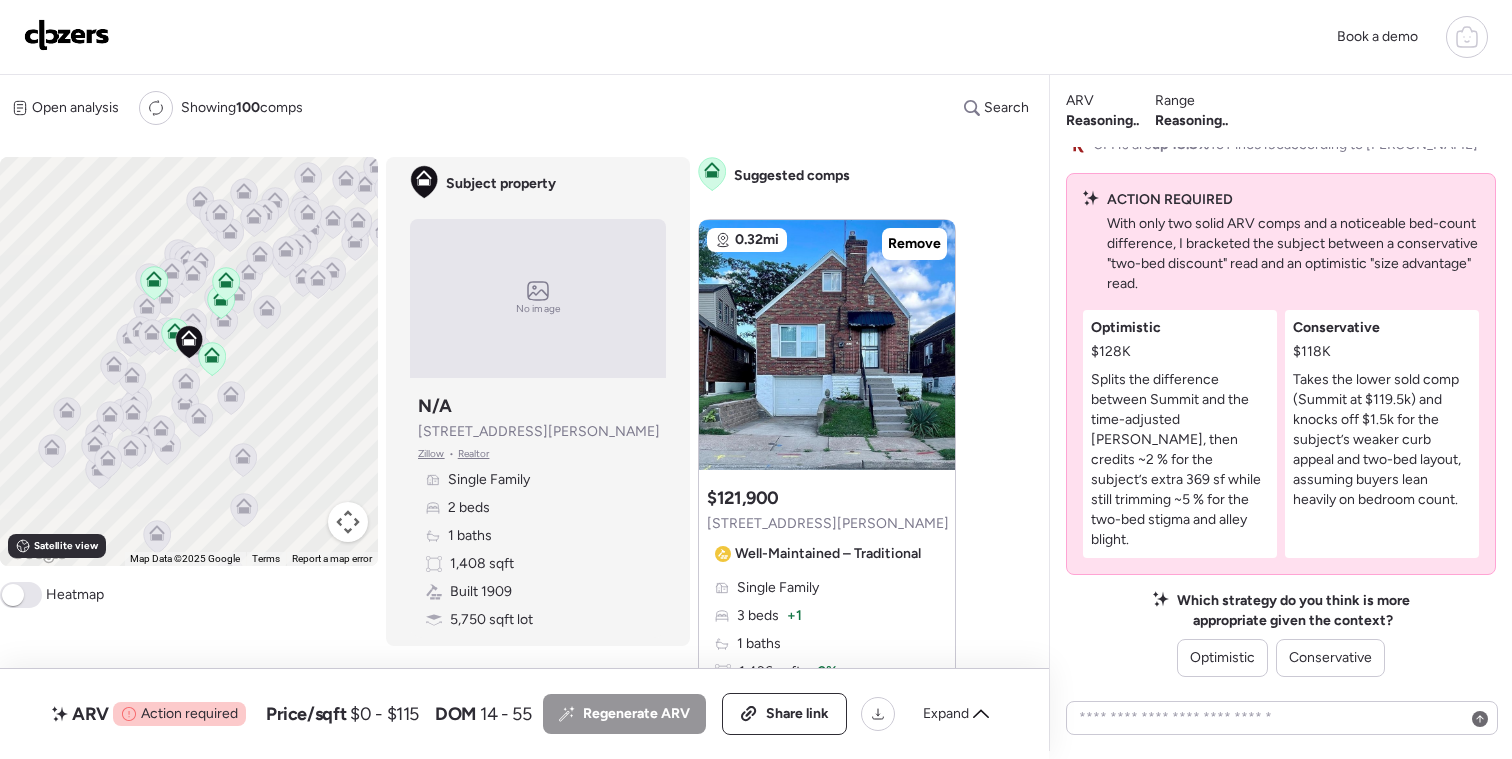 click at bounding box center (67, 35) 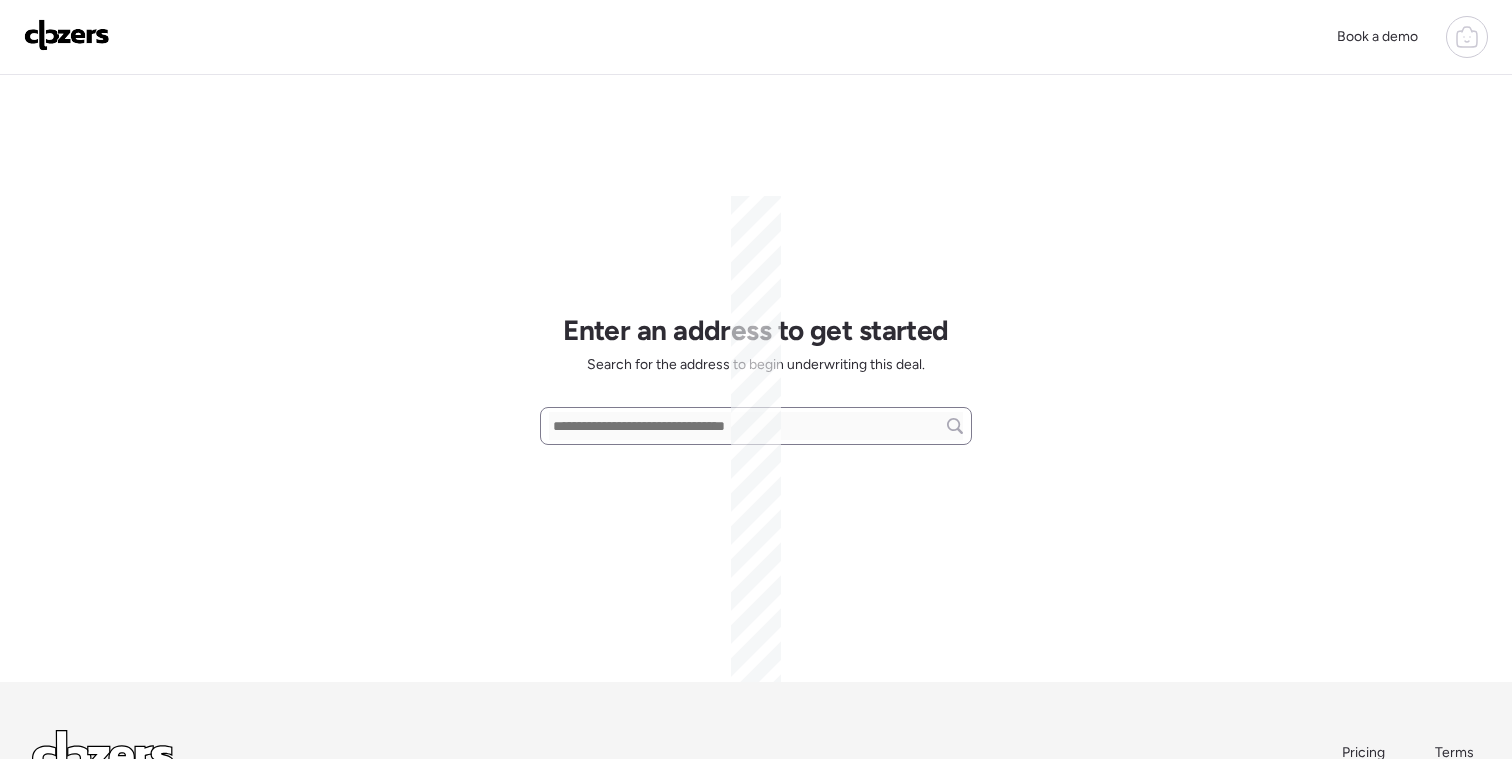 scroll, scrollTop: 0, scrollLeft: 0, axis: both 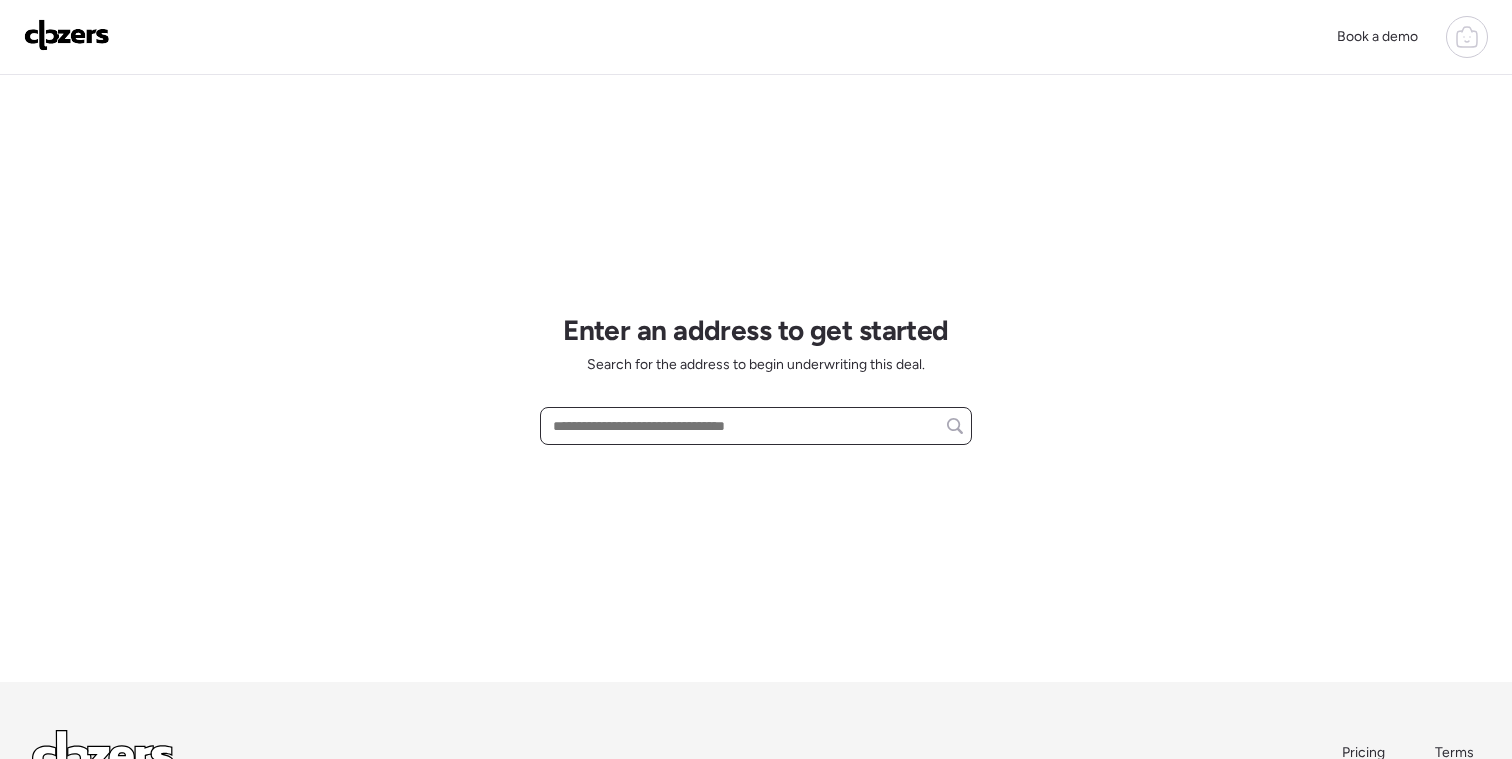 paste on "**********" 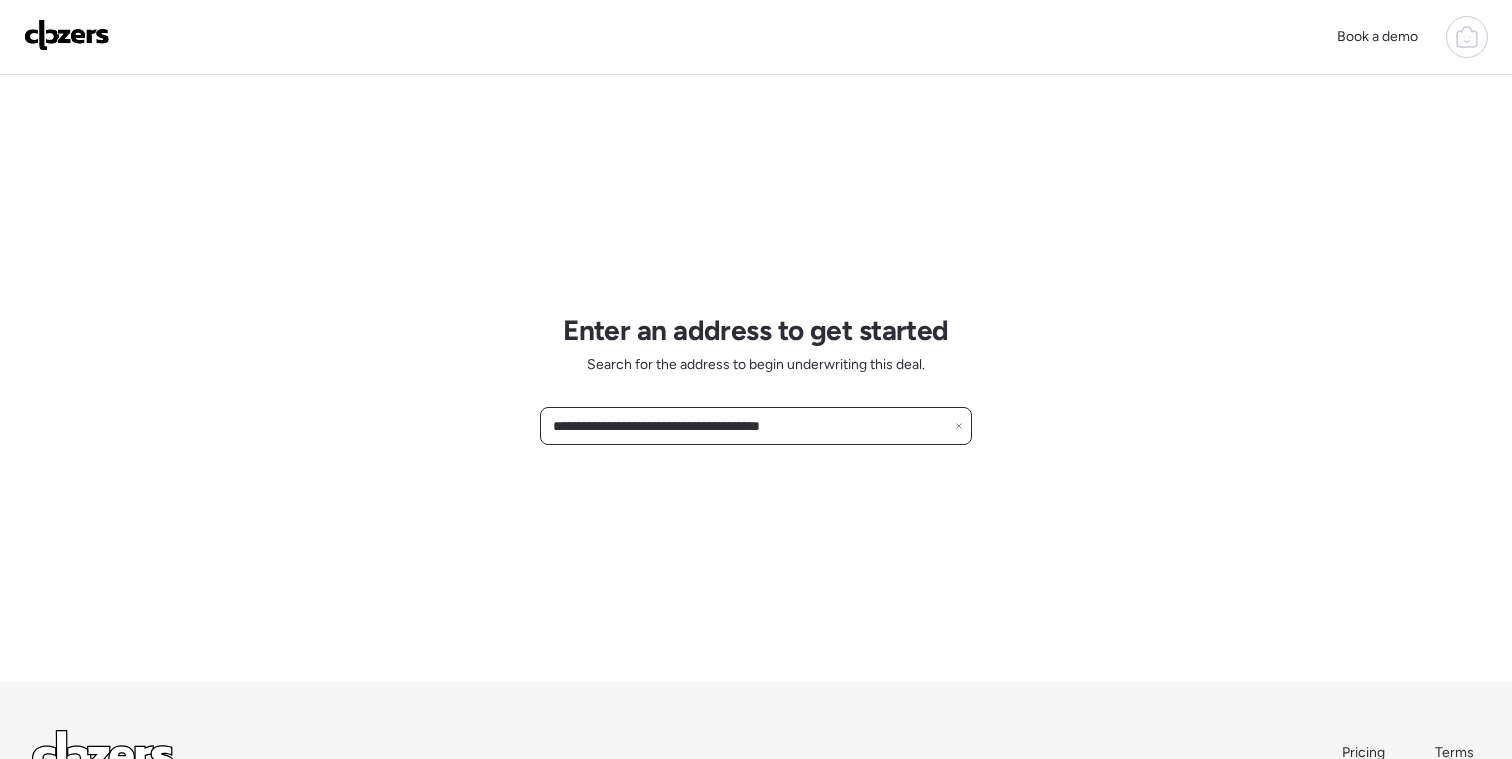 drag, startPoint x: 823, startPoint y: 426, endPoint x: 744, endPoint y: 421, distance: 79.15807 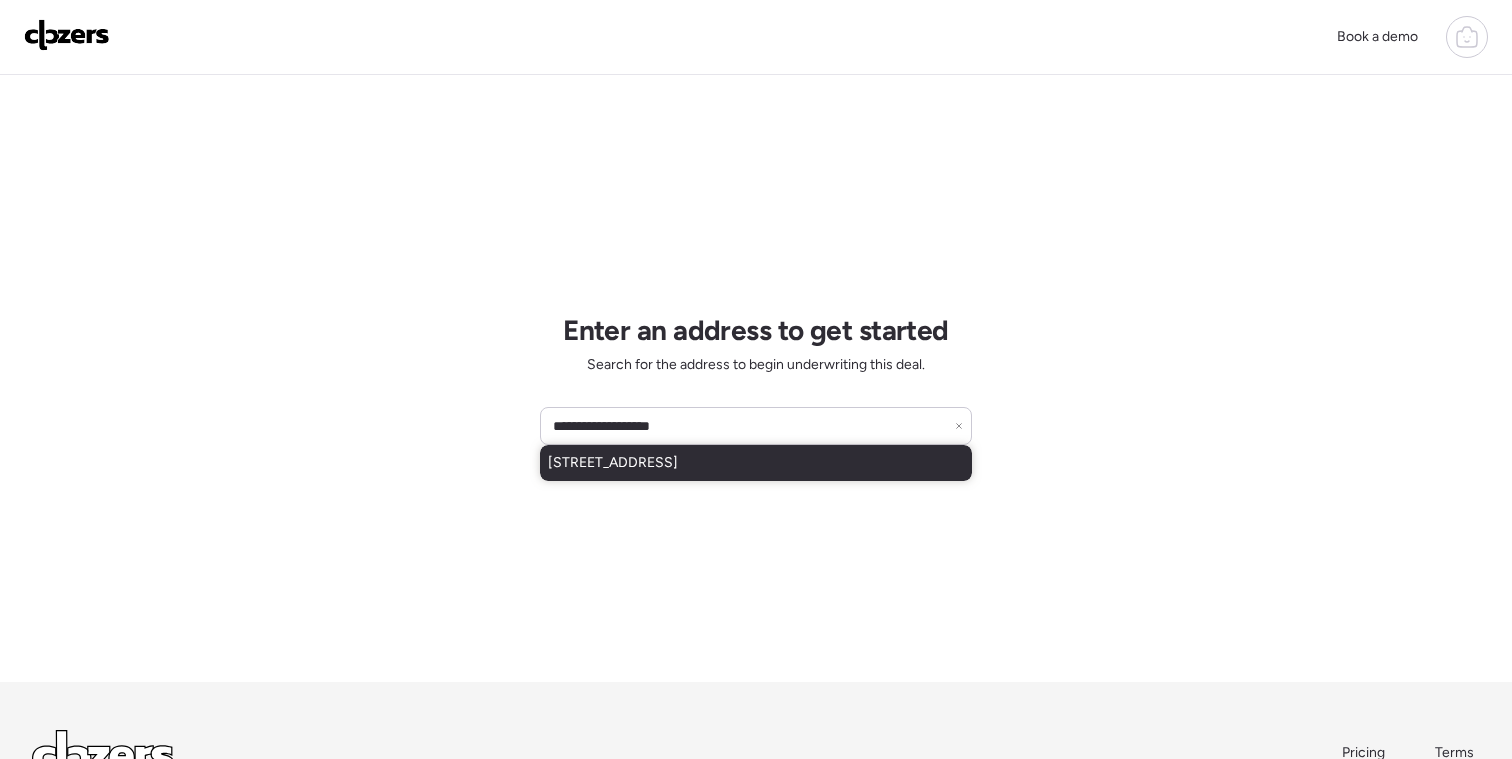 click on "9220 Leamont Dr, Saint Louis, MO, 63136" at bounding box center (613, 463) 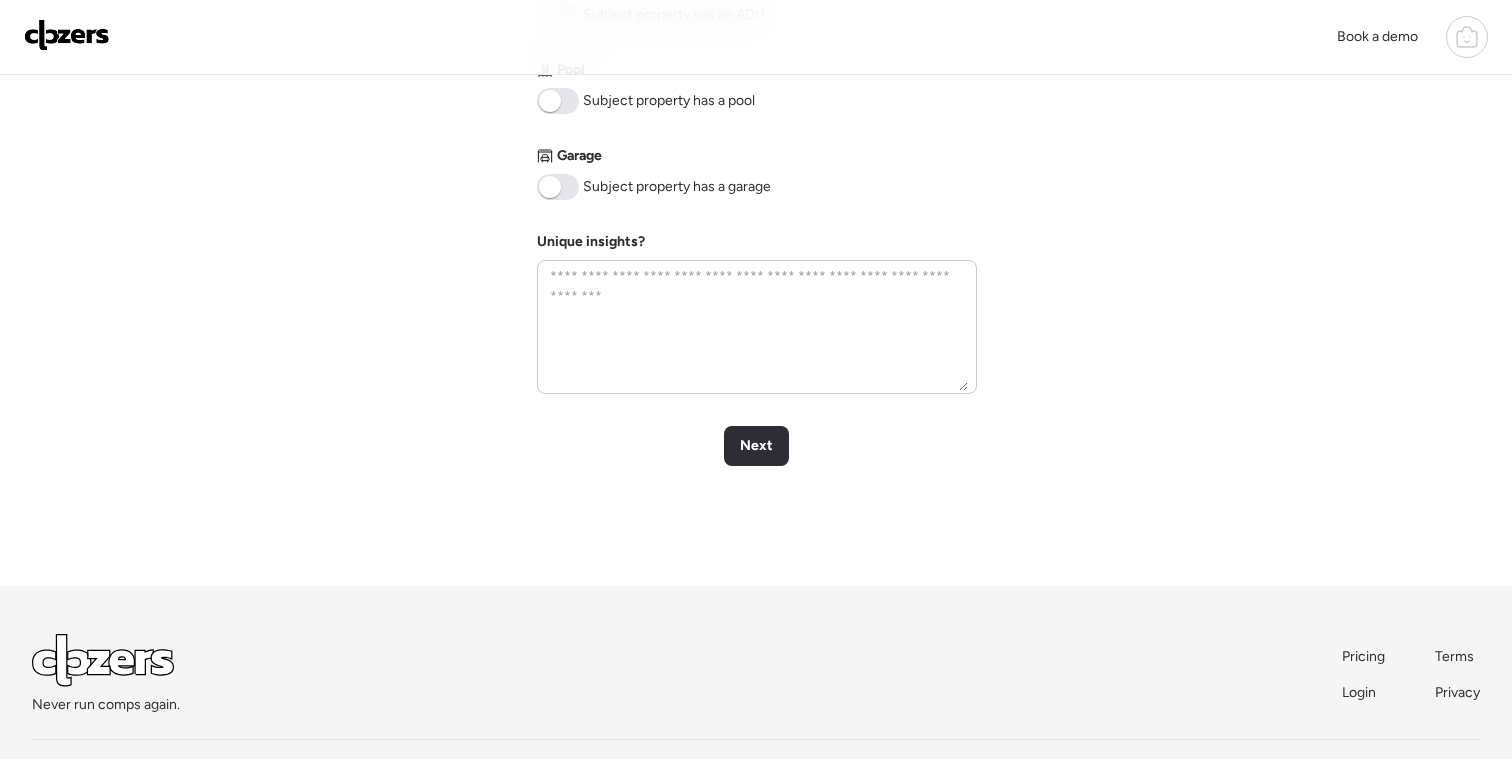 scroll, scrollTop: 934, scrollLeft: 0, axis: vertical 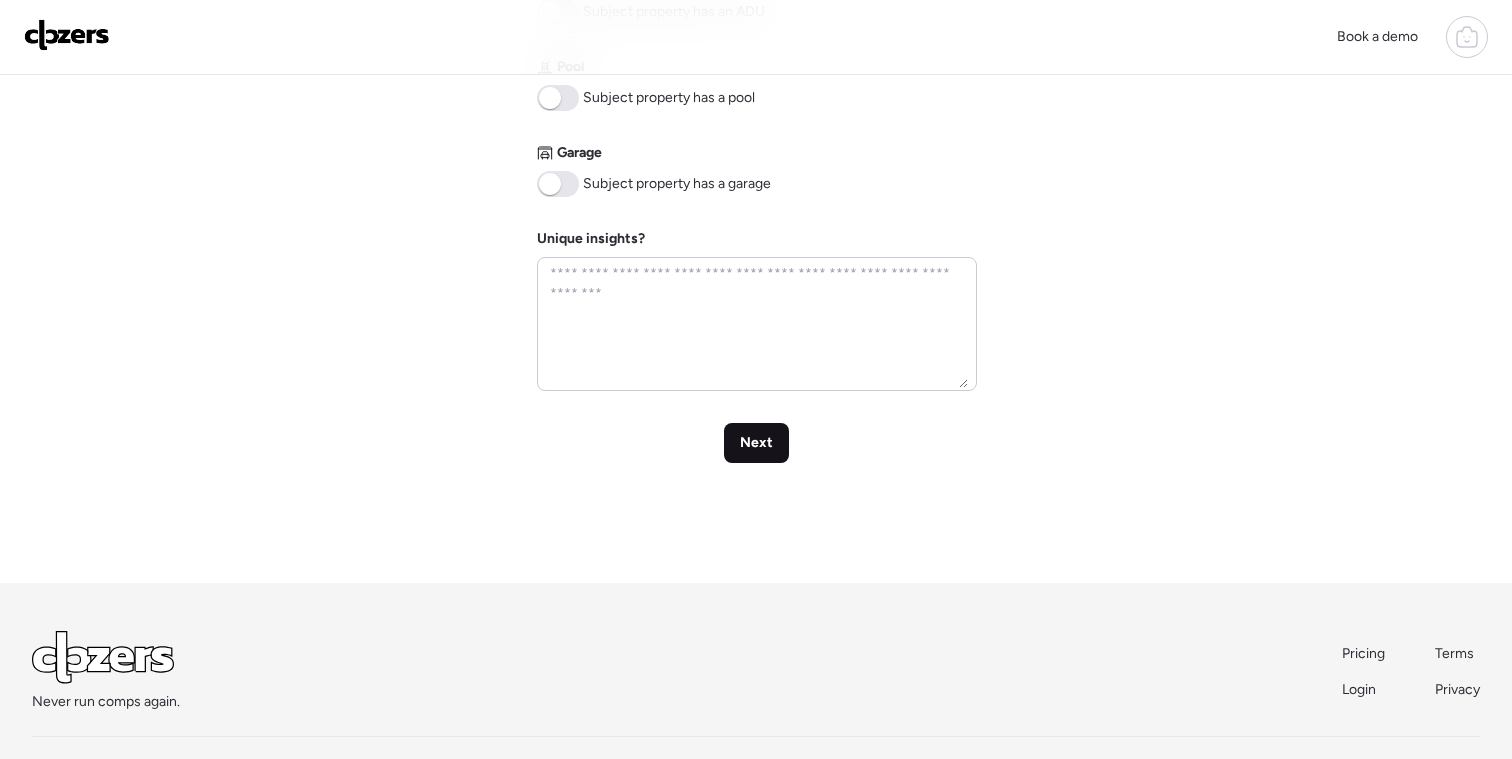click on "Next" at bounding box center (756, 443) 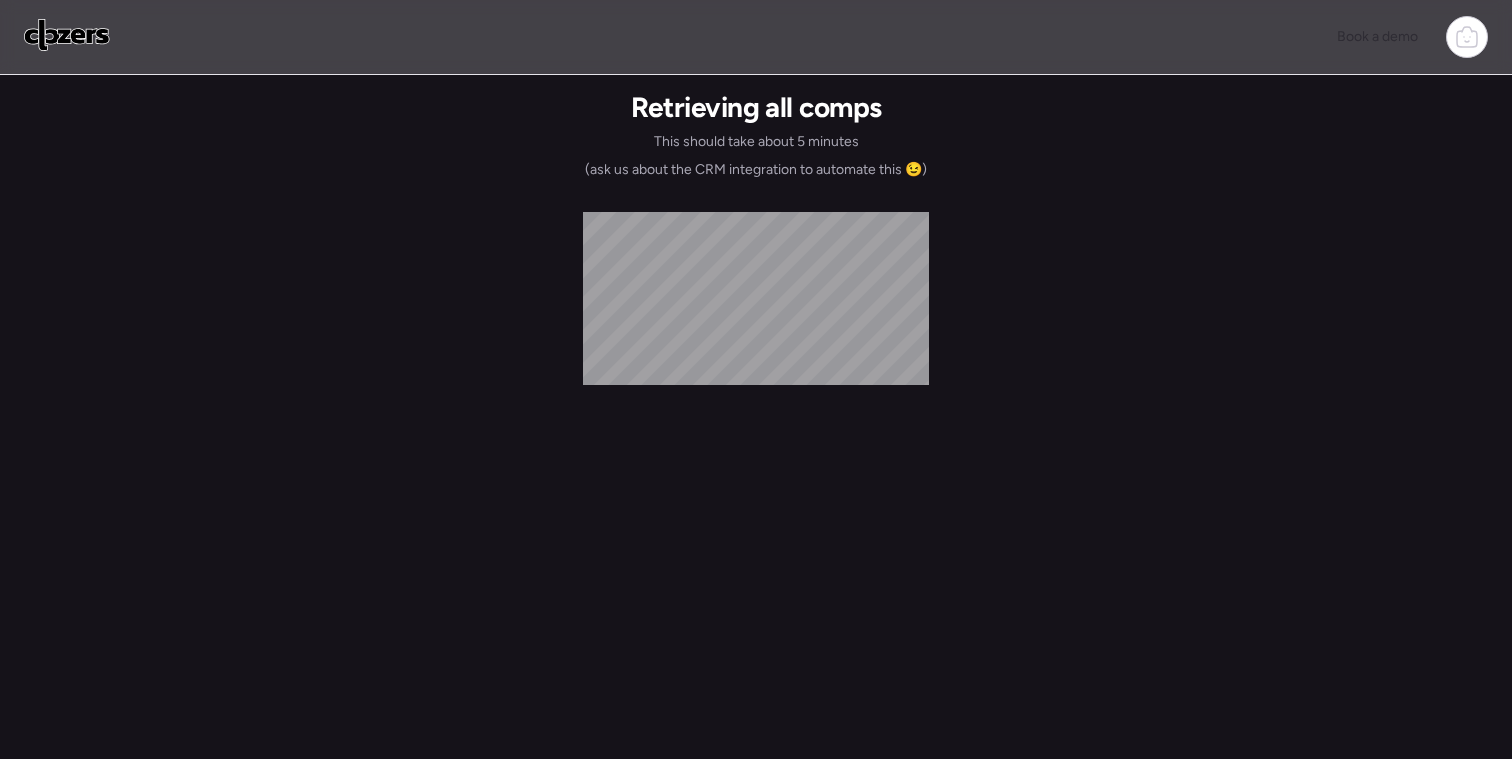scroll, scrollTop: 0, scrollLeft: 0, axis: both 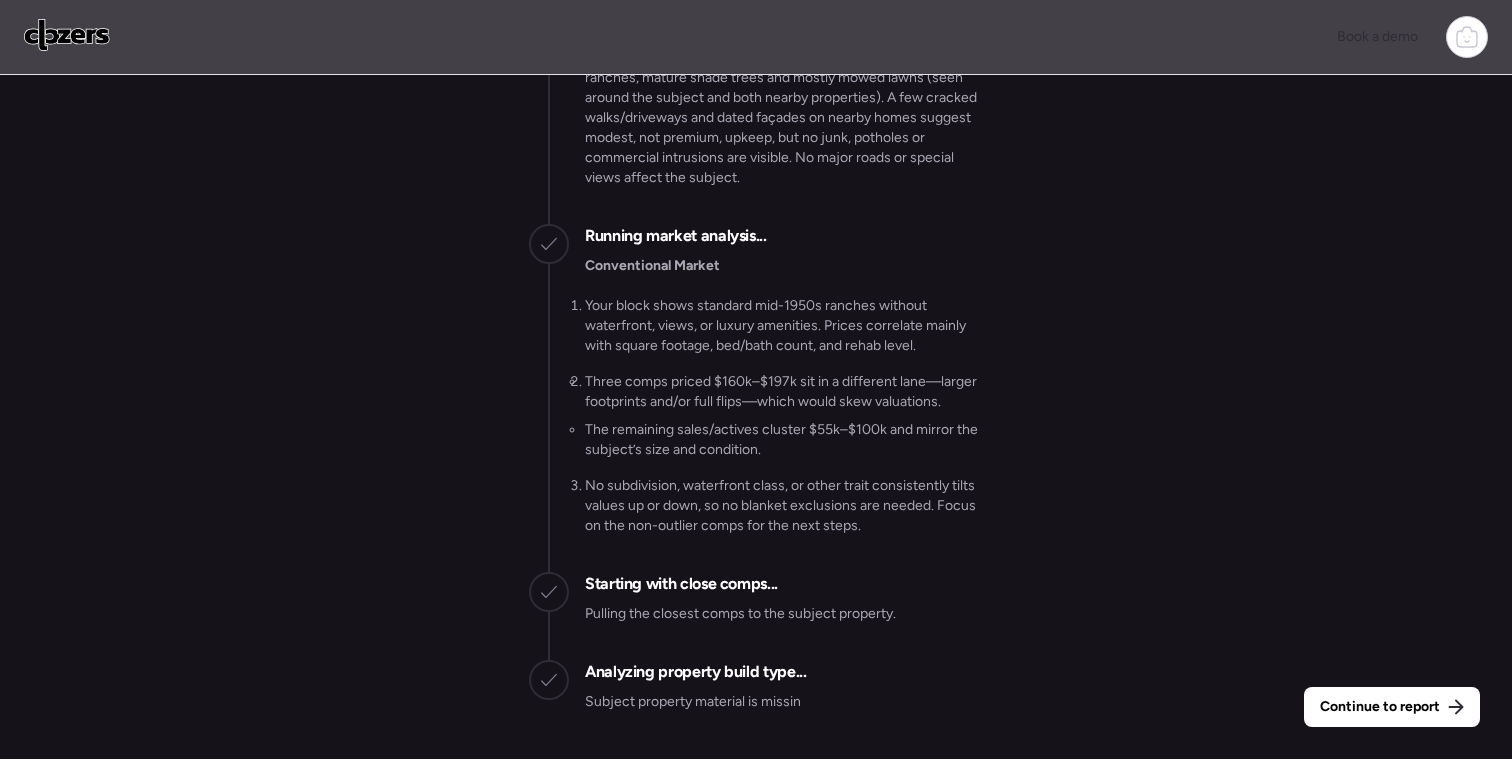 click on "Continue to report" at bounding box center (1380, 707) 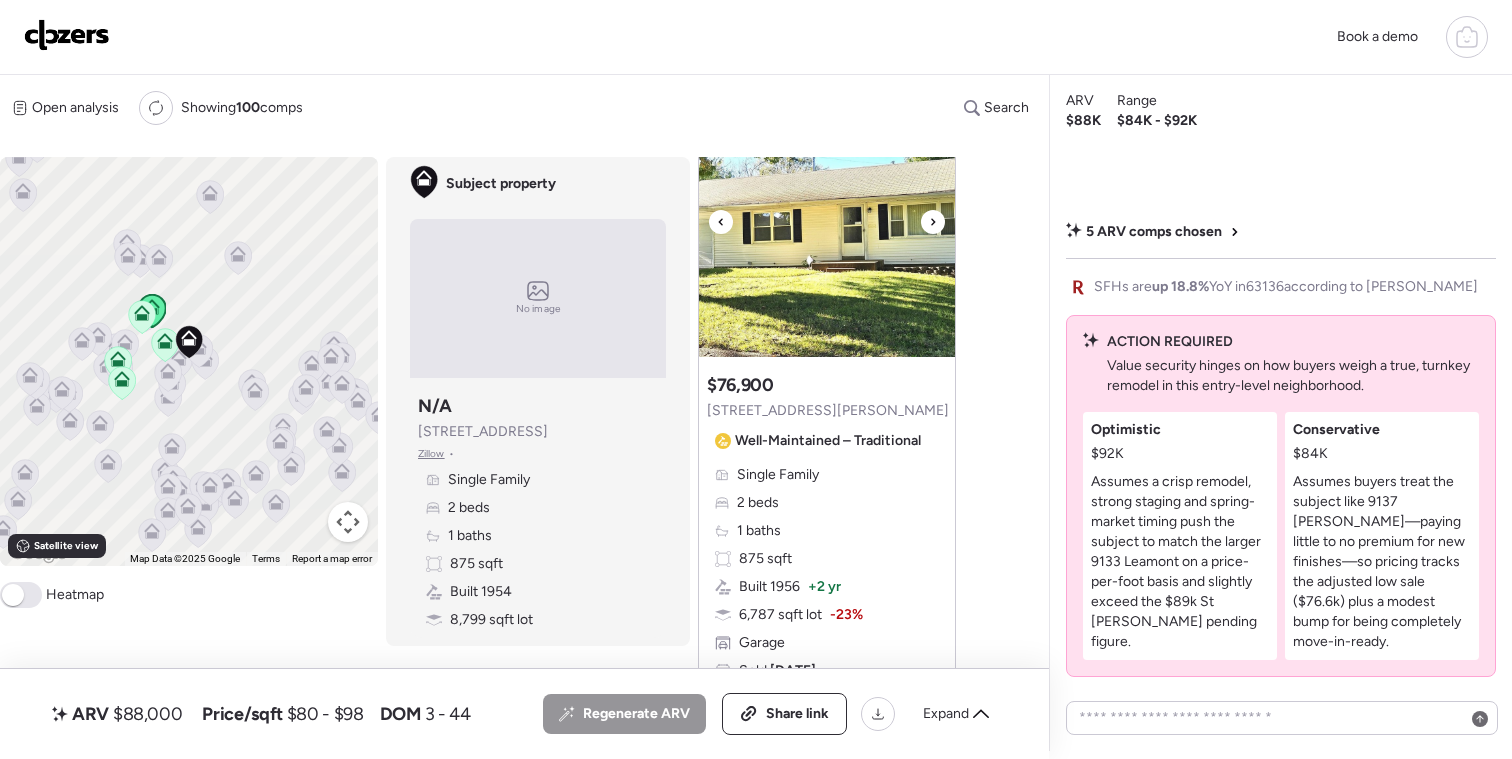 scroll, scrollTop: 114, scrollLeft: 0, axis: vertical 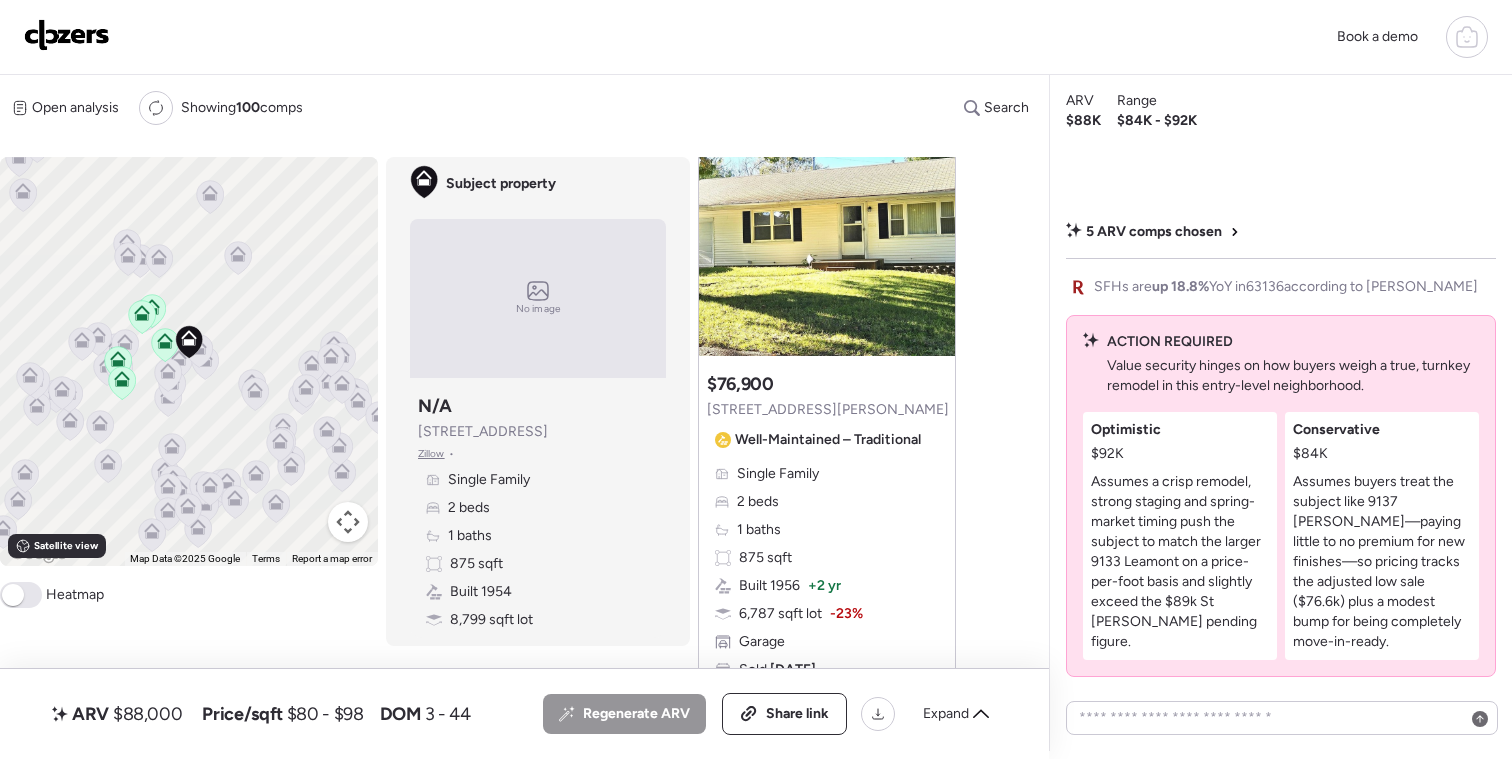 click at bounding box center [13, 595] 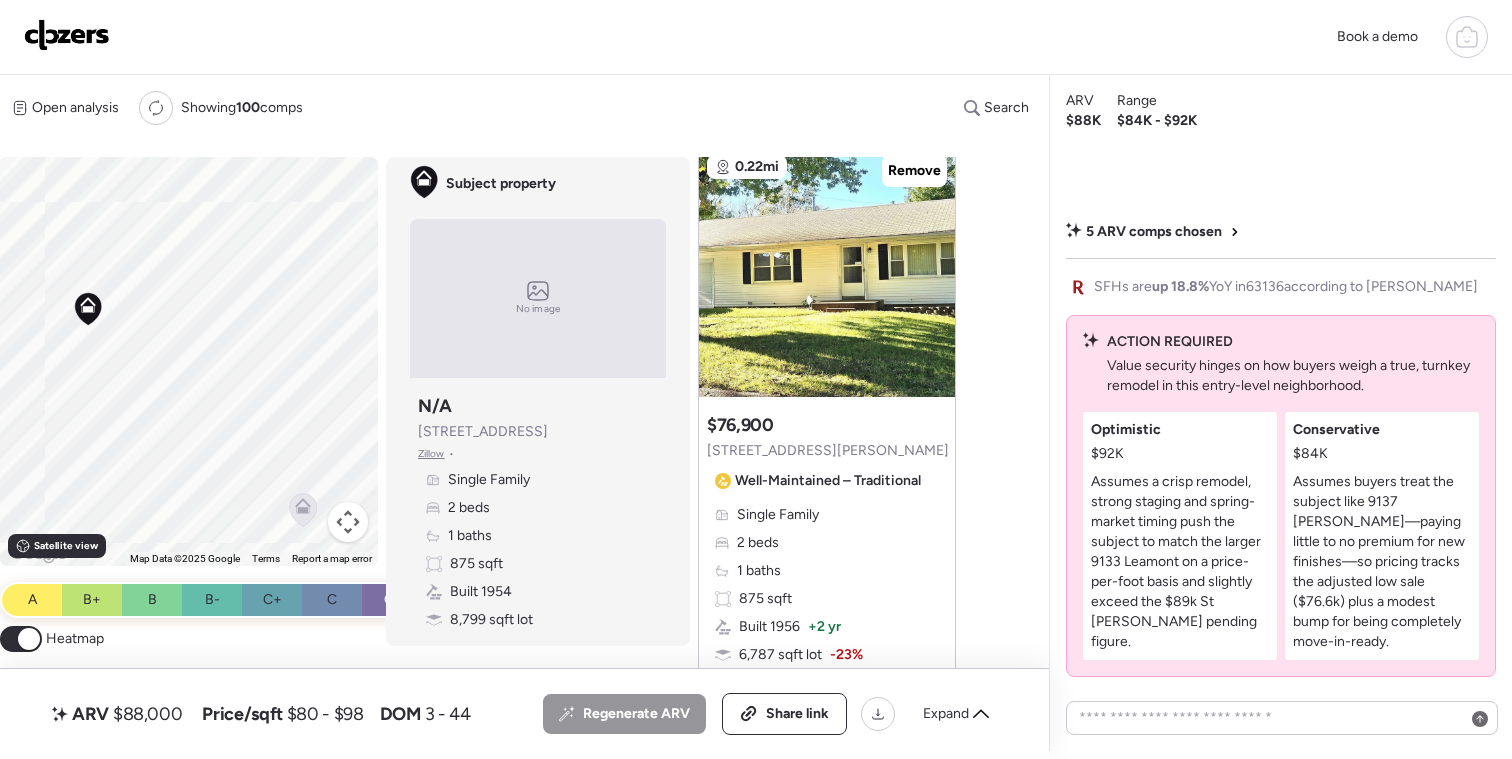 scroll, scrollTop: 79, scrollLeft: 0, axis: vertical 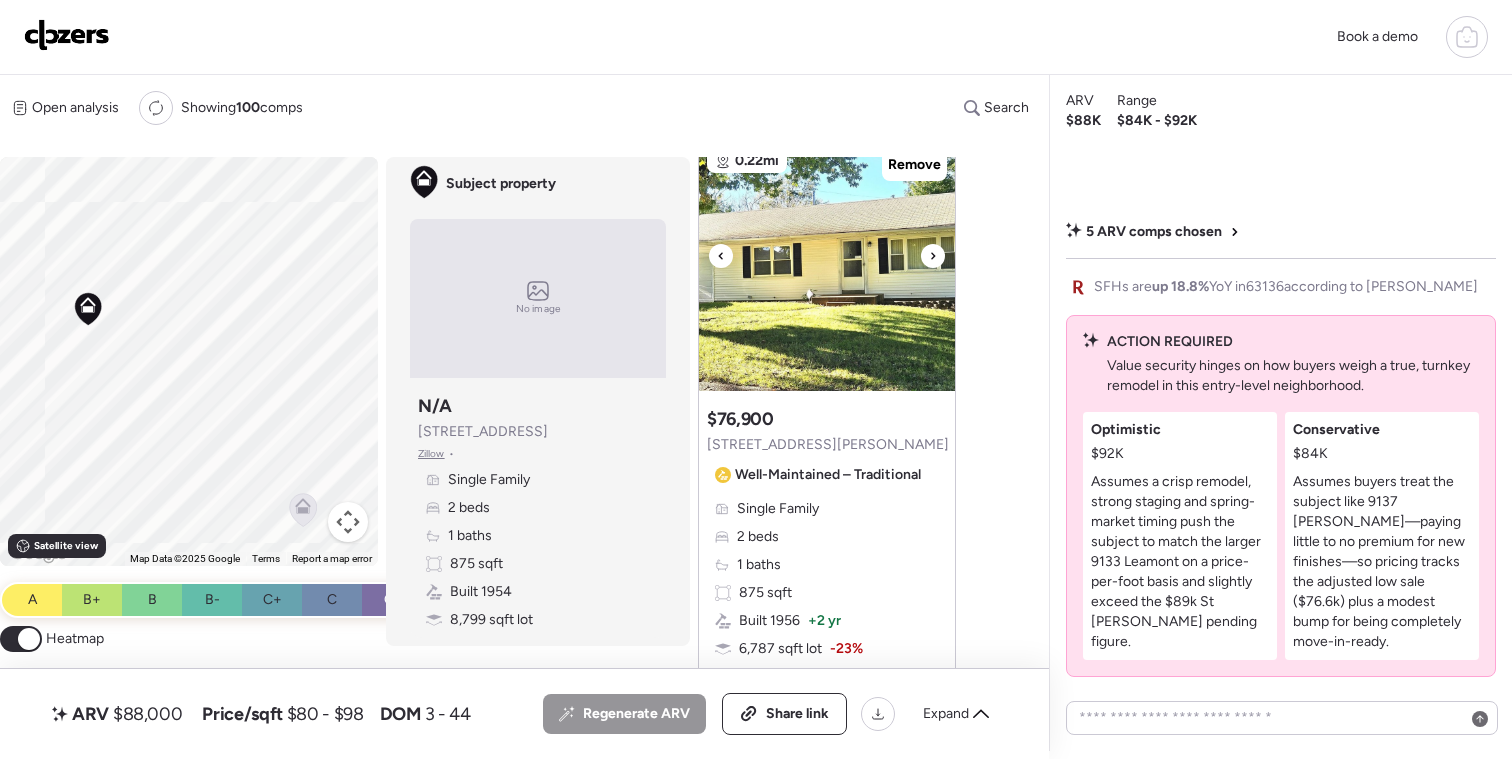 click at bounding box center (933, 256) 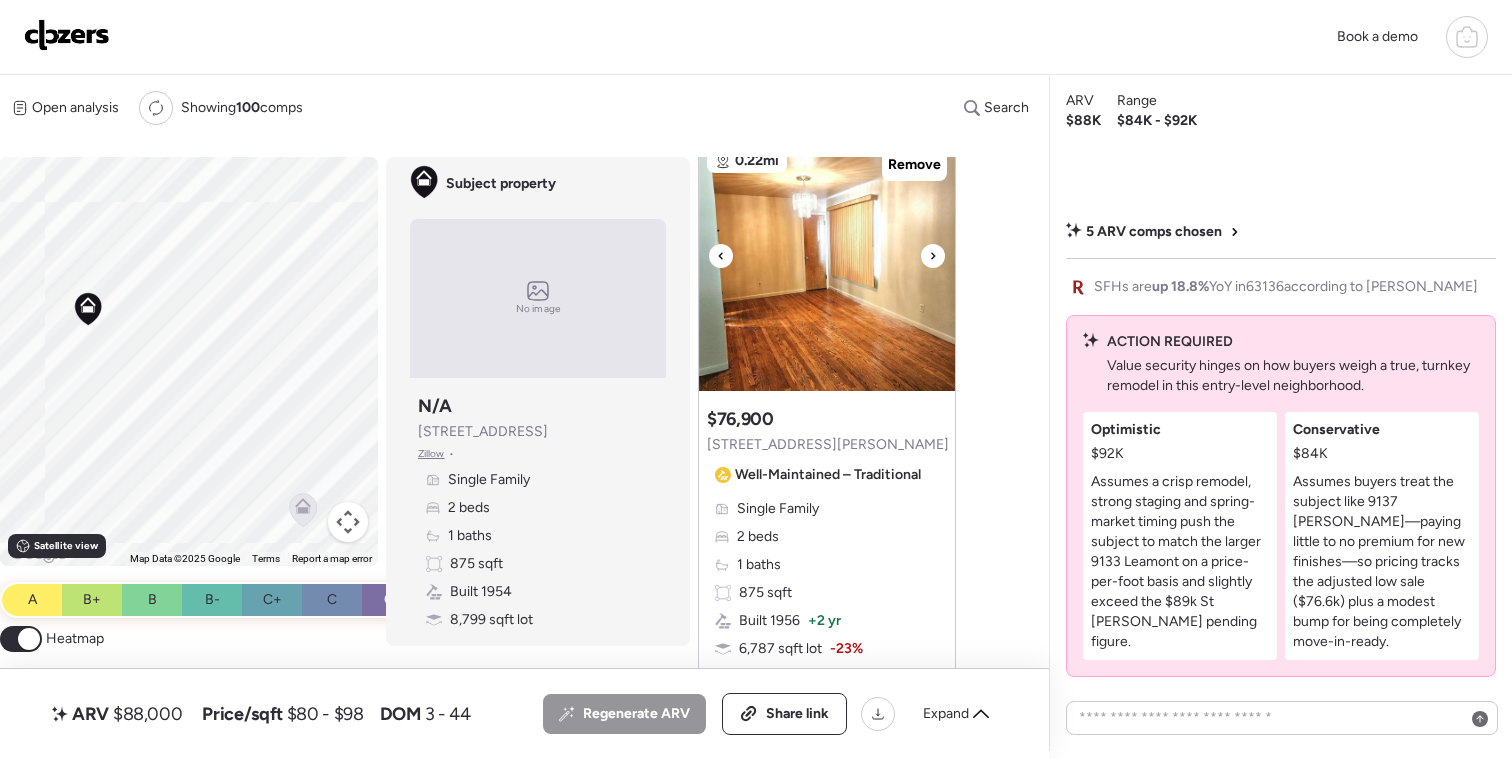 click at bounding box center [933, 256] 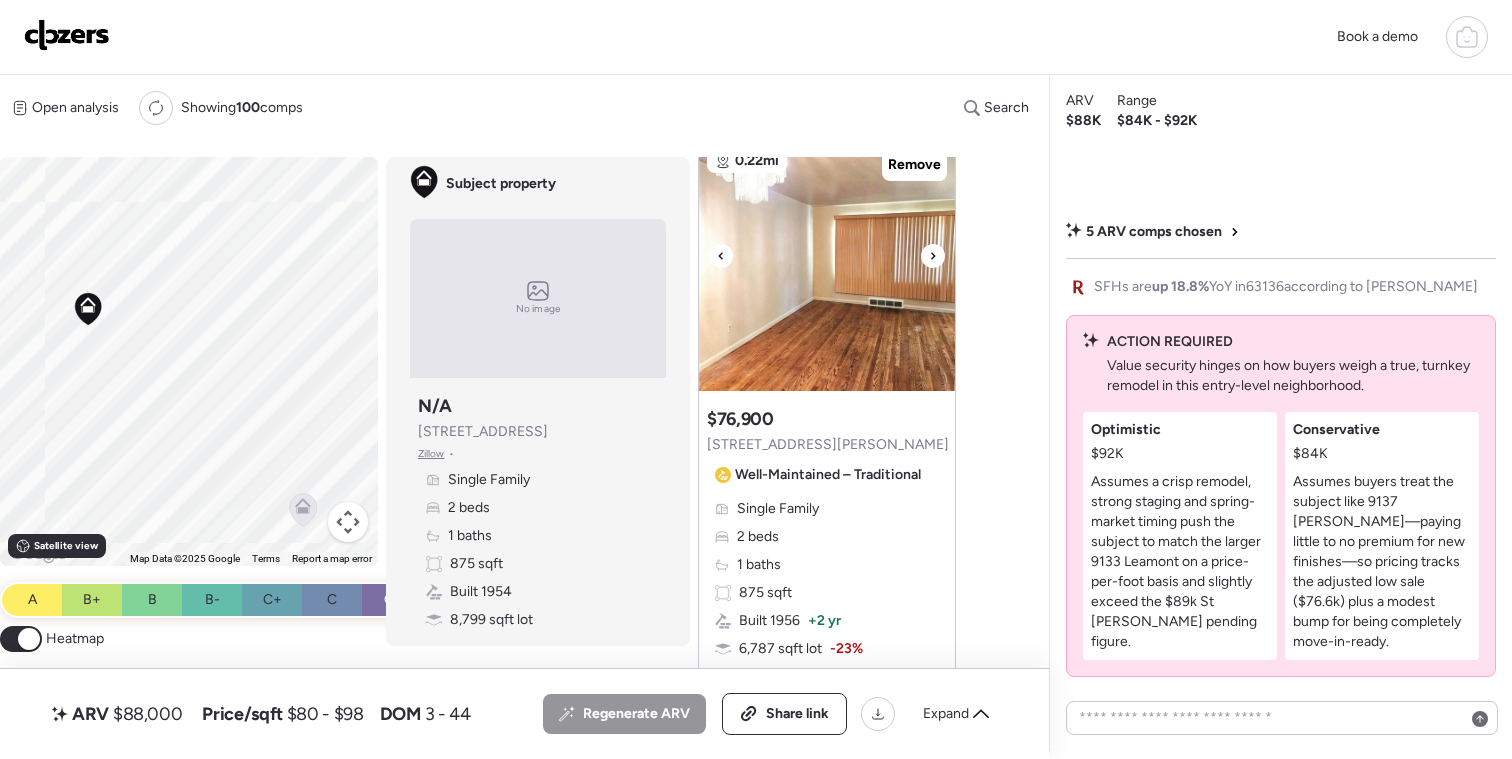 click at bounding box center (933, 256) 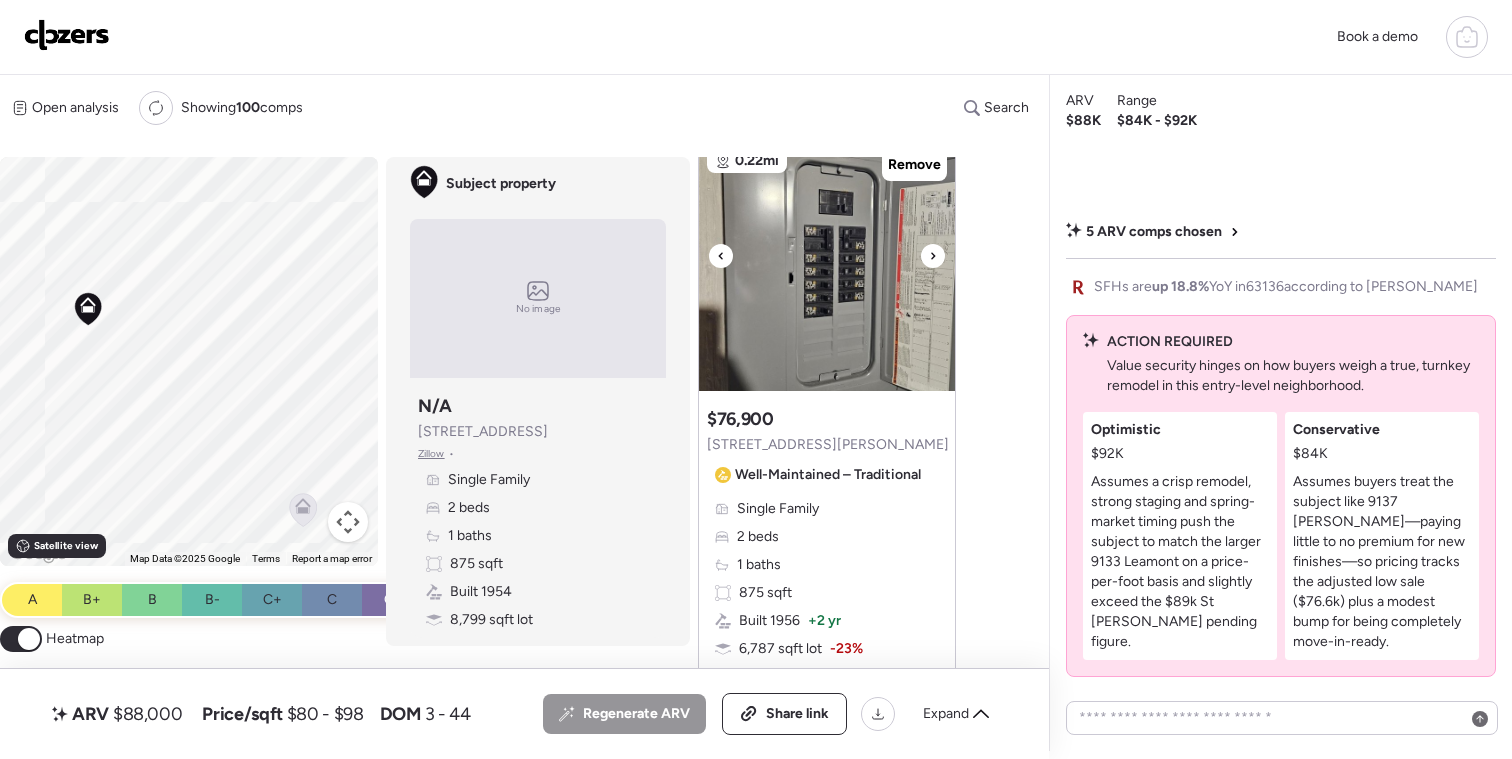 click at bounding box center [933, 256] 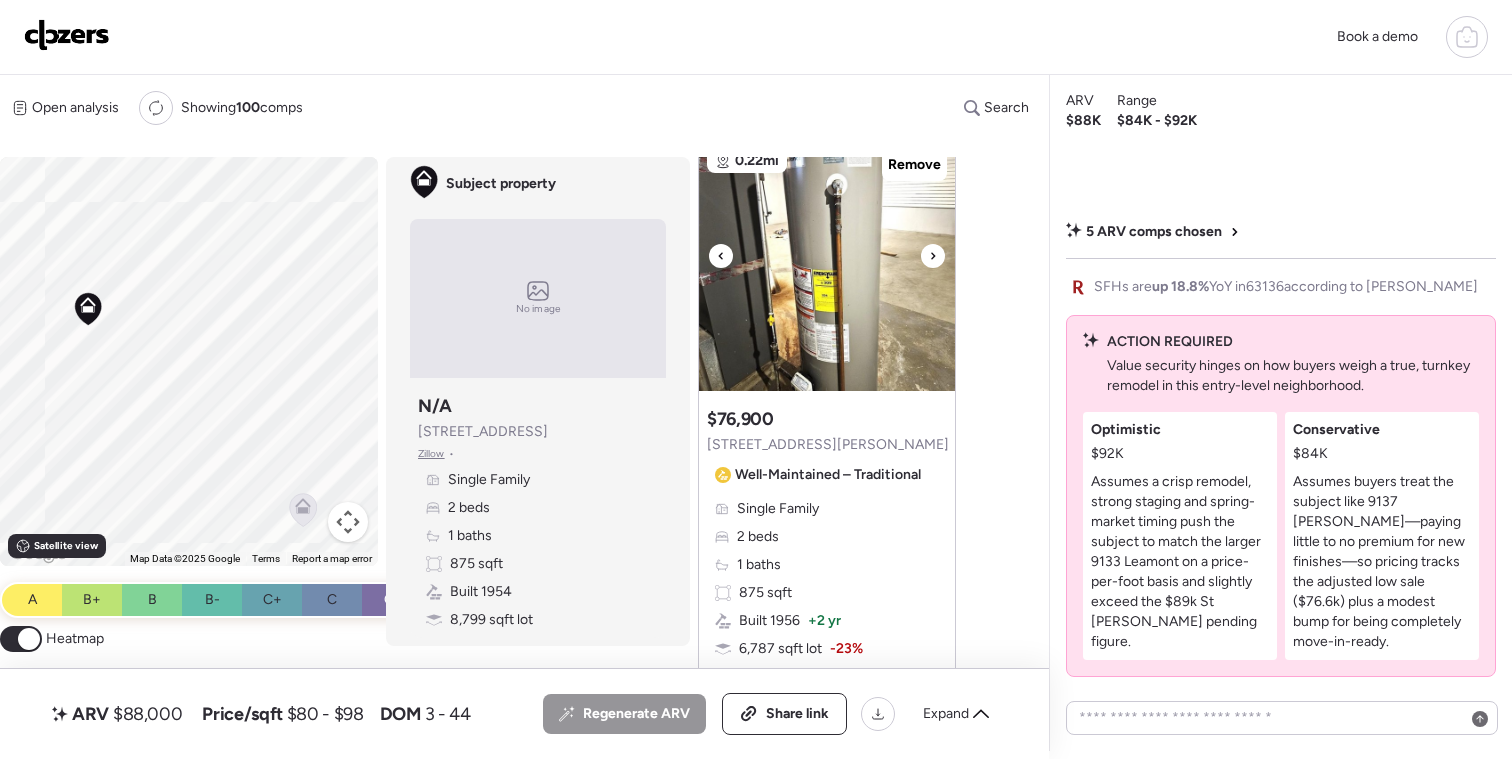 click at bounding box center (933, 256) 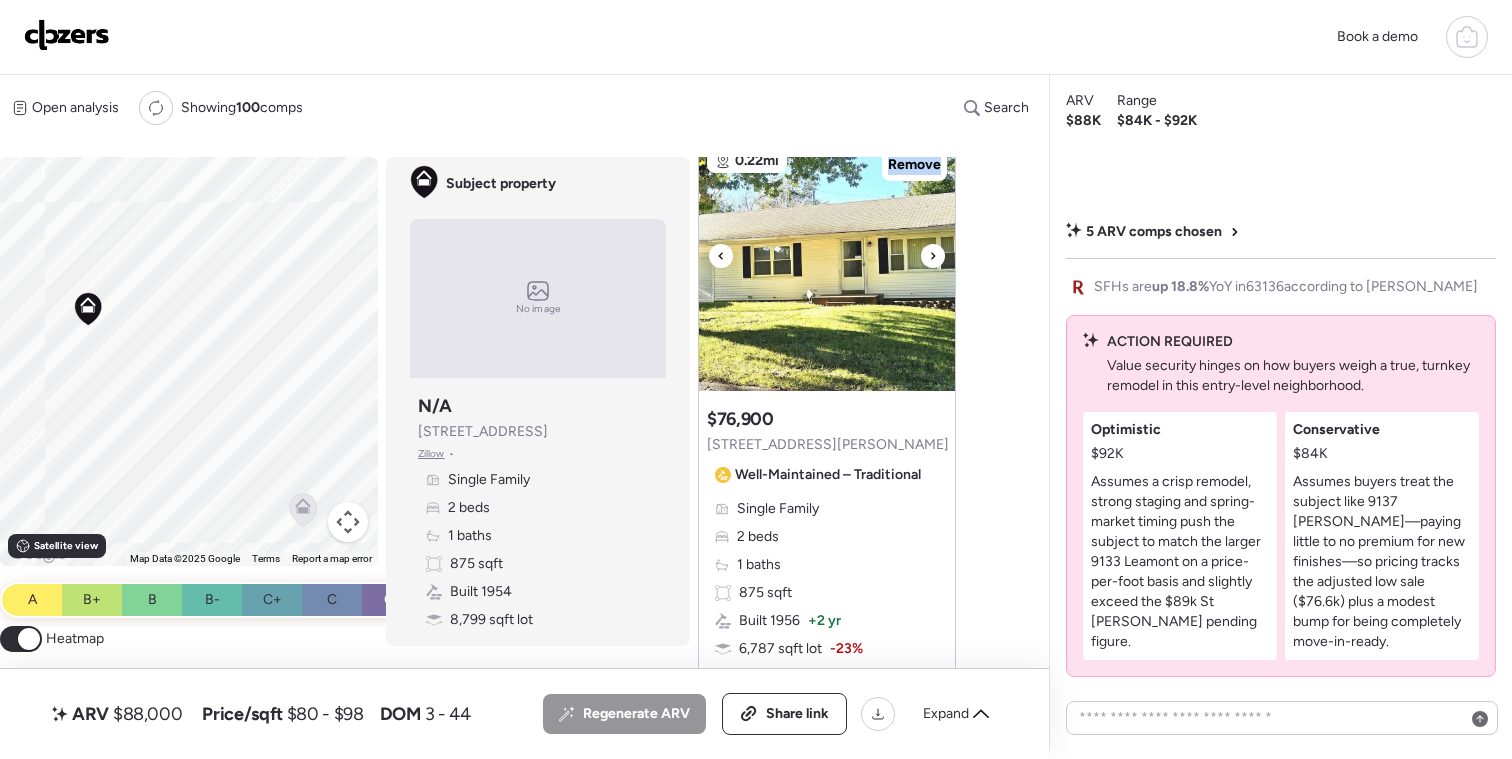 click at bounding box center (933, 256) 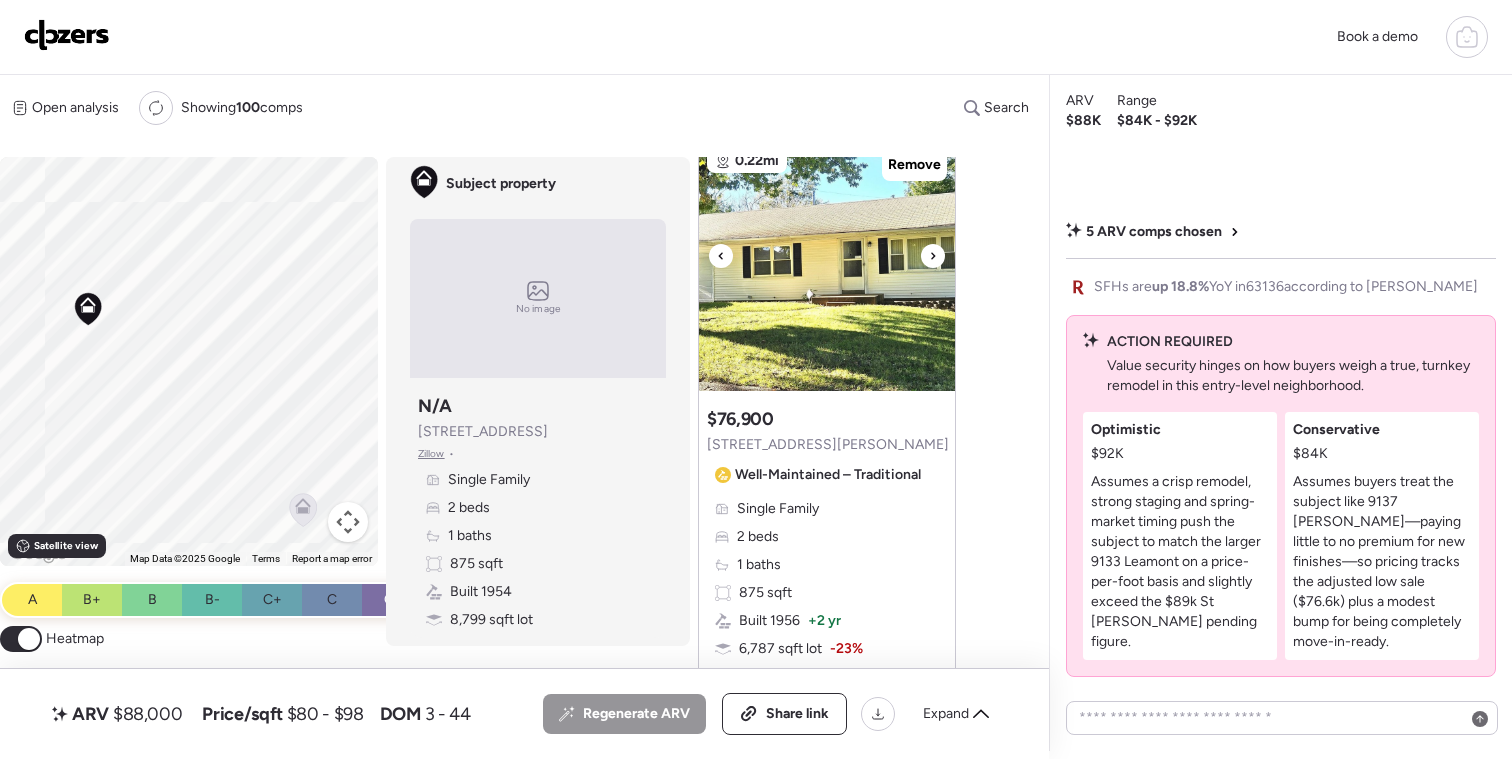 click at bounding box center [933, 256] 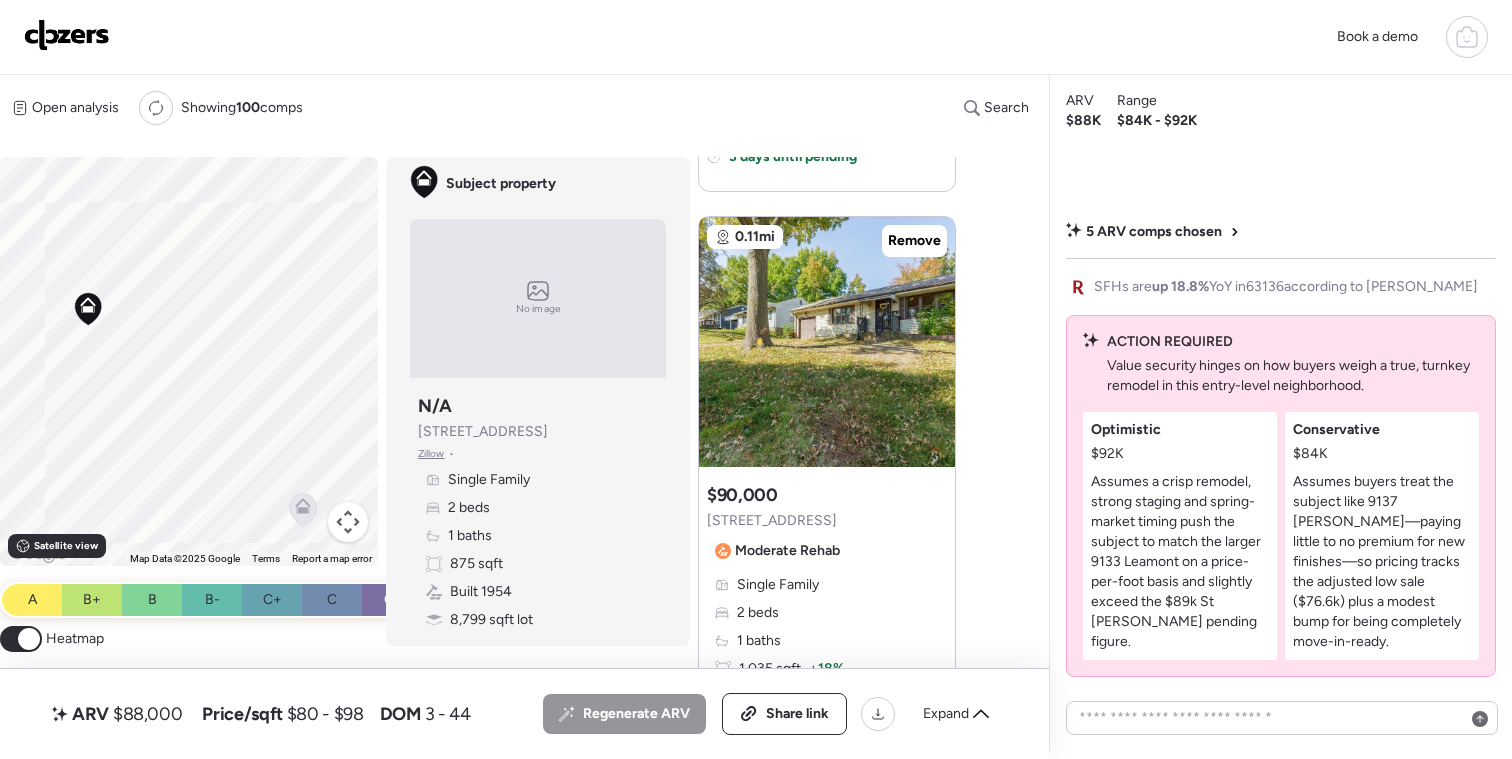 scroll, scrollTop: 704, scrollLeft: 0, axis: vertical 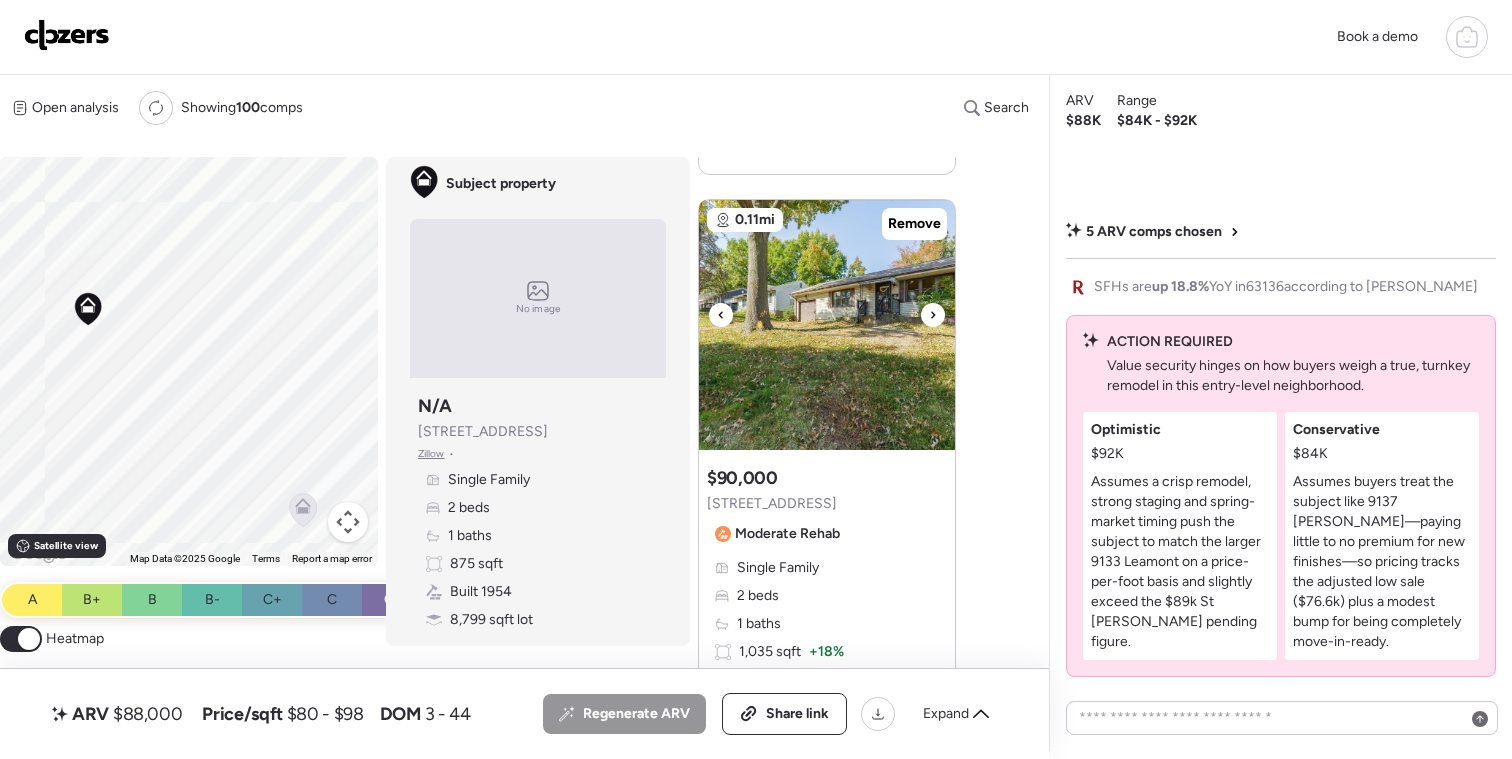 click 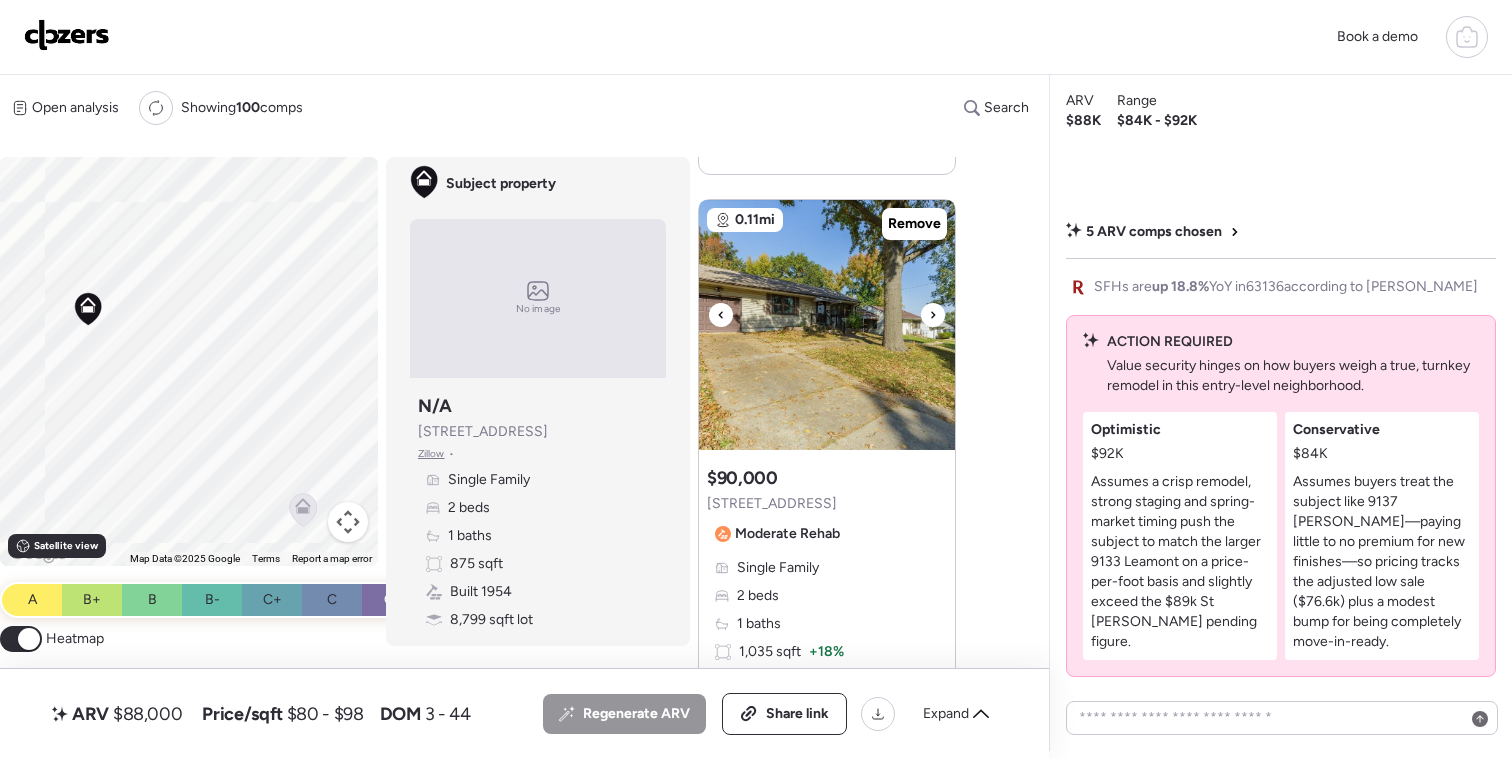 click 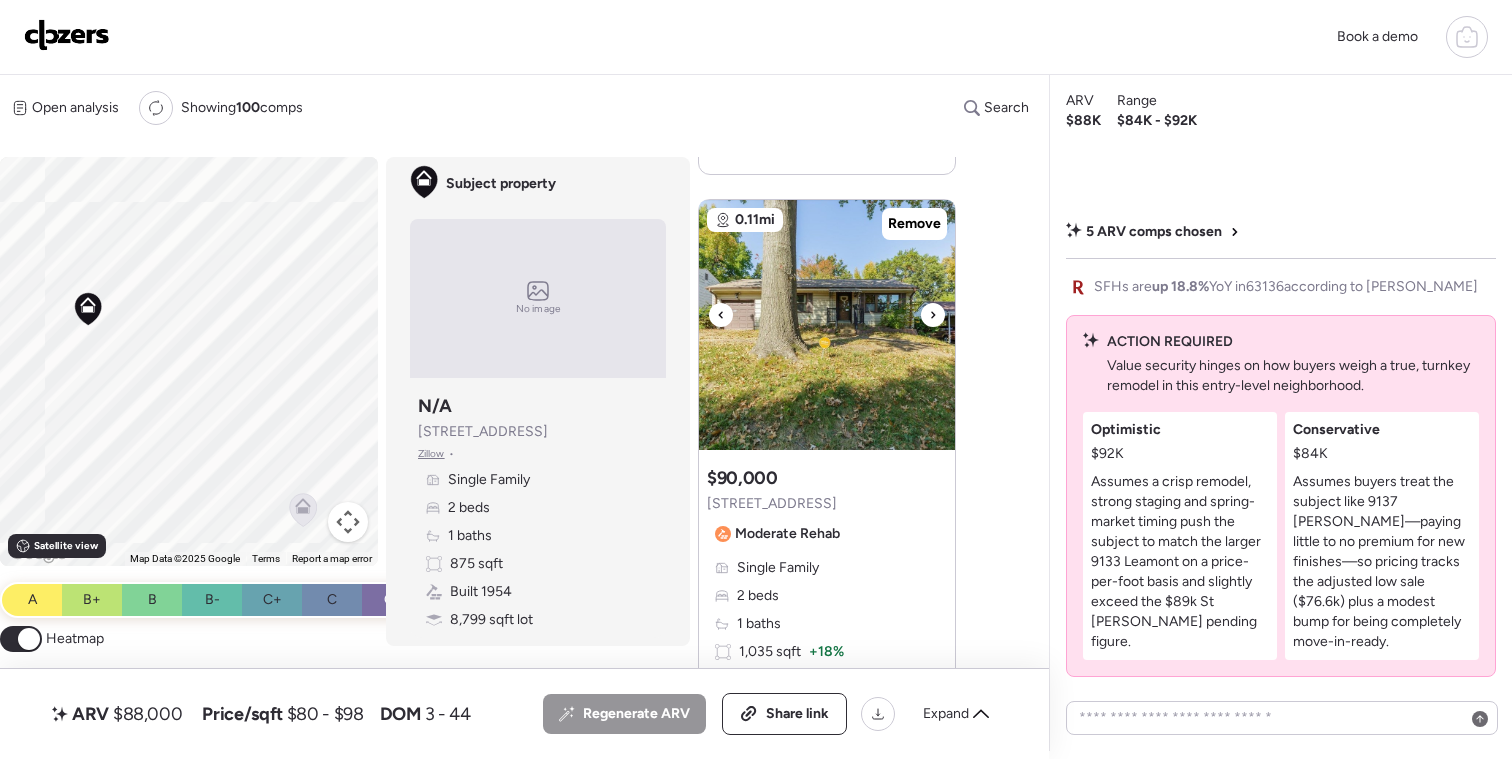 click 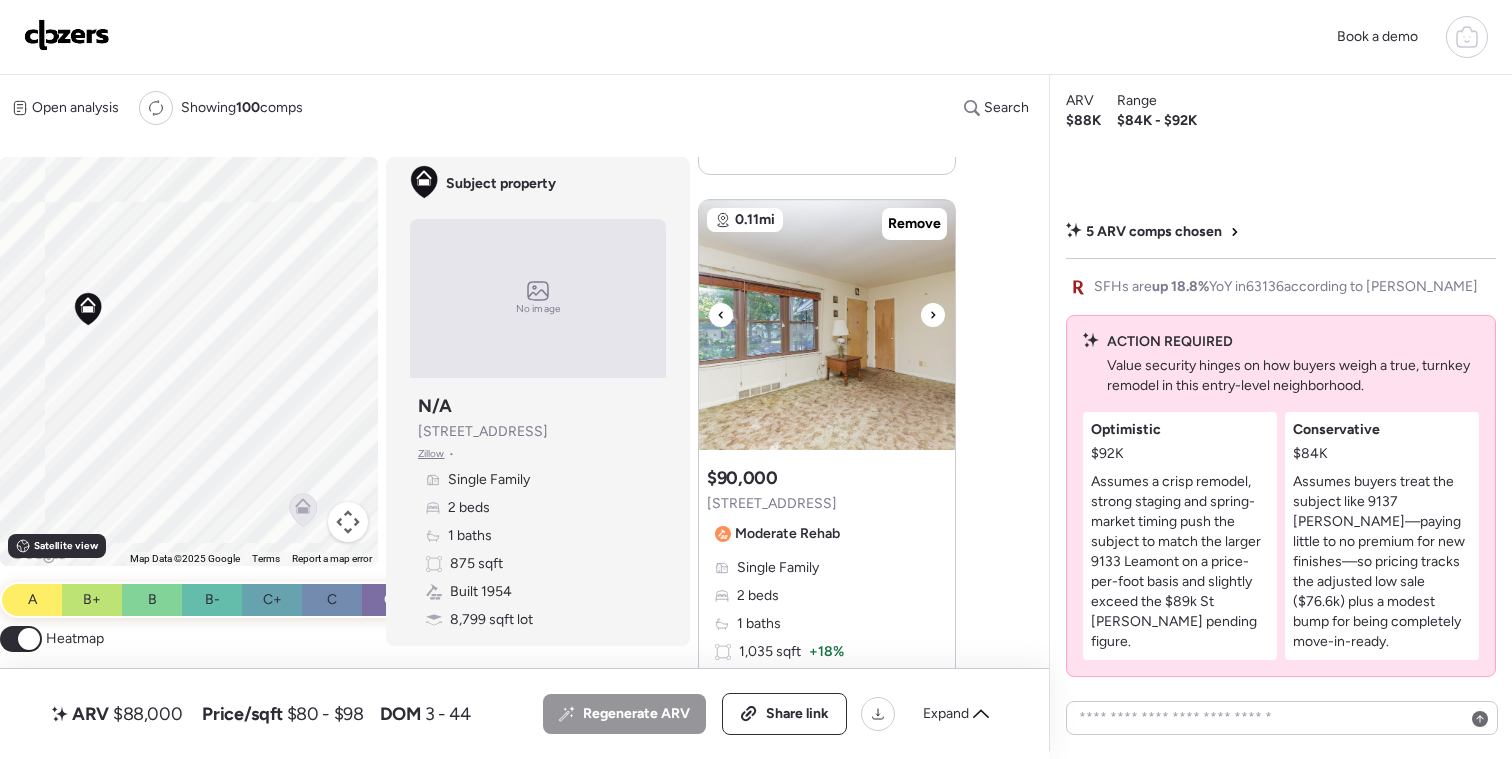 click 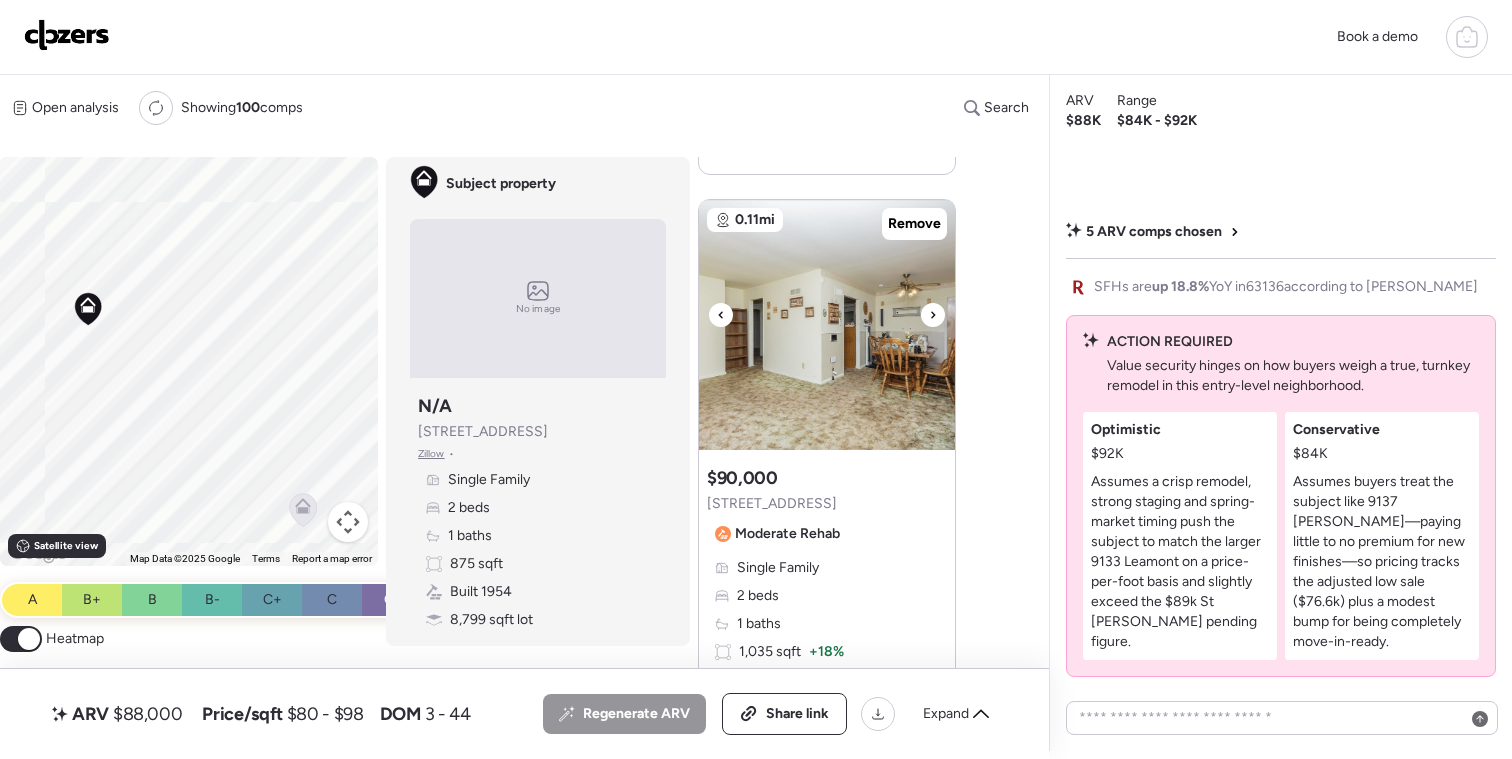 click 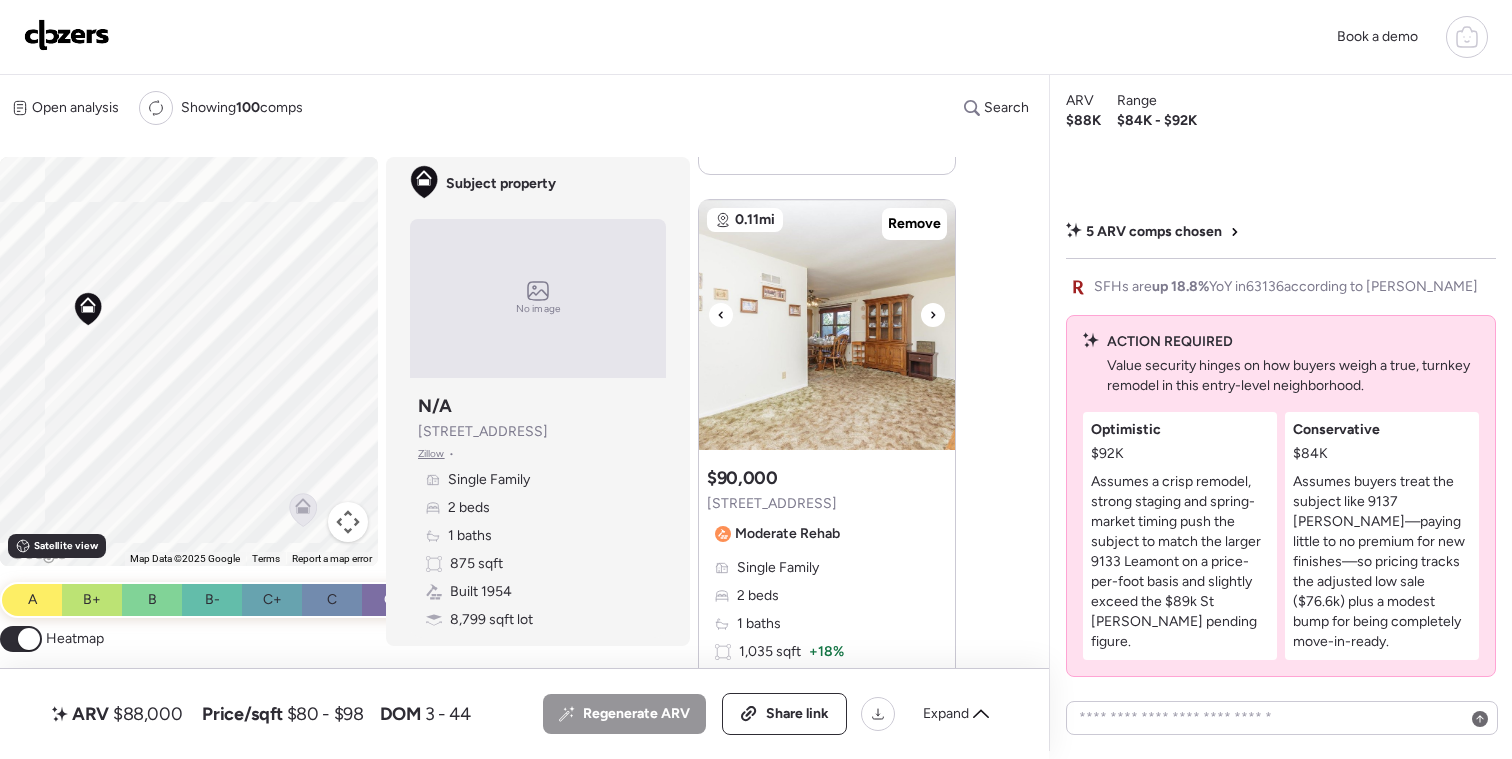 click 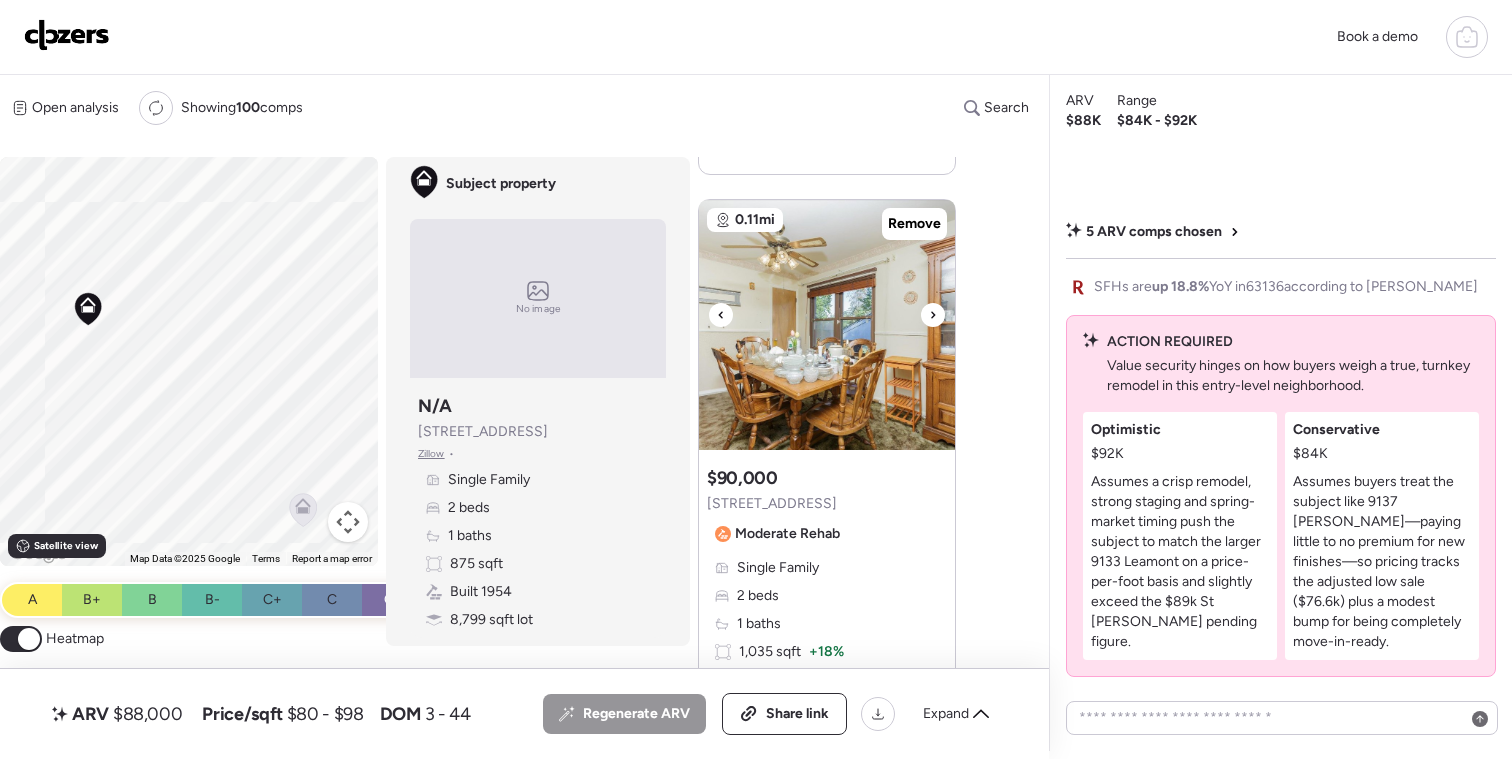 click 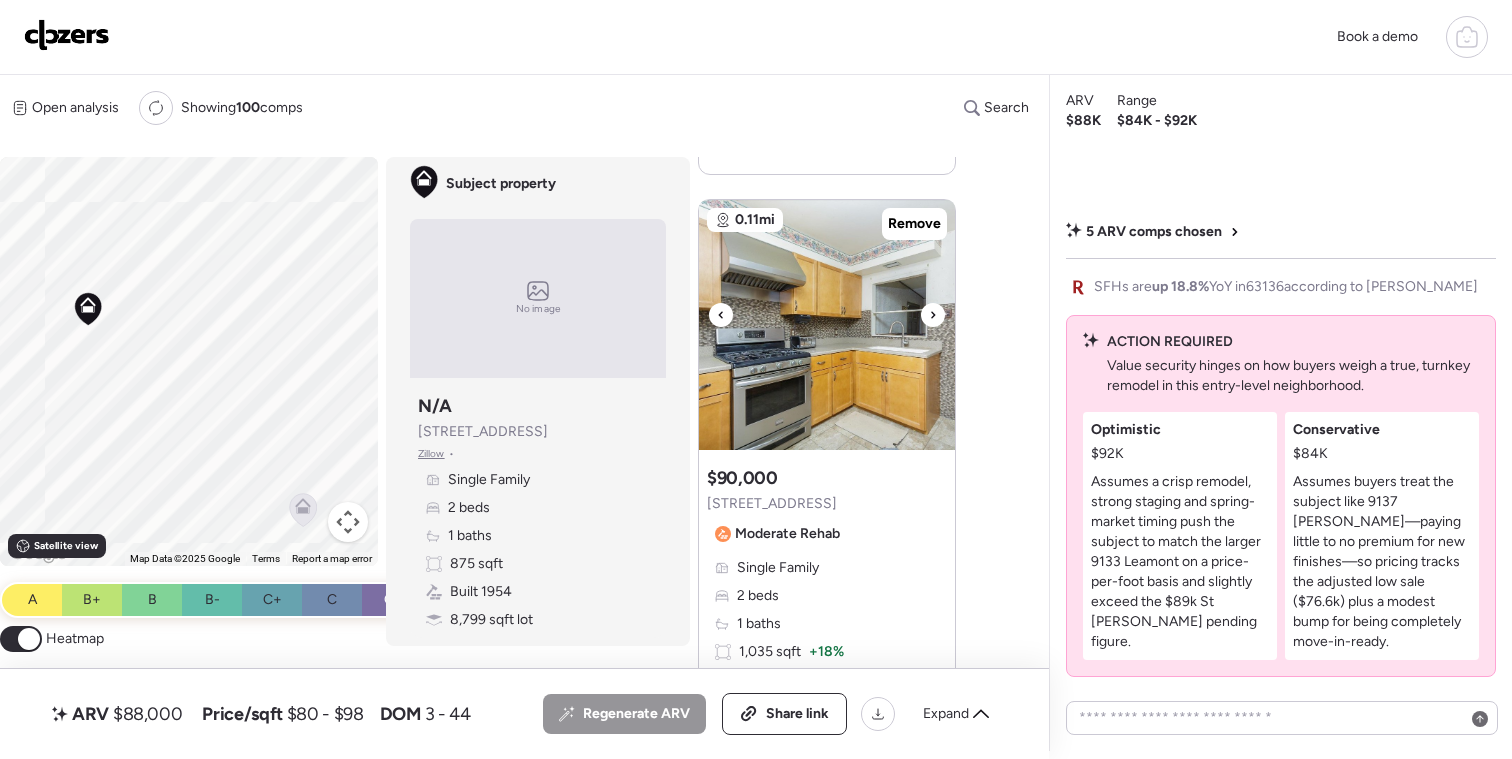 click 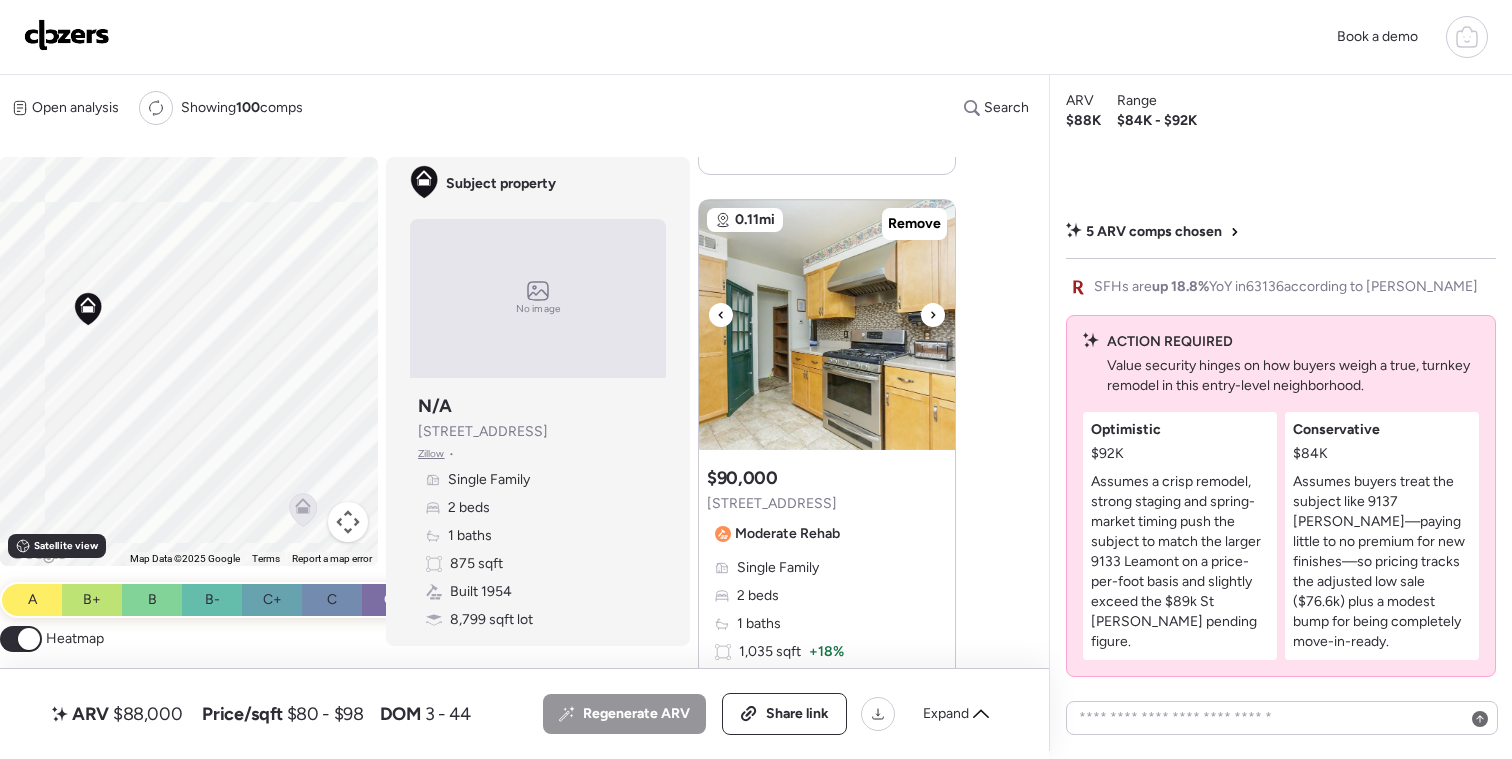 click 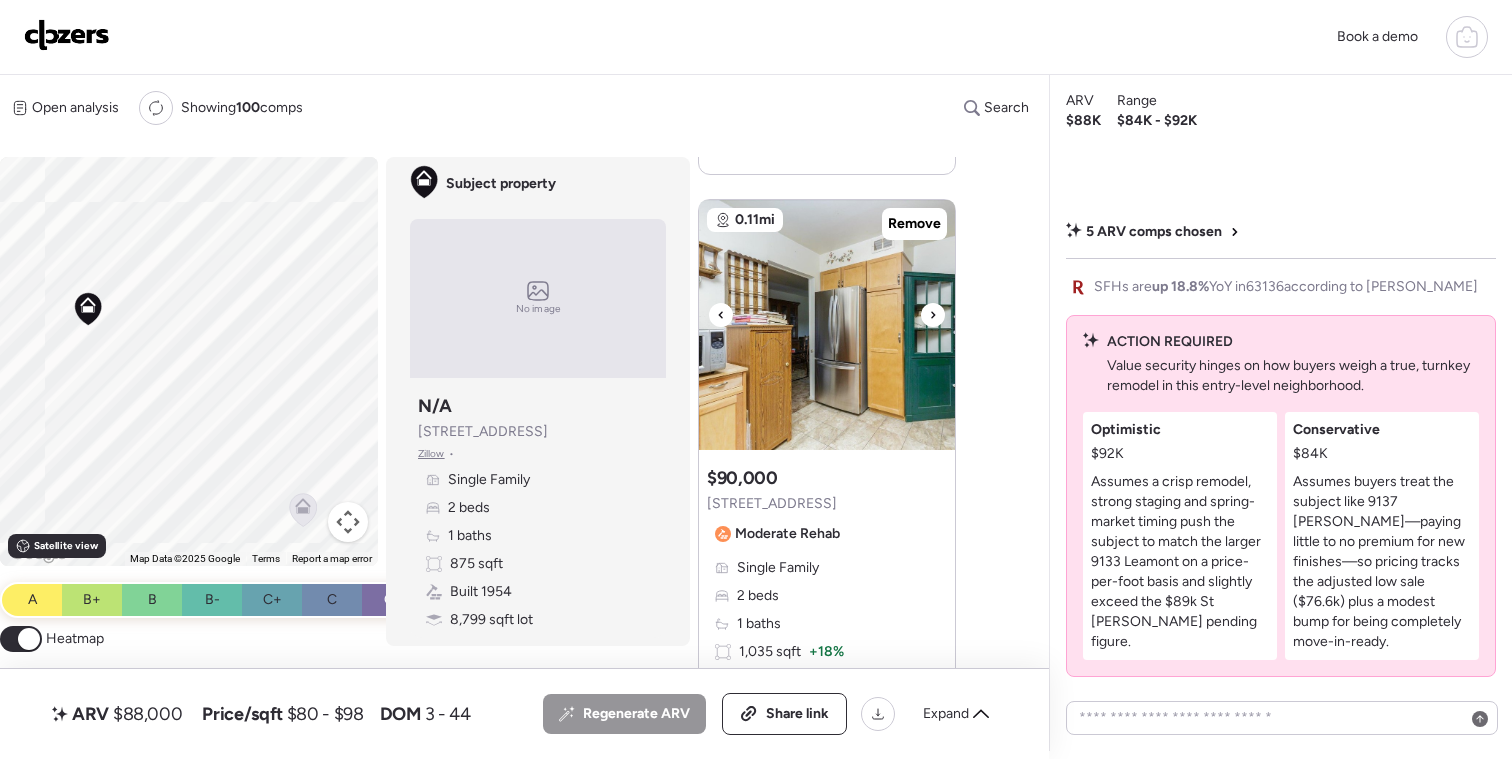 click 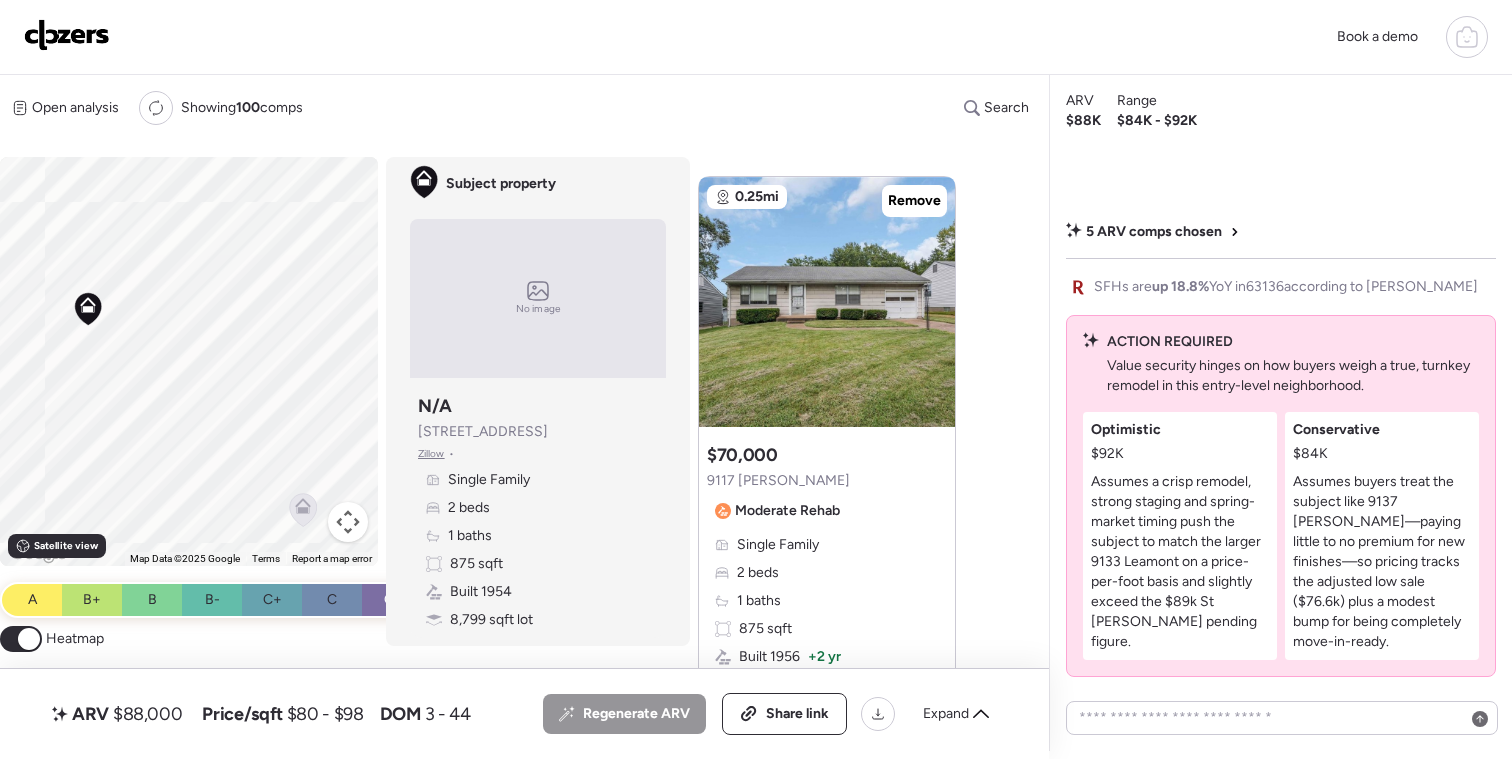 scroll, scrollTop: 1409, scrollLeft: 0, axis: vertical 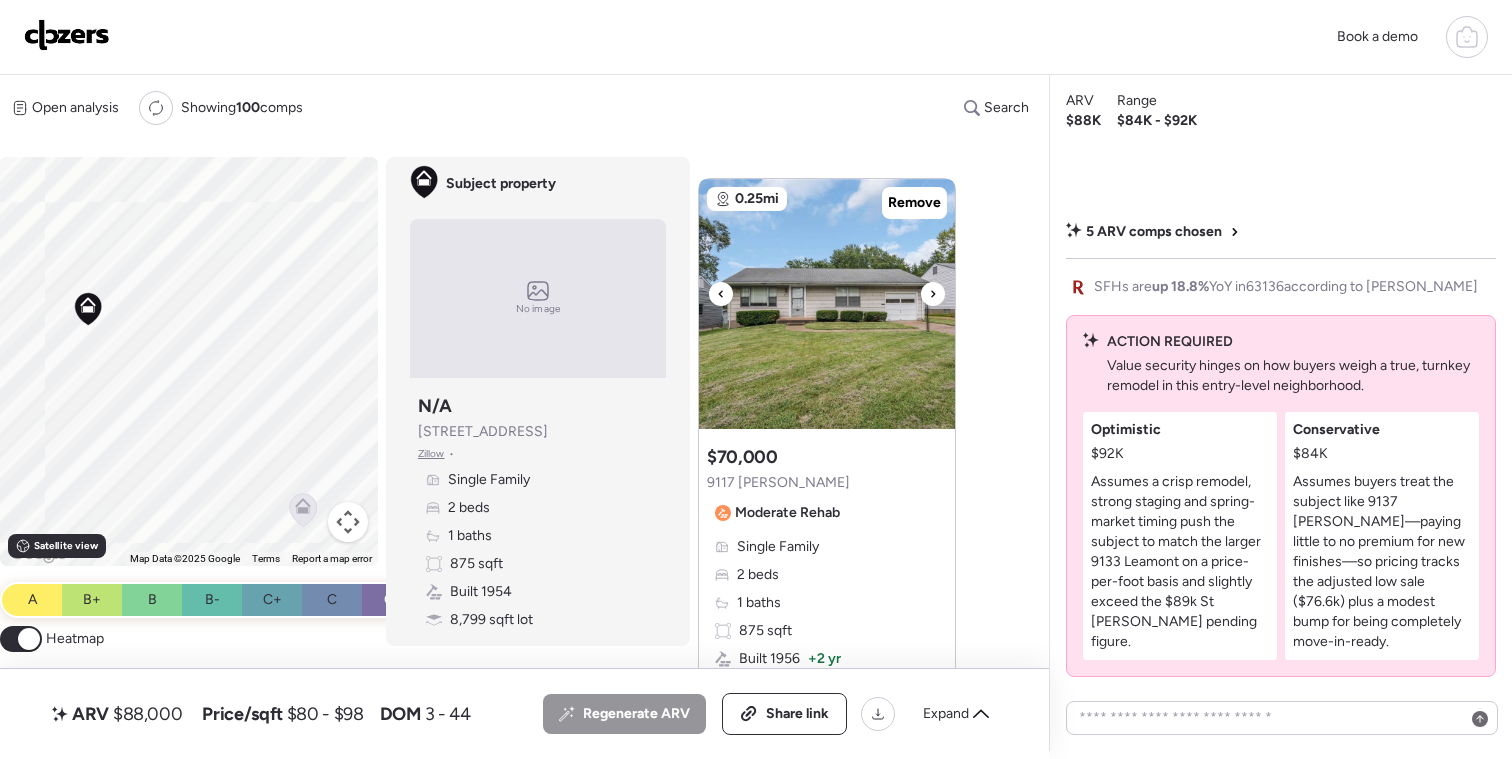 click at bounding box center [933, 294] 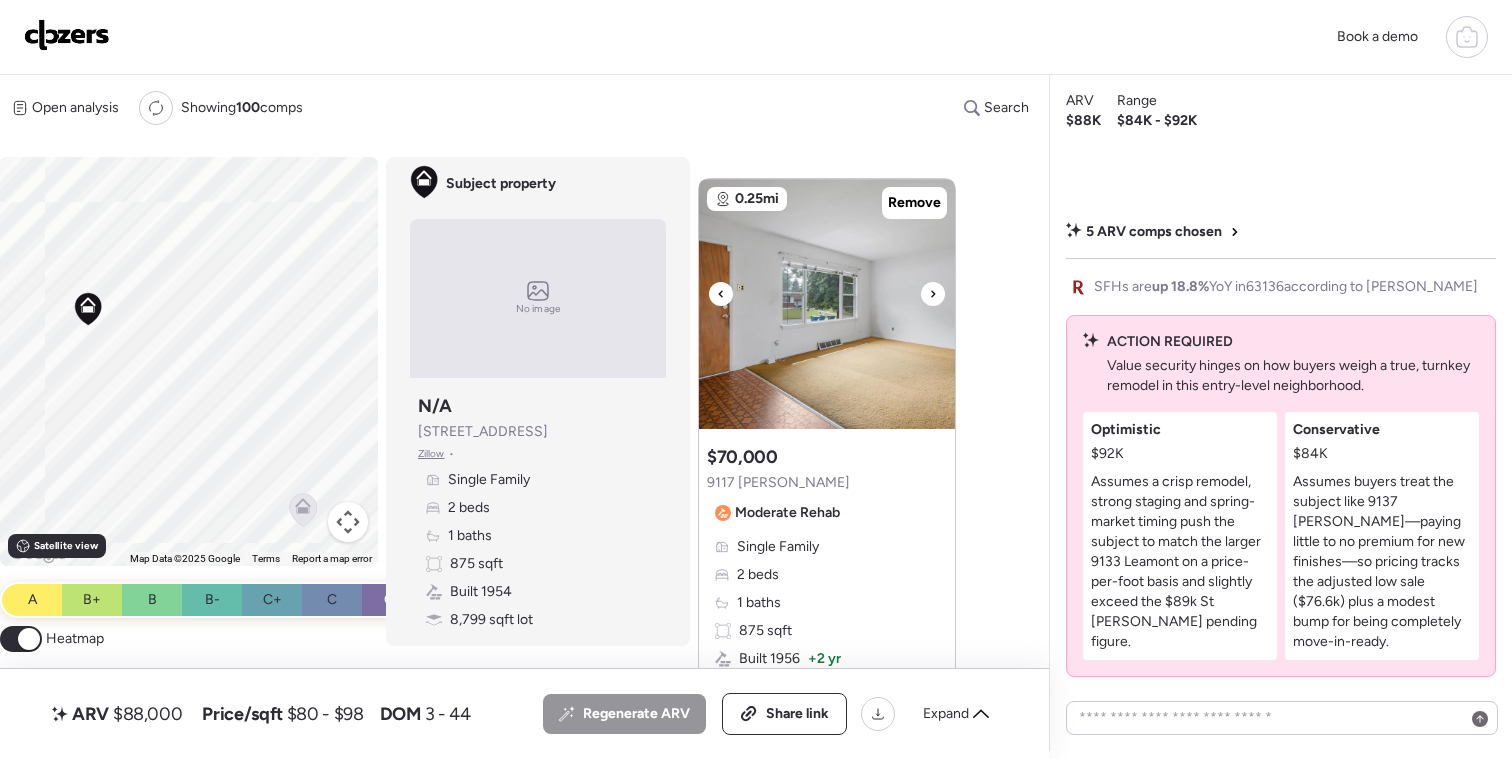 click at bounding box center [933, 294] 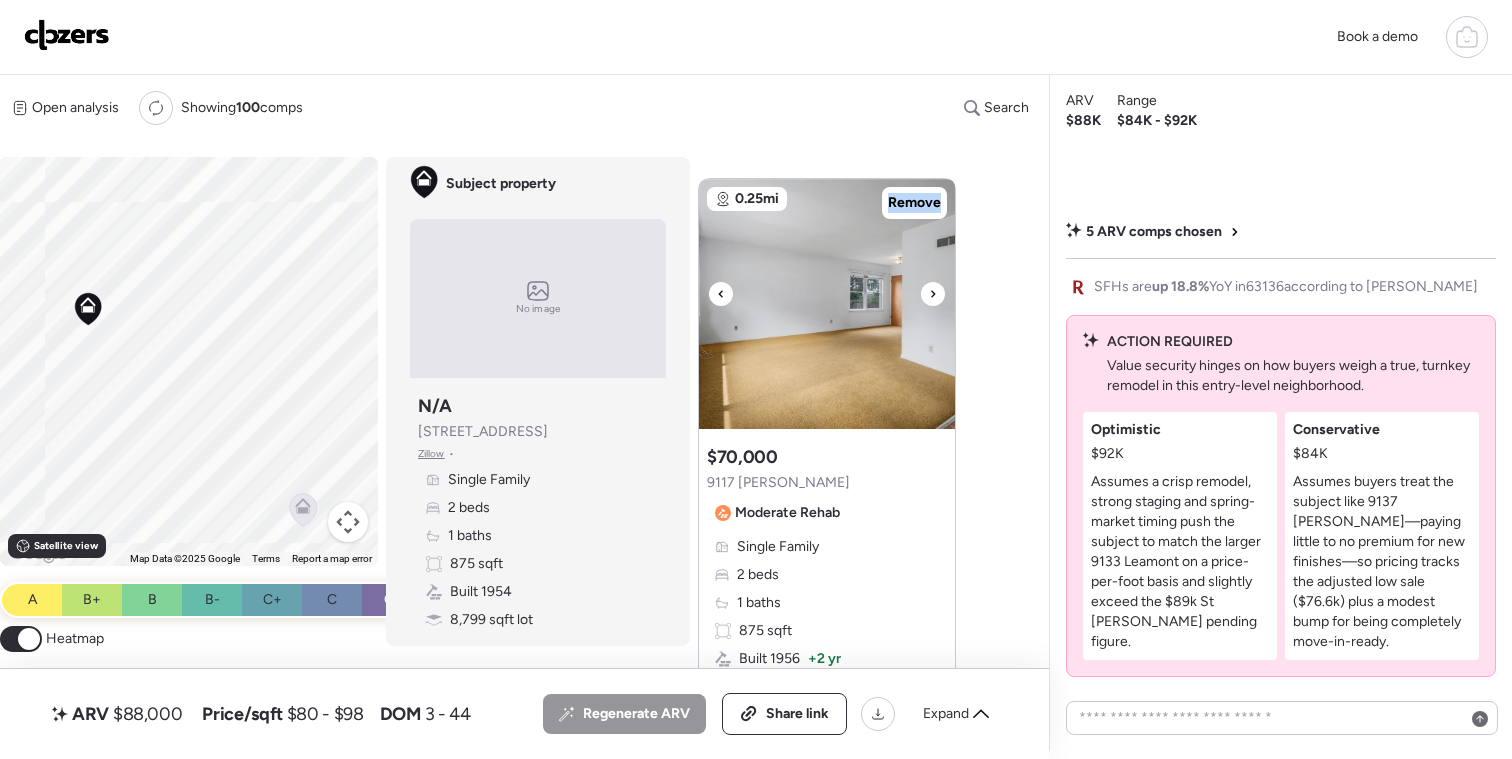 click at bounding box center [933, 294] 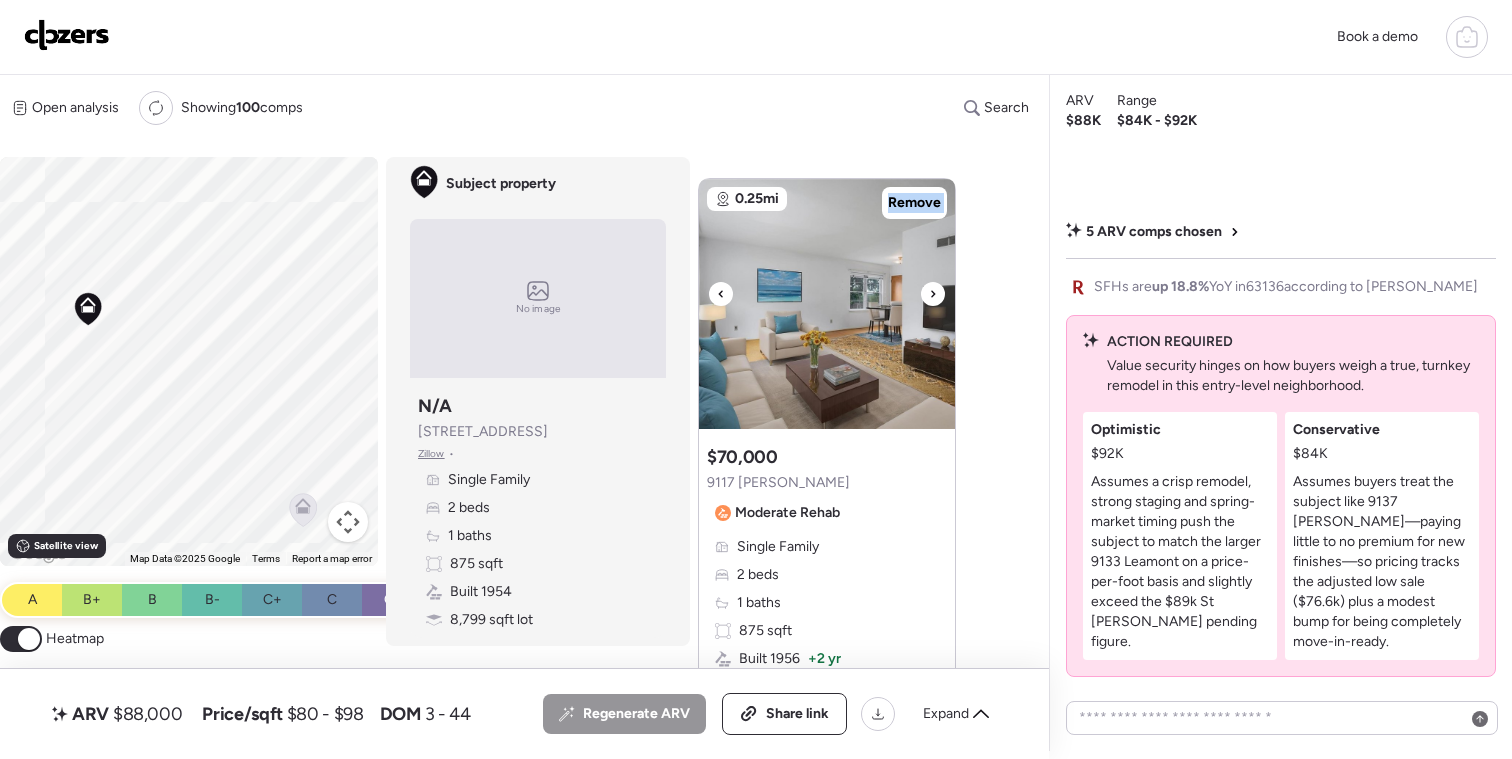 click at bounding box center (933, 294) 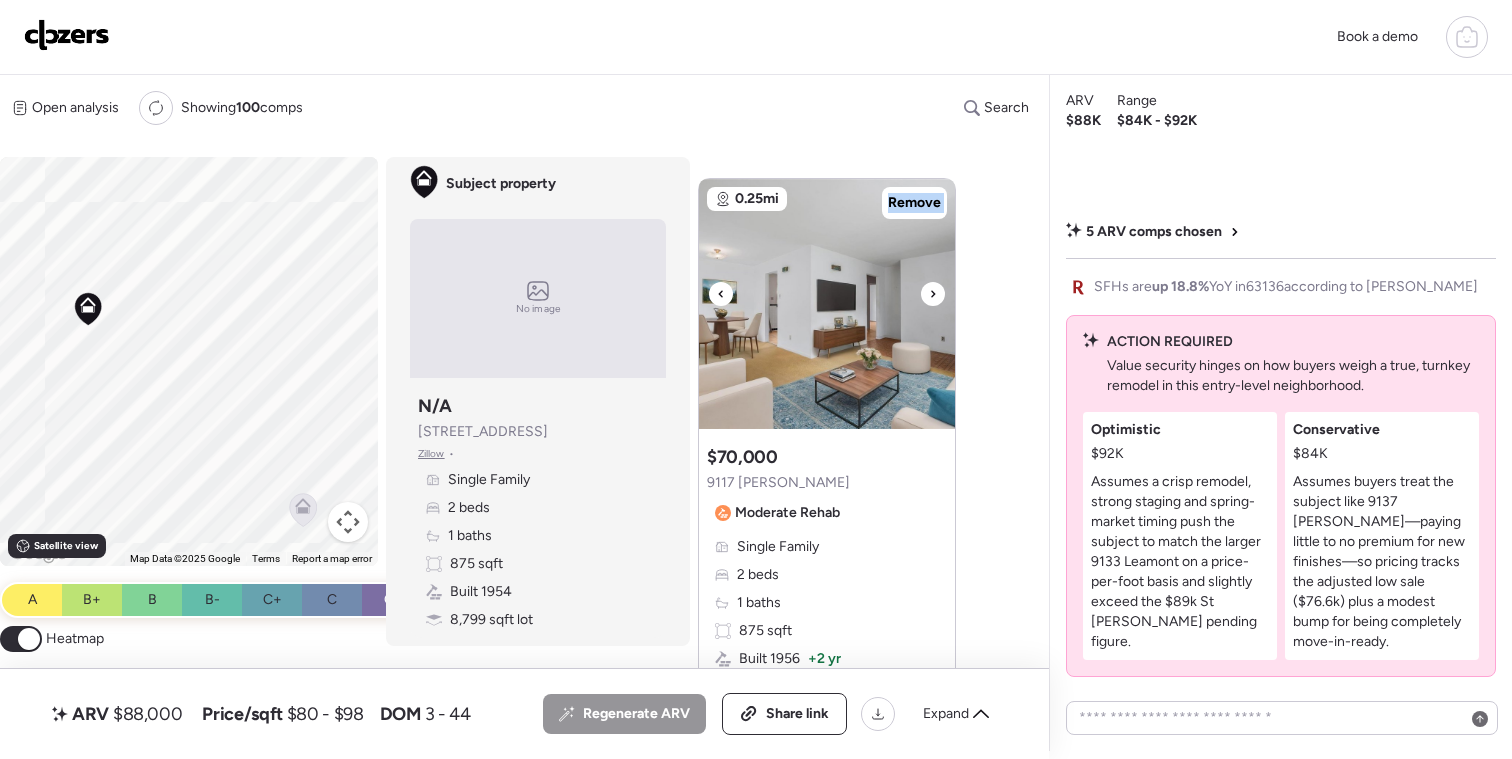 click at bounding box center (933, 294) 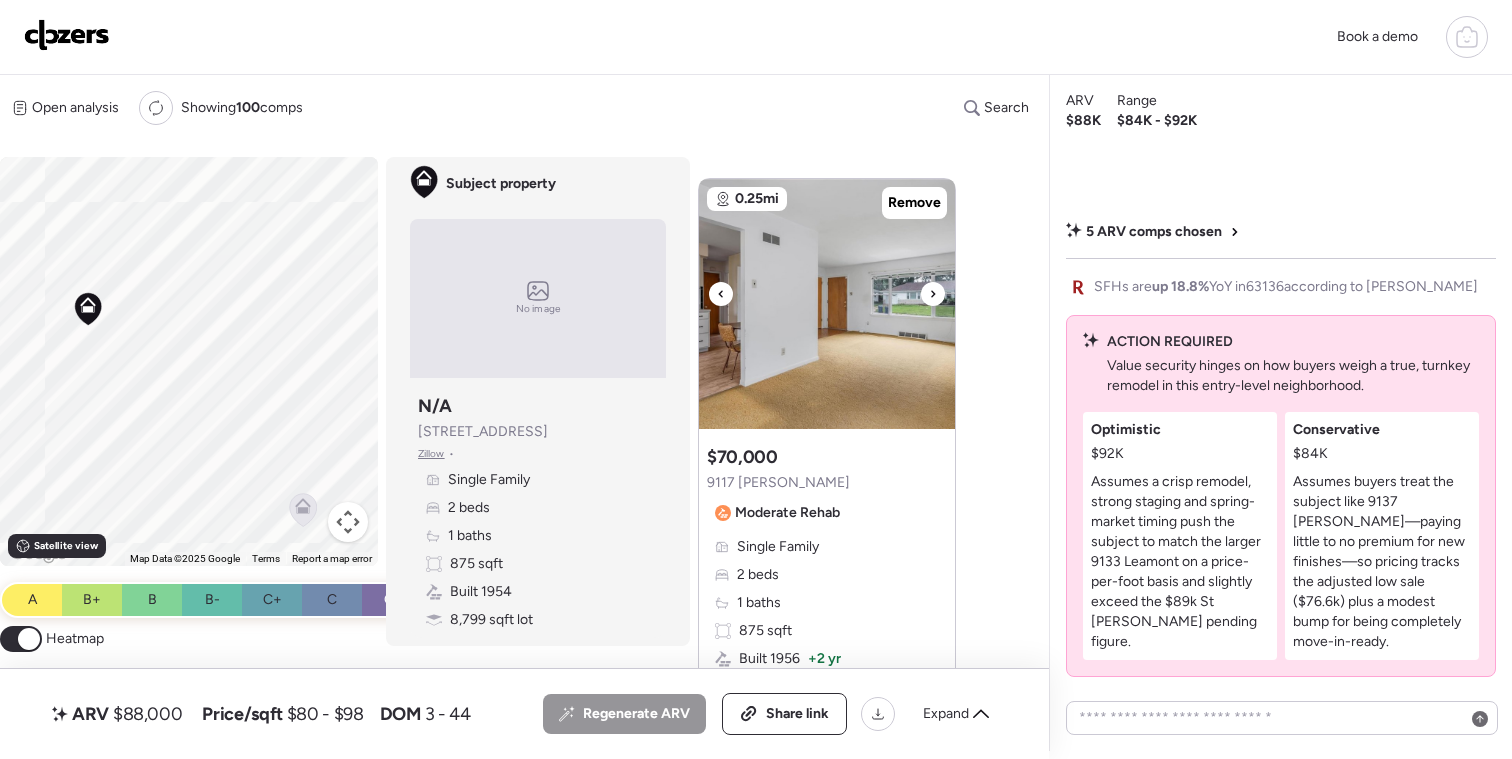 click at bounding box center (933, 294) 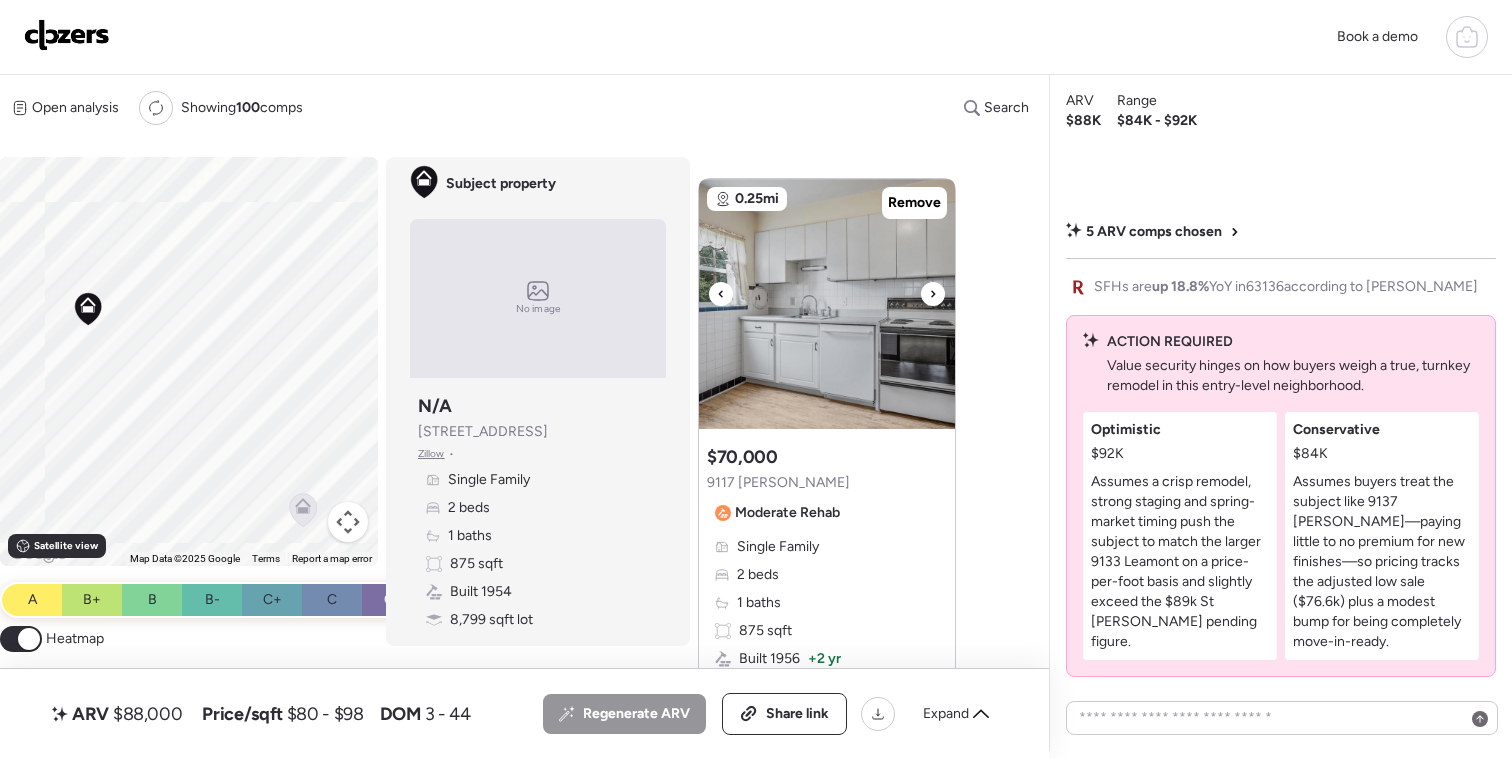 click at bounding box center (933, 294) 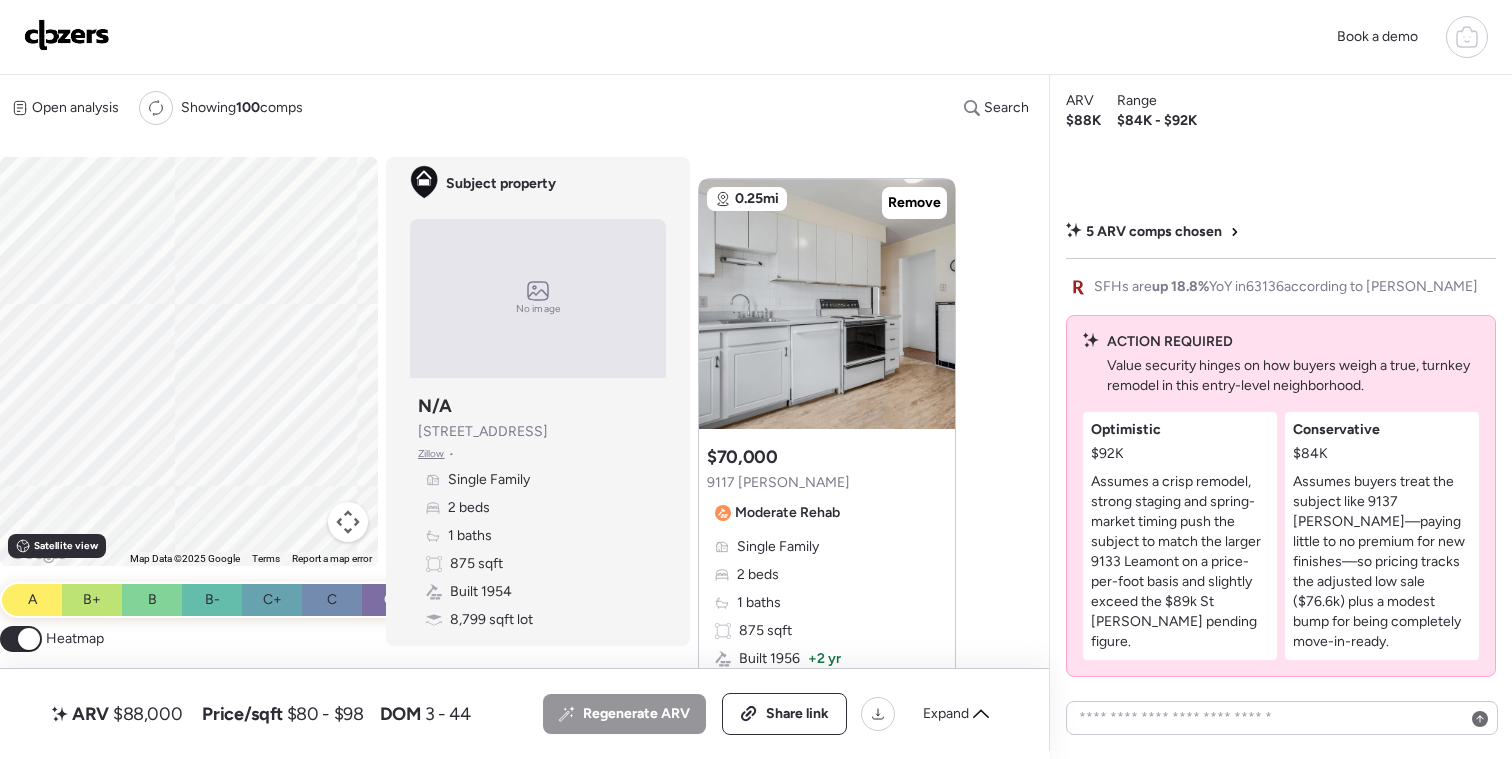 click 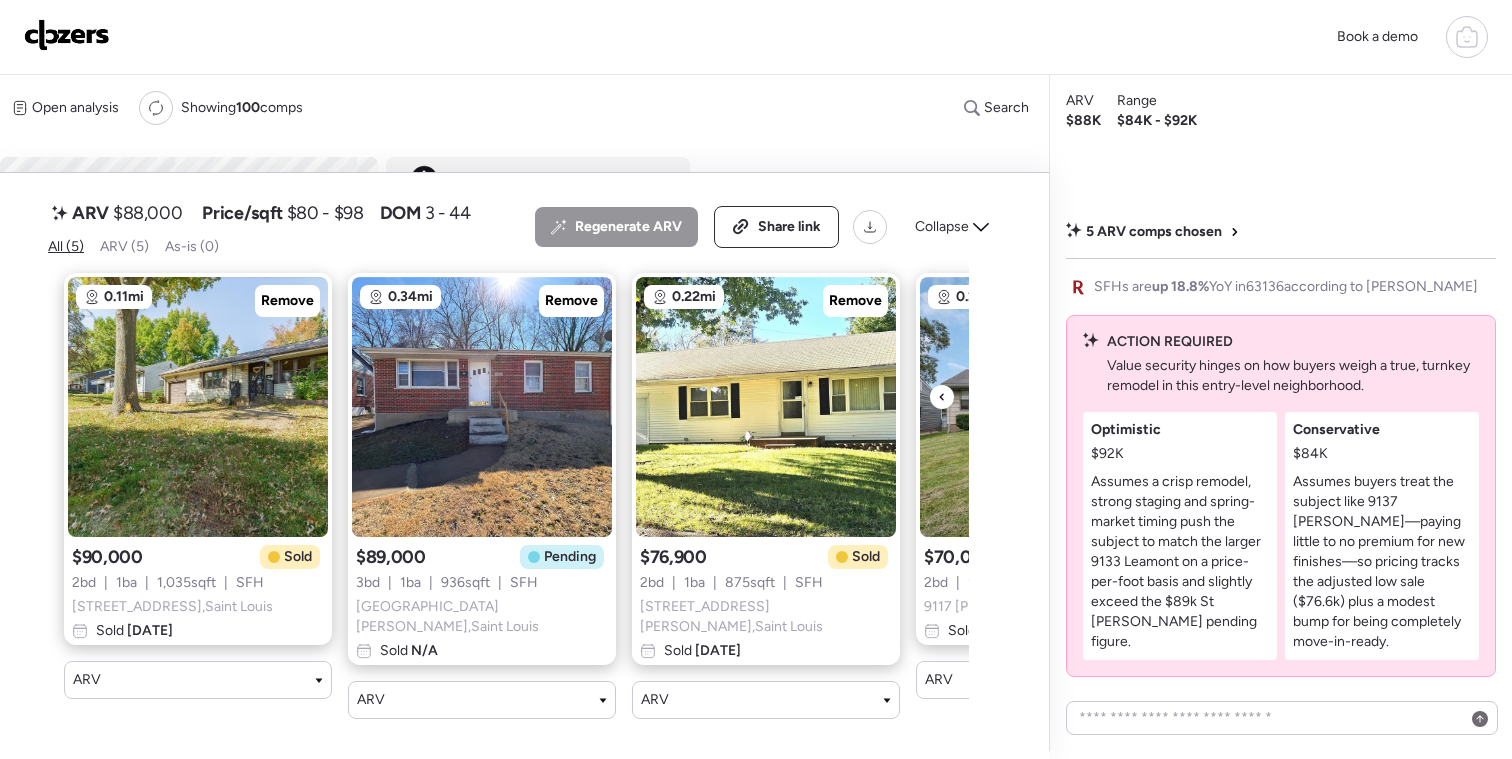 click 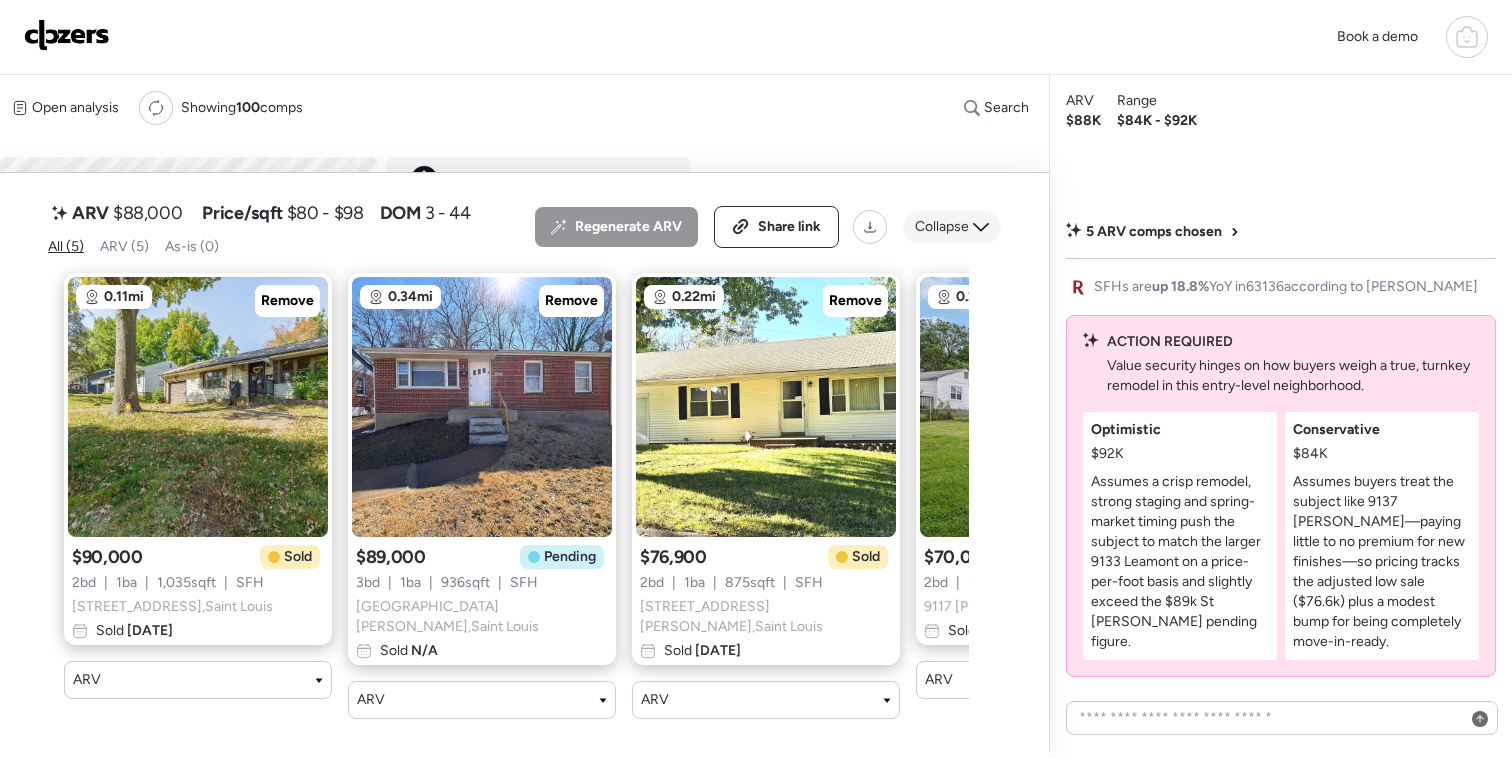 click 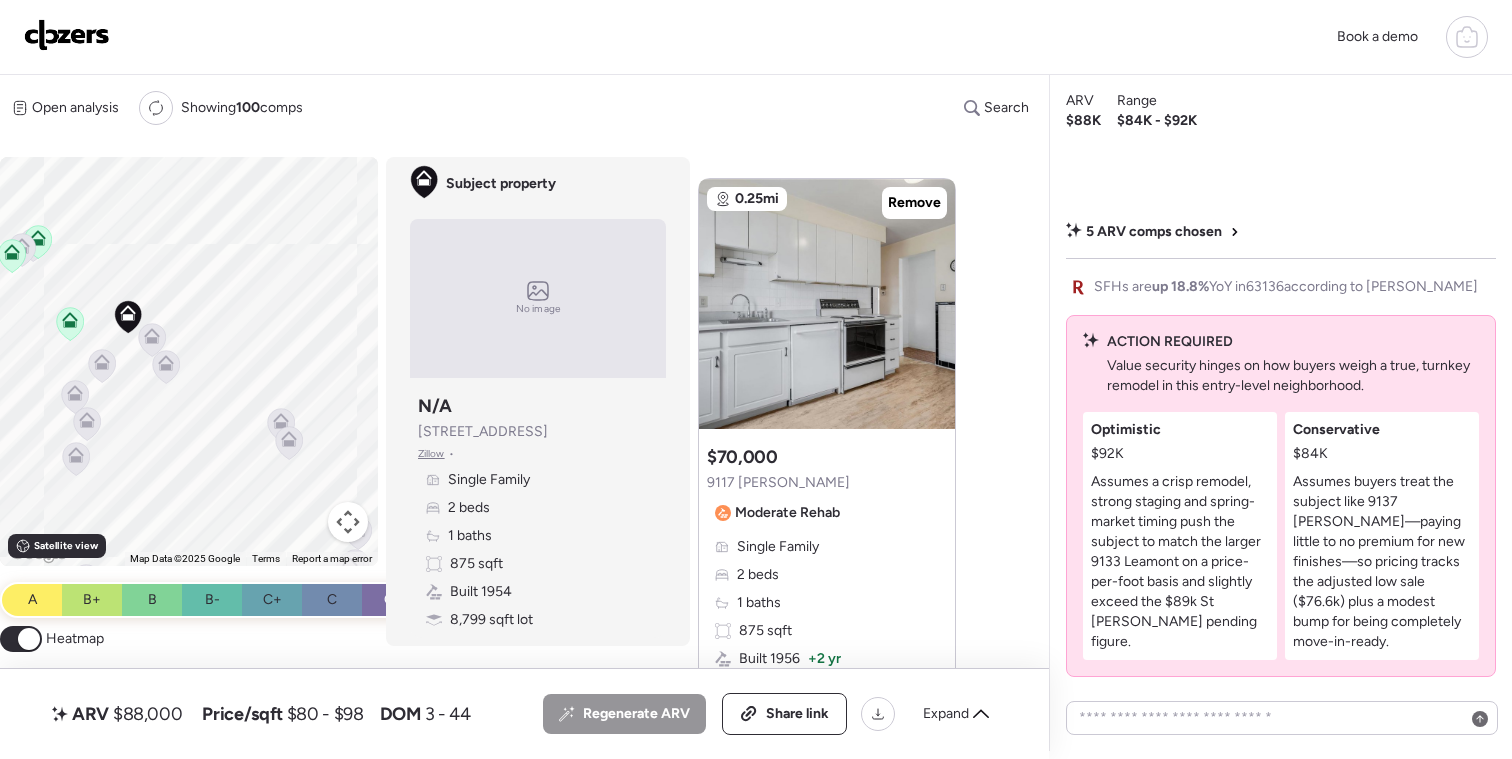 click 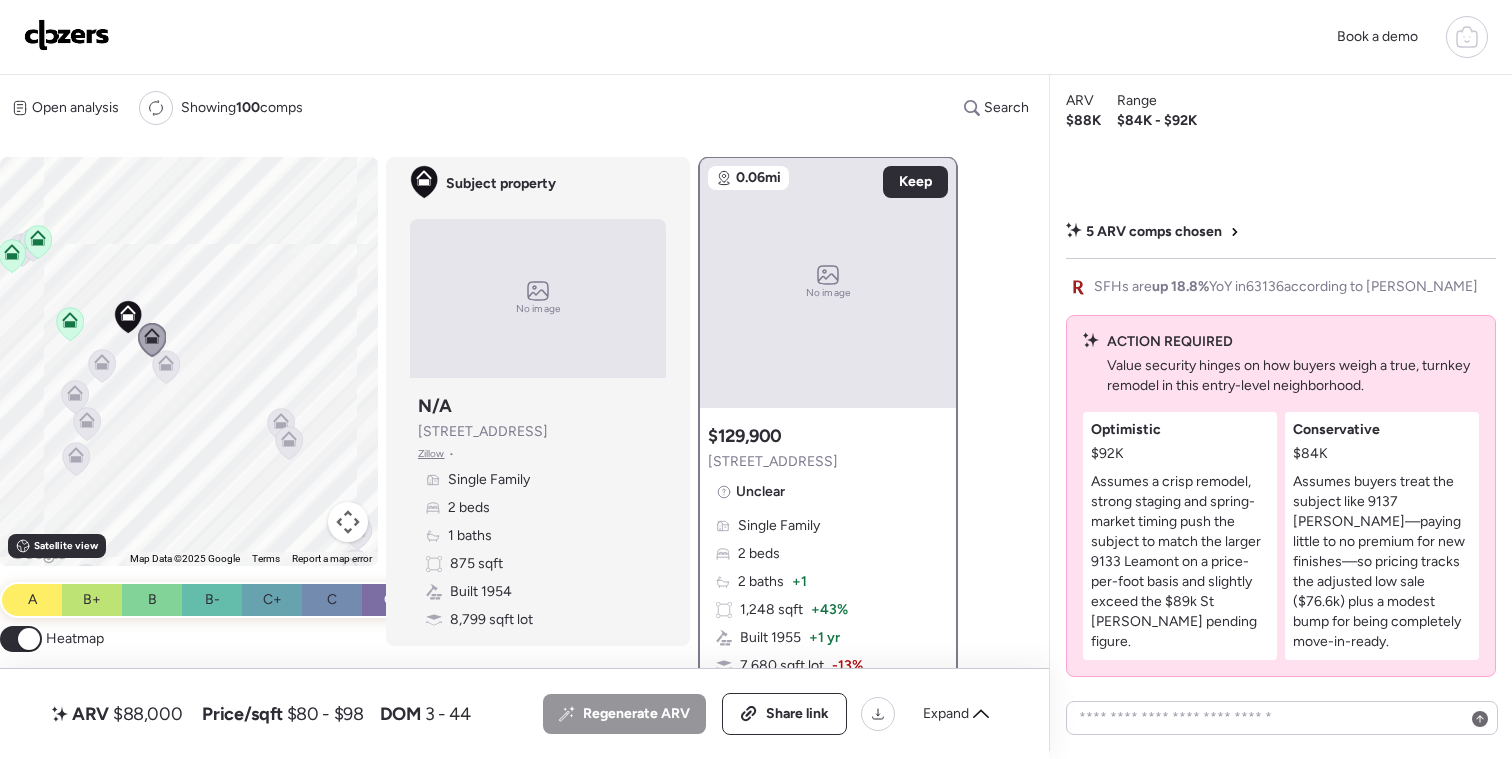 scroll, scrollTop: 0, scrollLeft: 0, axis: both 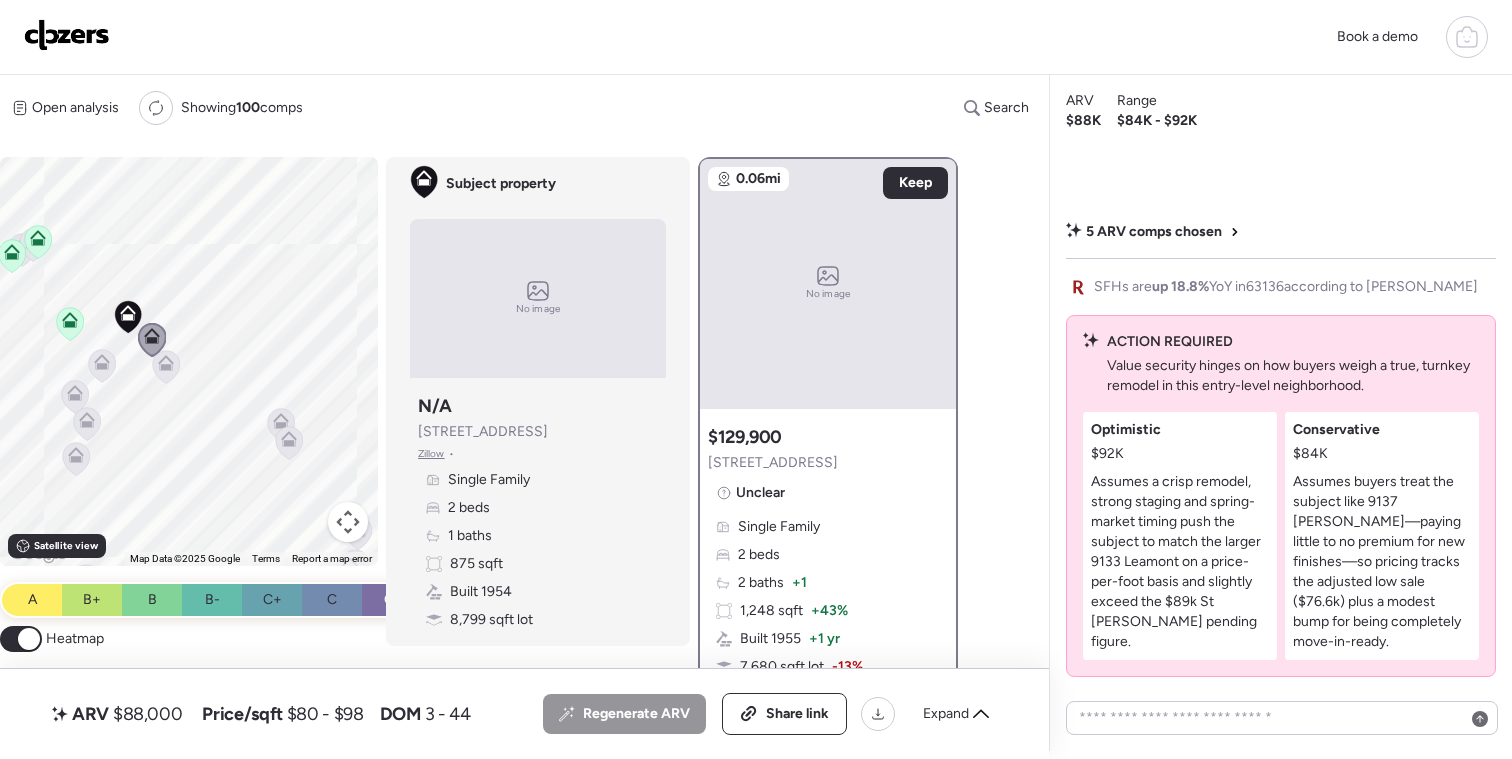 click 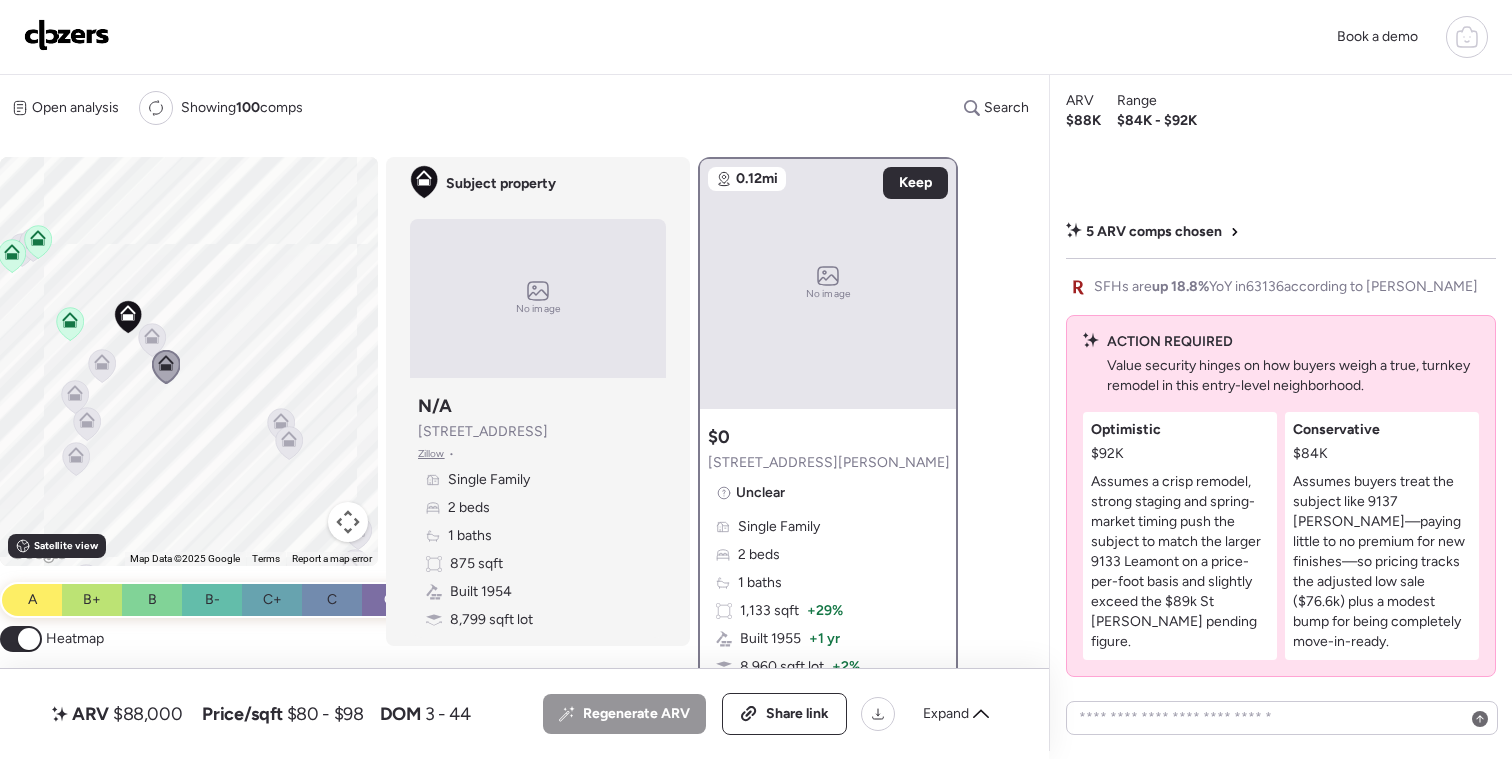 click 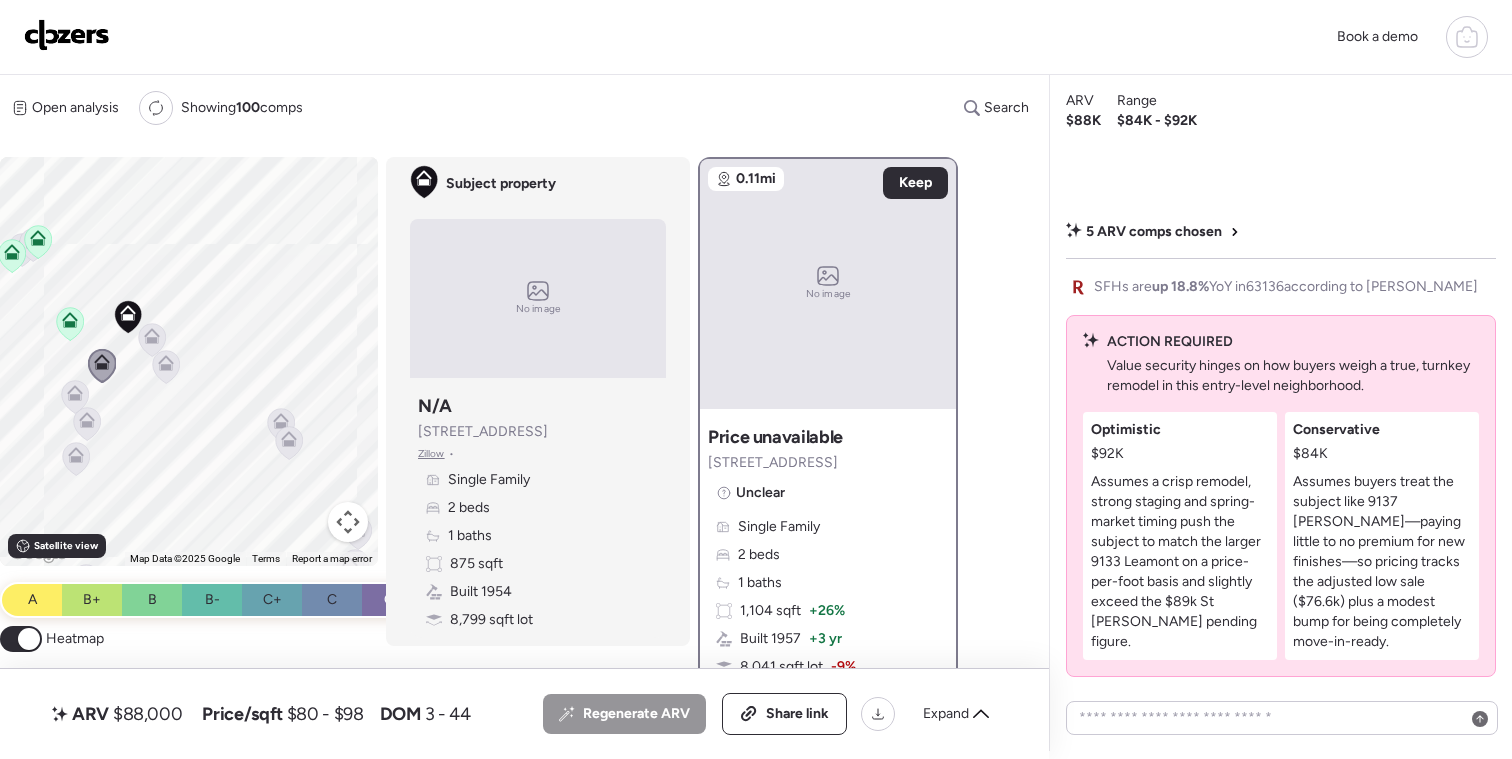 click 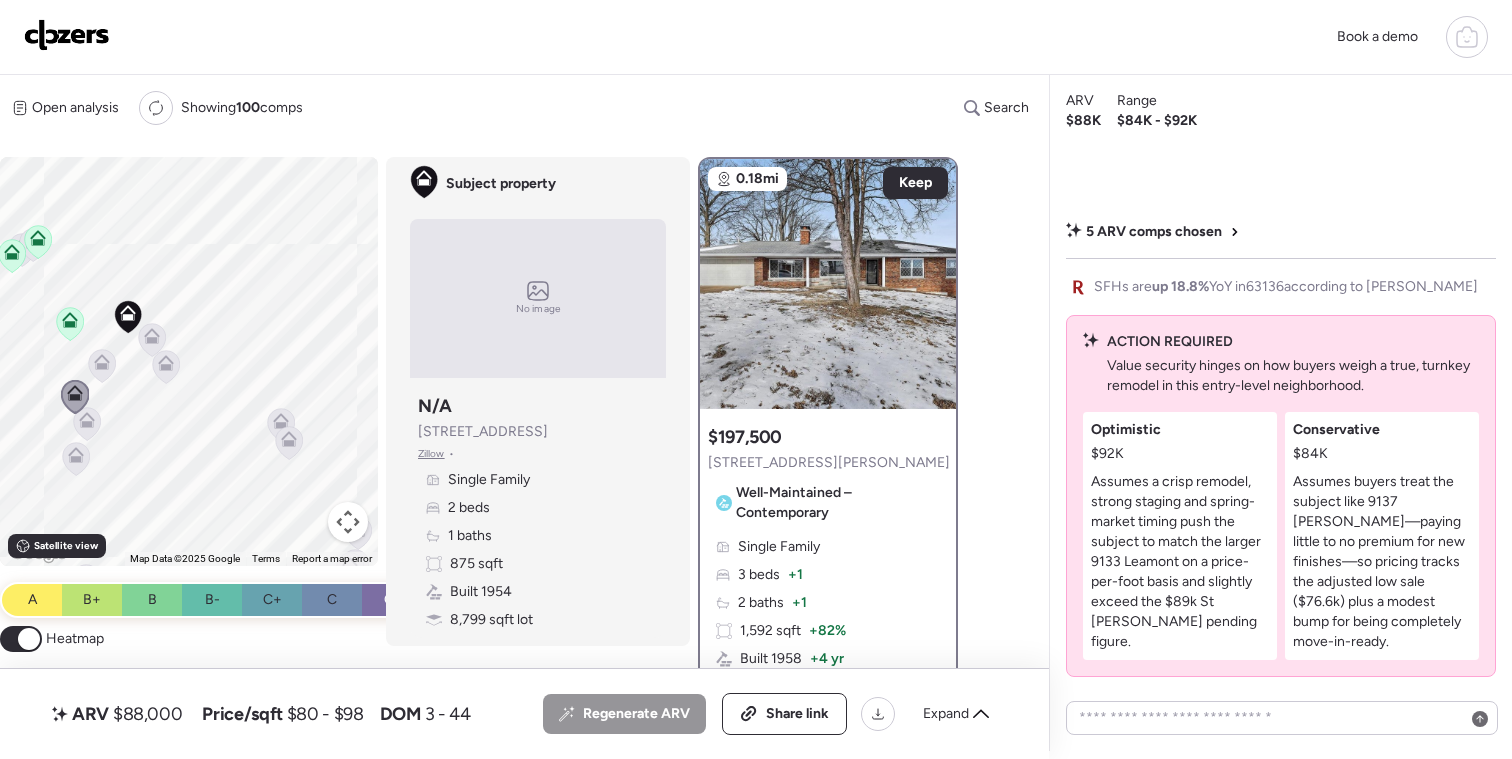click 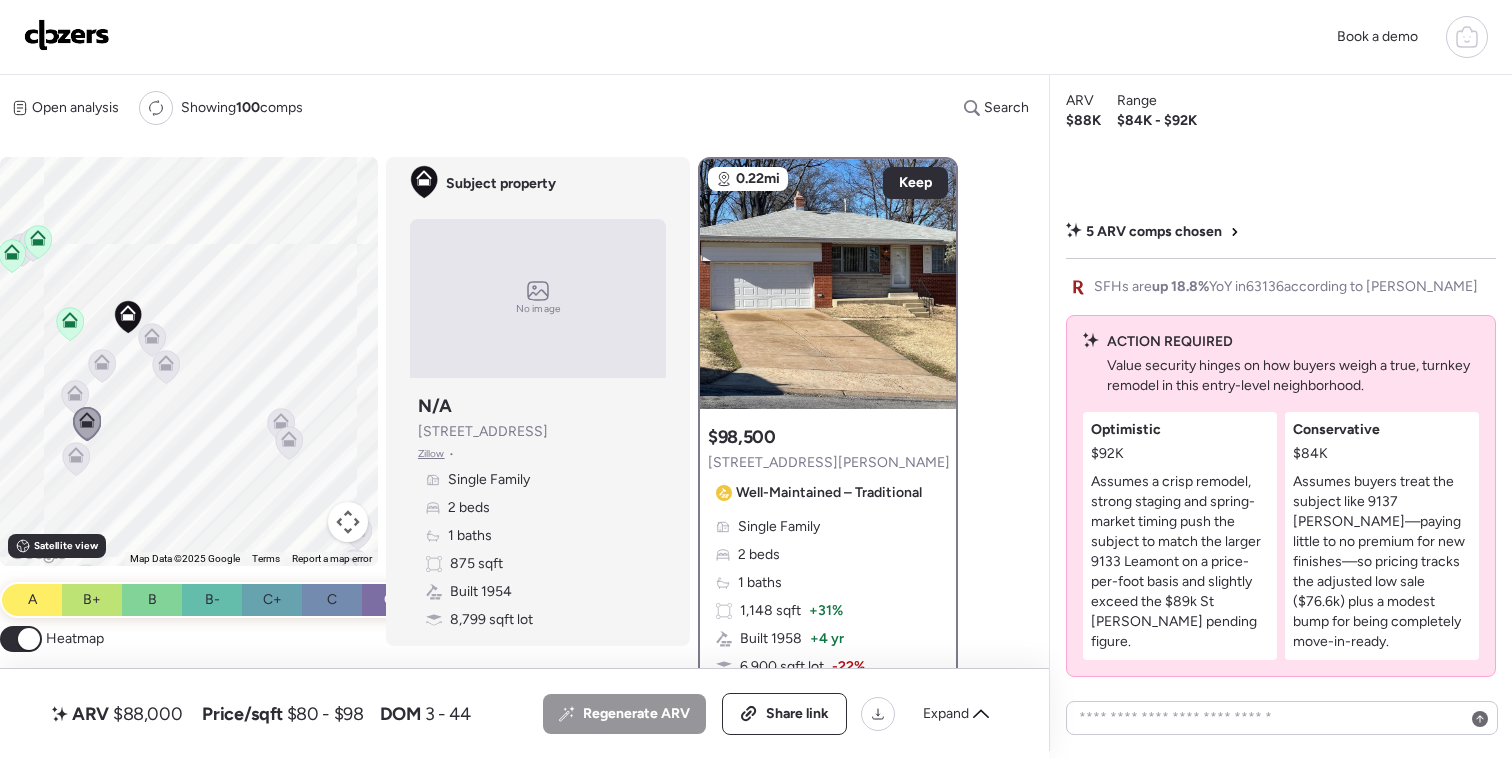 click 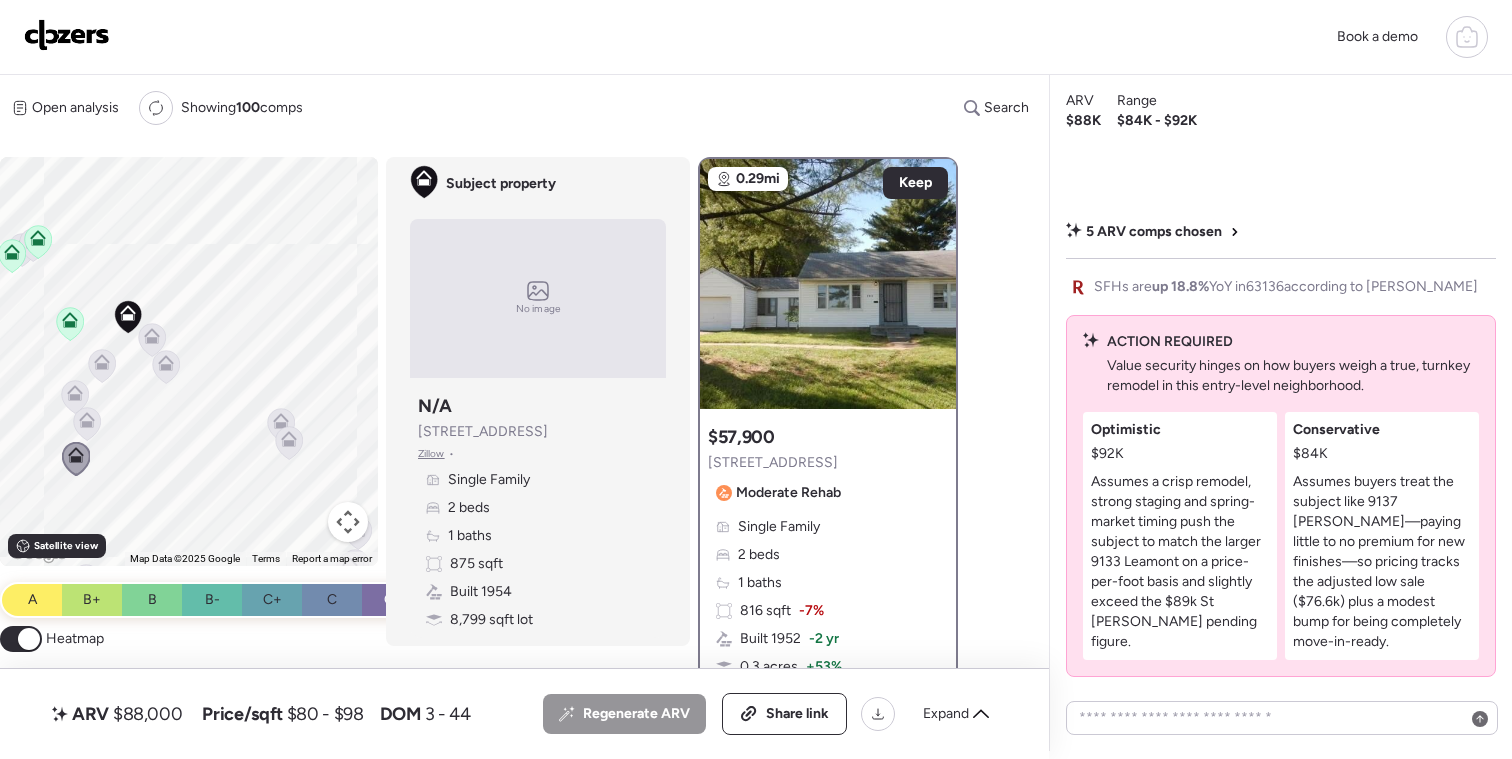 click 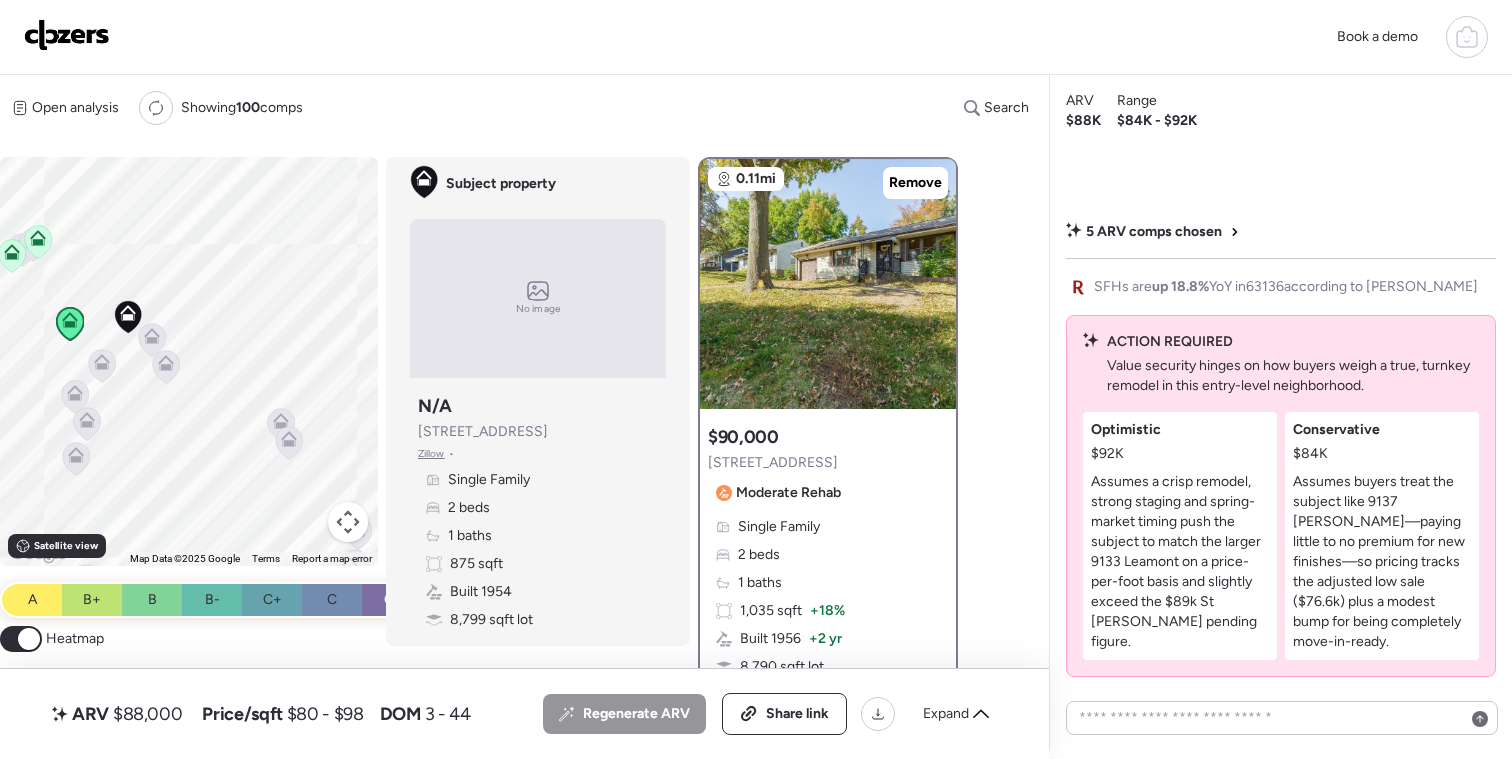 click 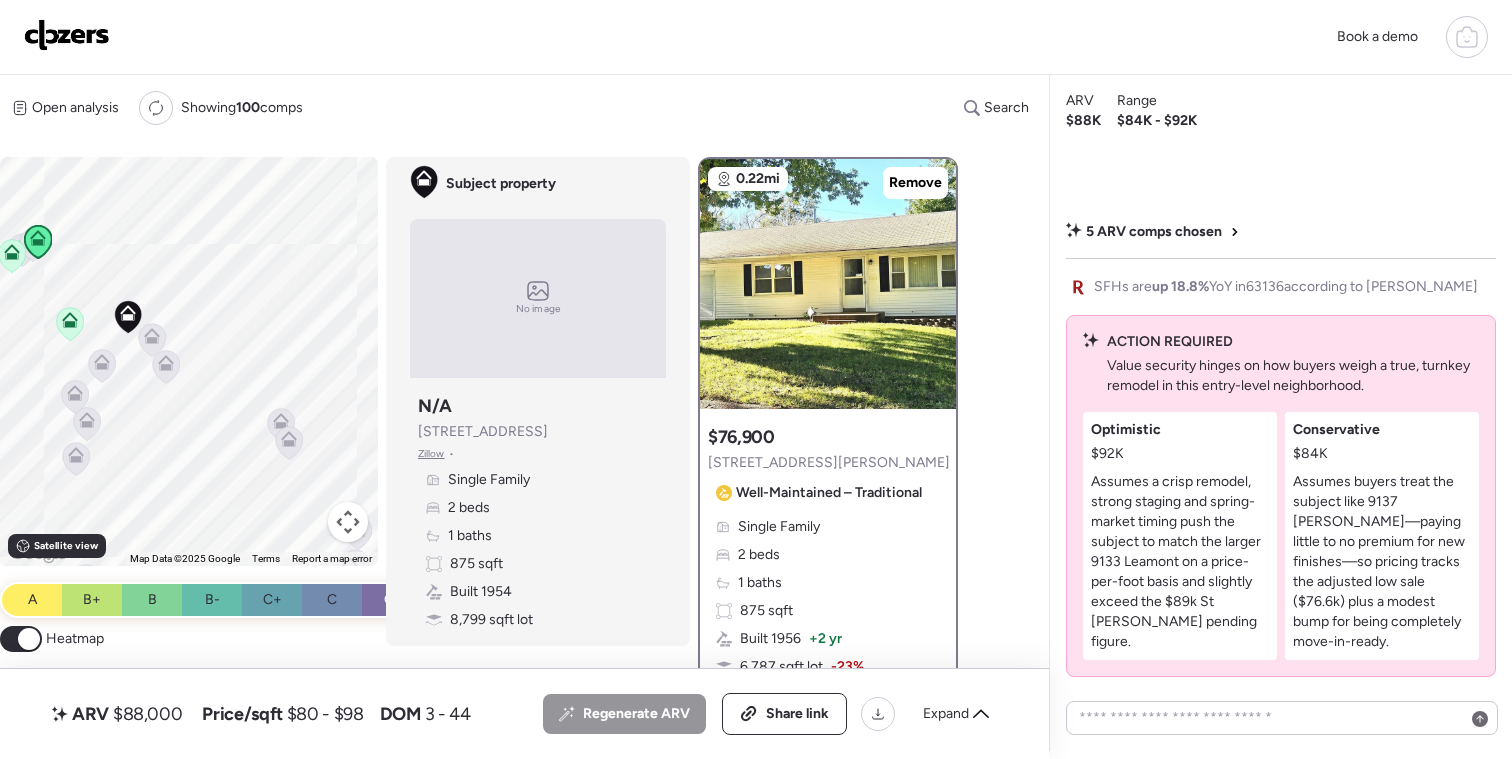 click 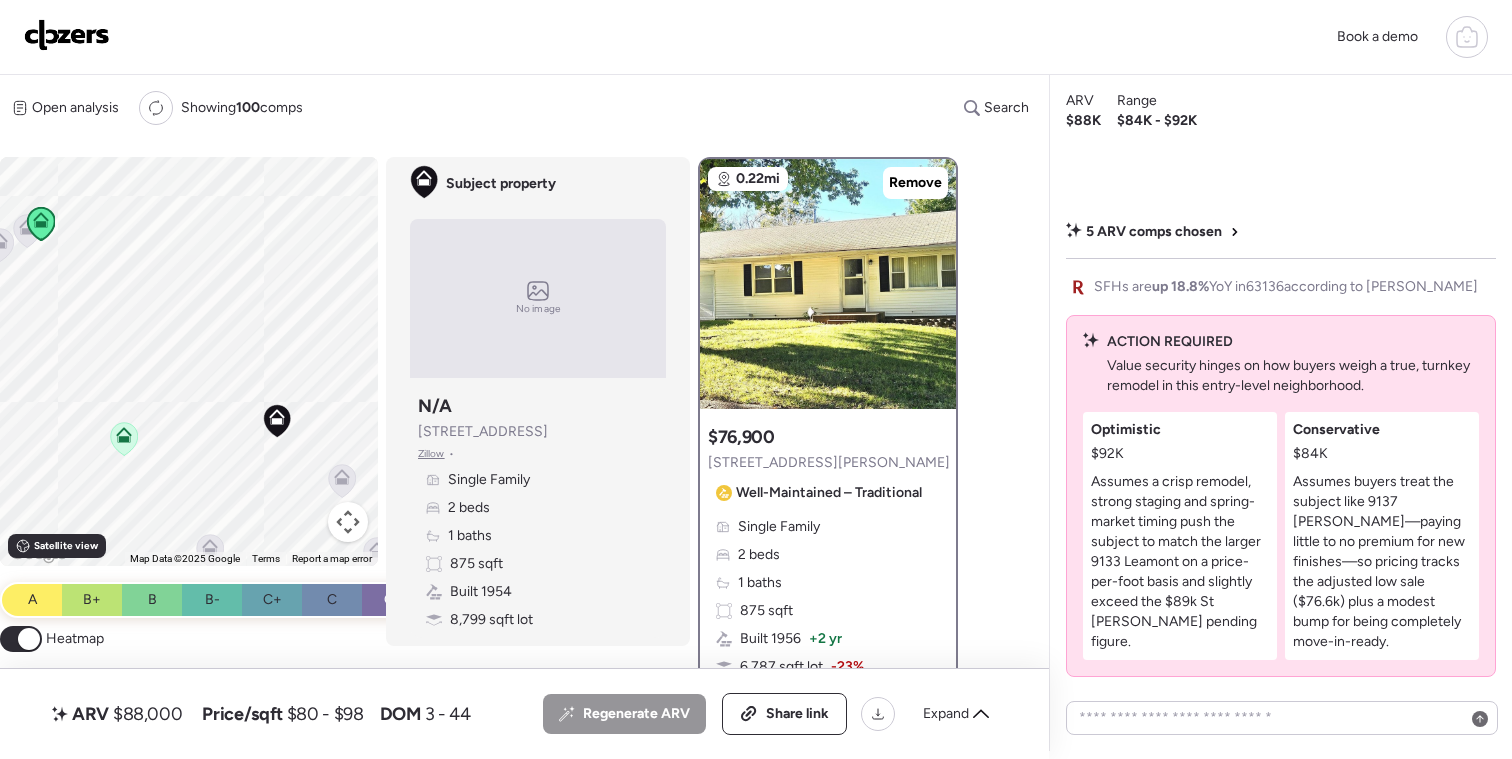 click 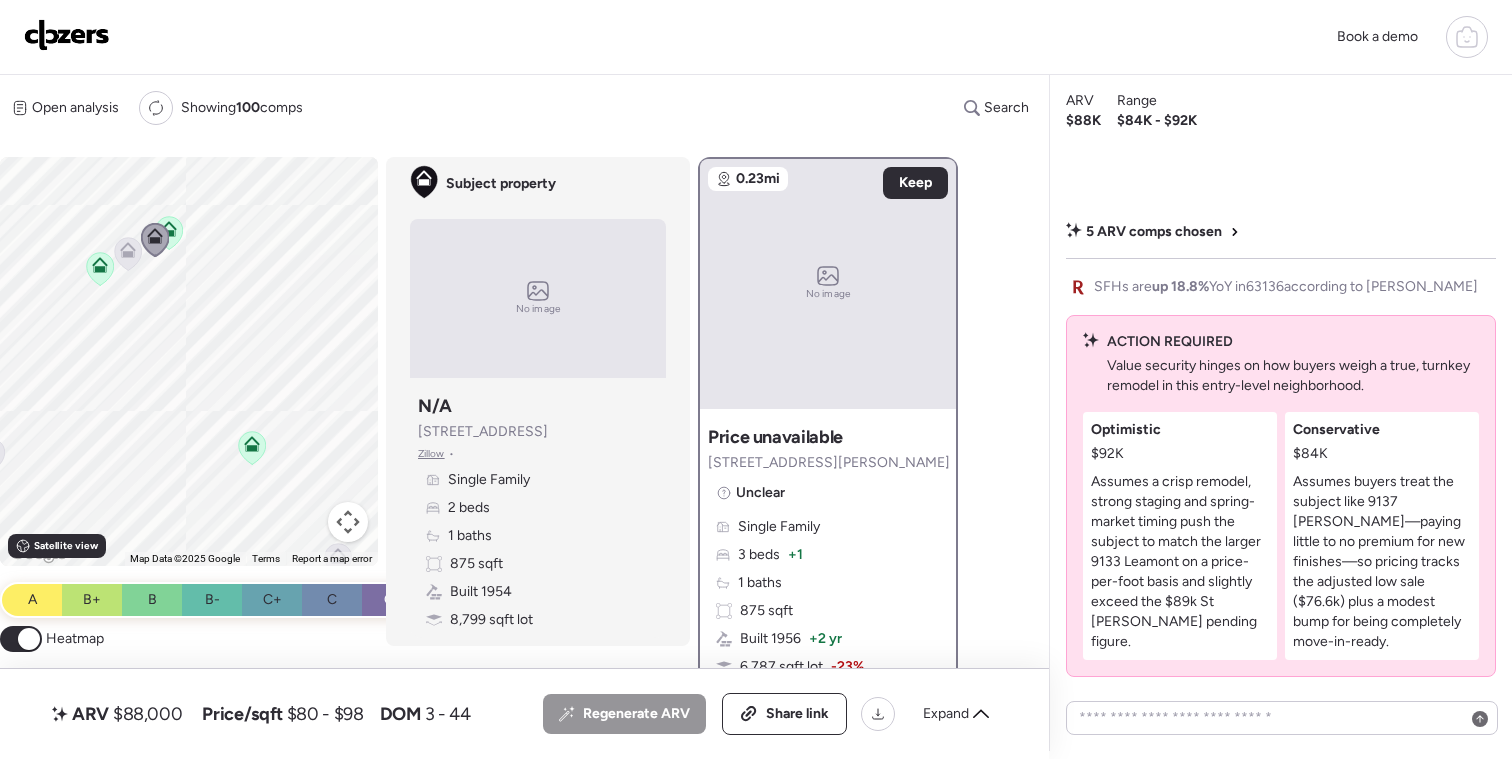 drag, startPoint x: 59, startPoint y: 263, endPoint x: 187, endPoint y: 274, distance: 128.47179 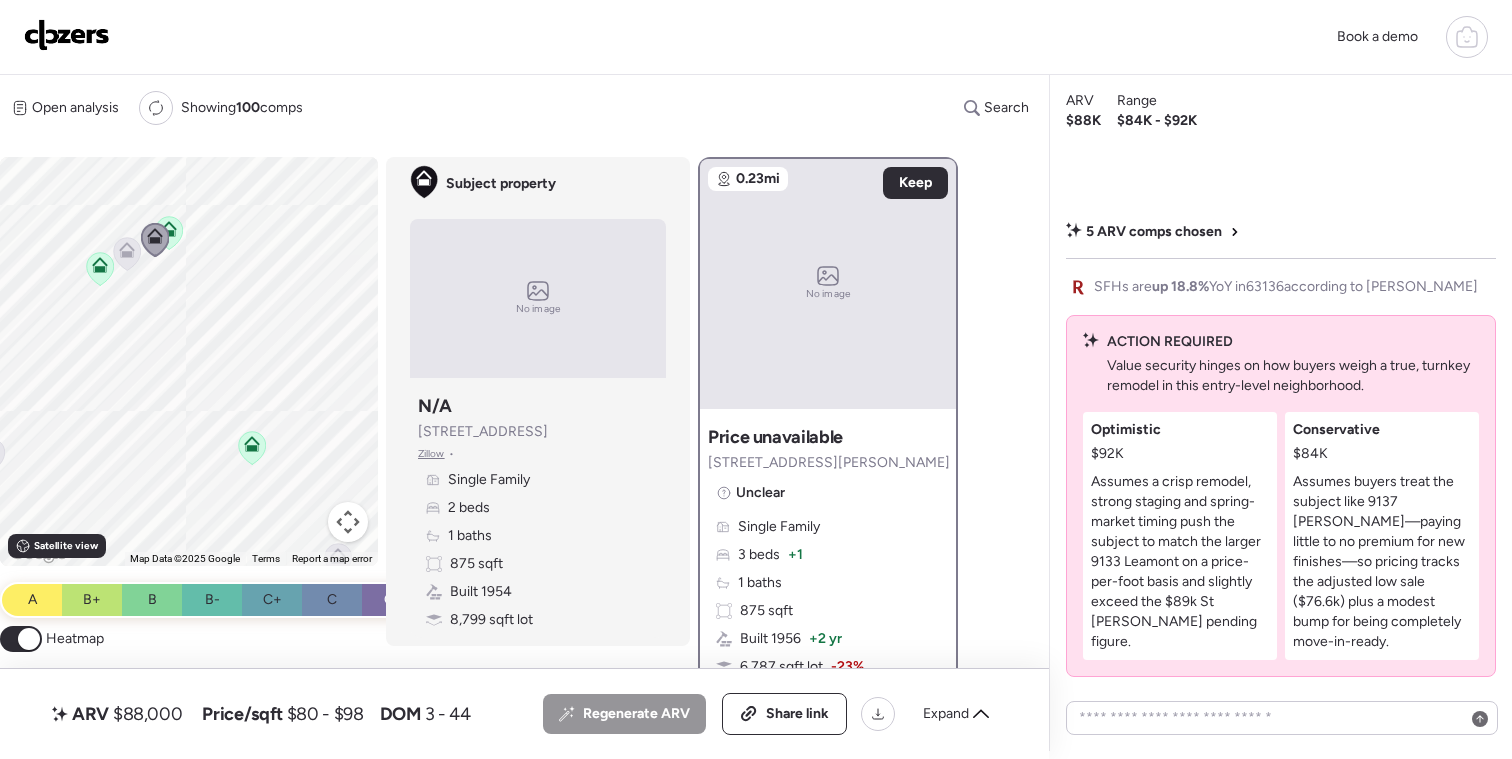 click 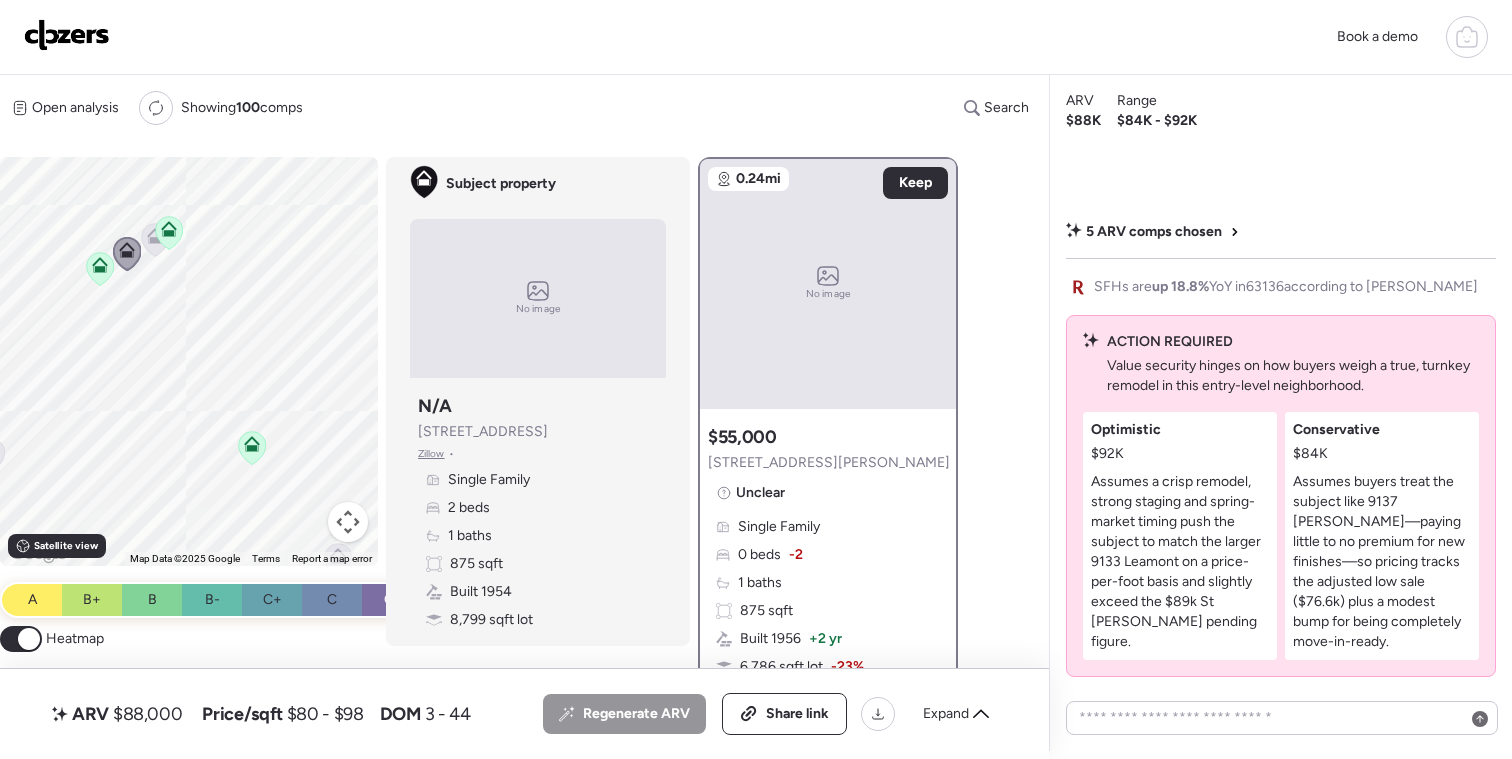 click 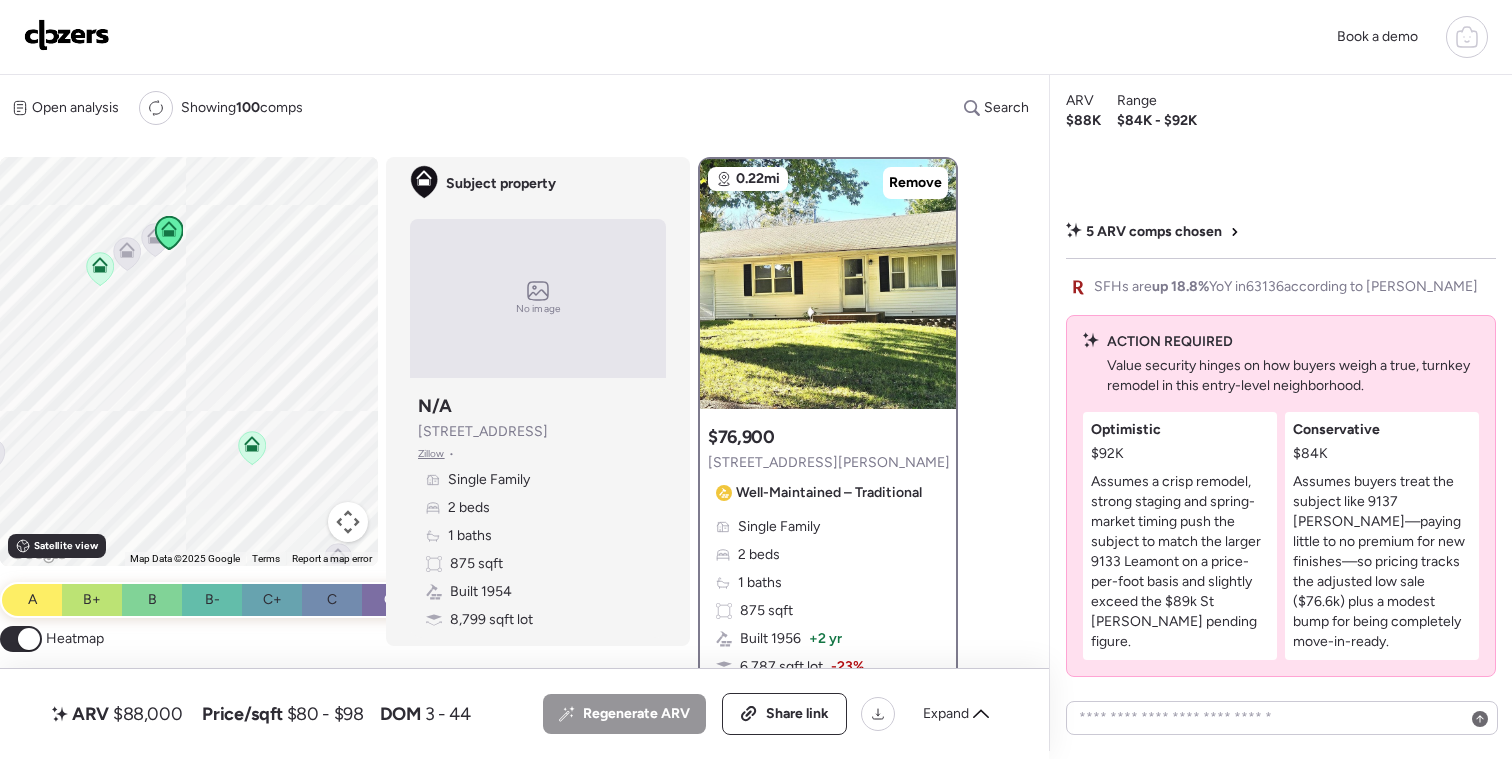 click 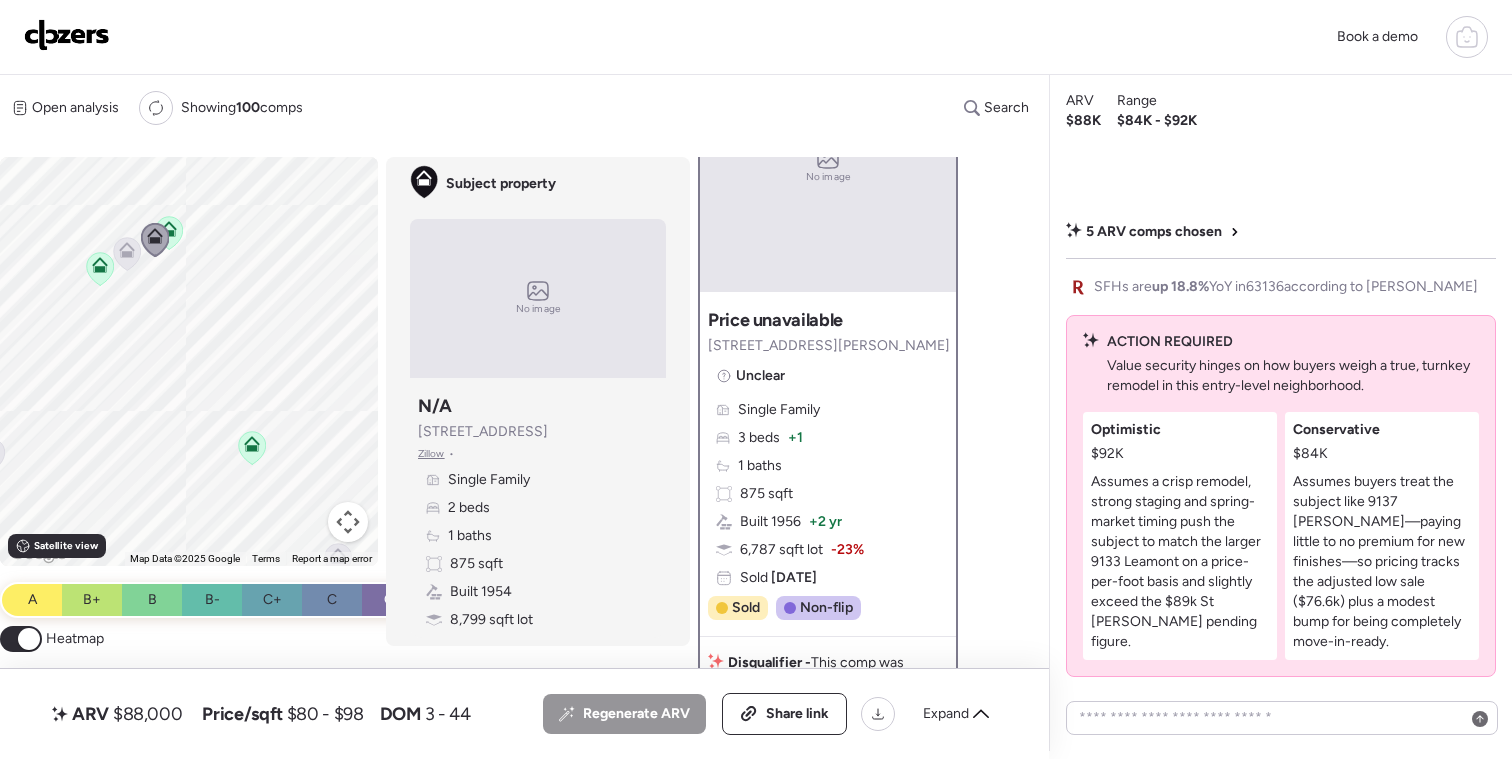 scroll, scrollTop: 119, scrollLeft: 0, axis: vertical 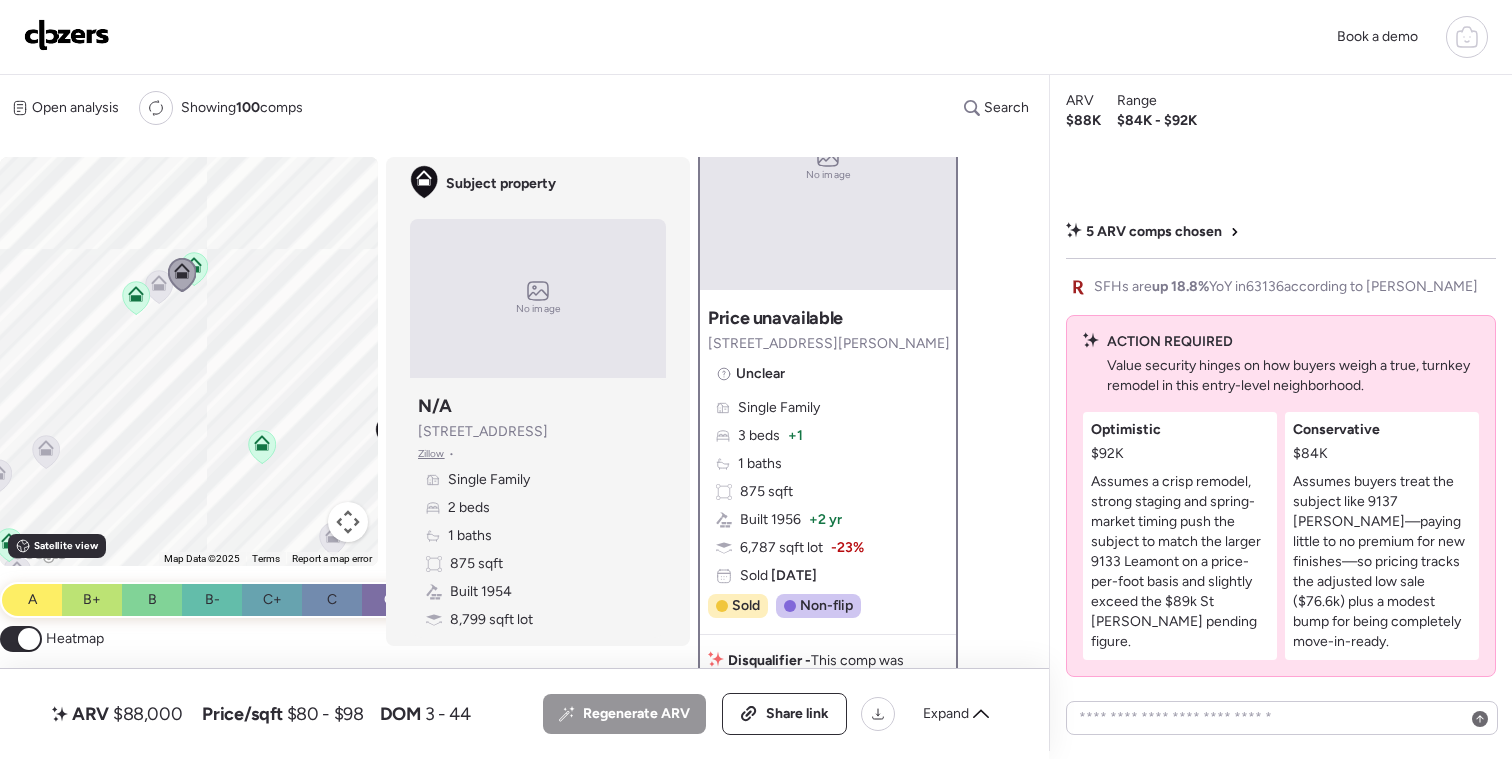 click 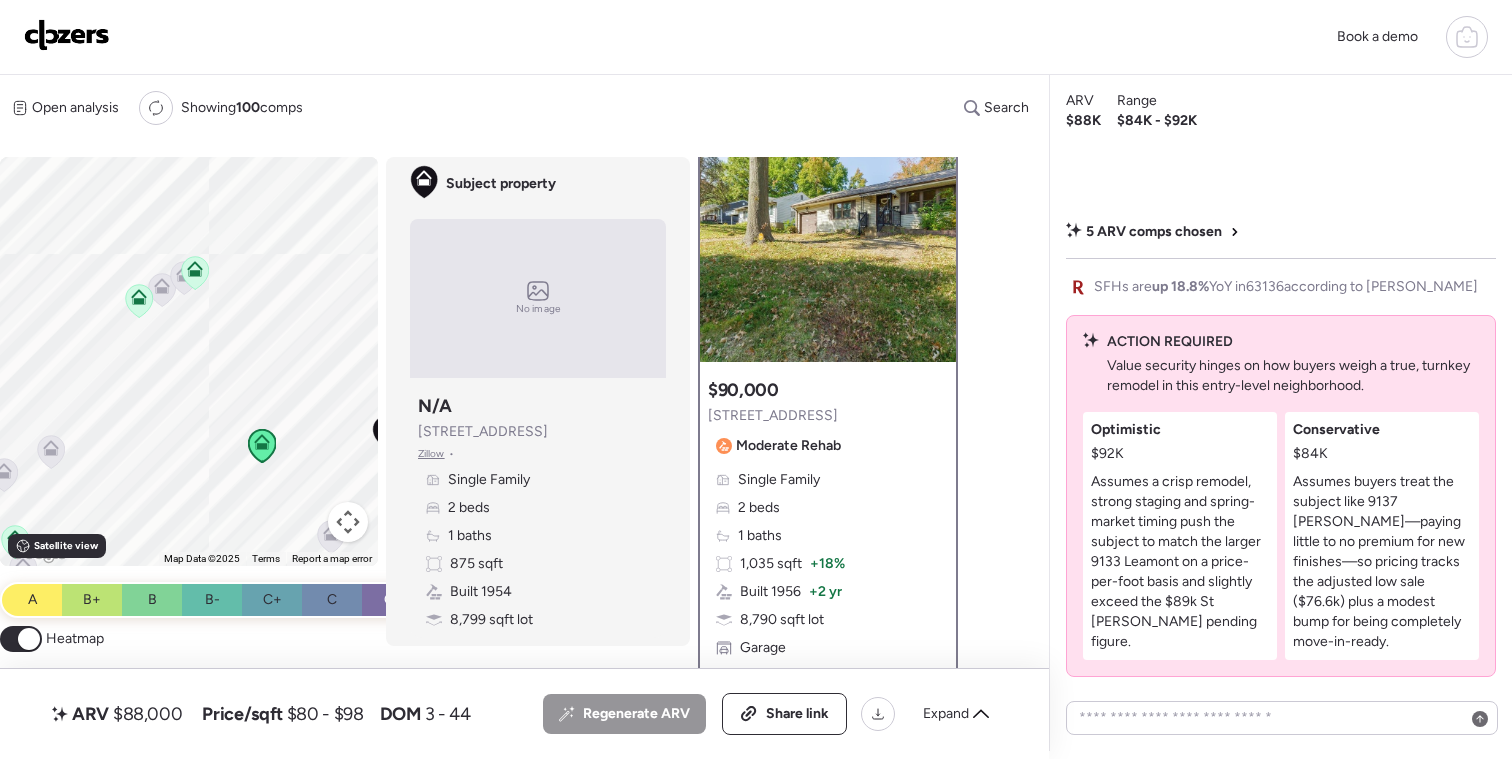 scroll, scrollTop: 91, scrollLeft: 0, axis: vertical 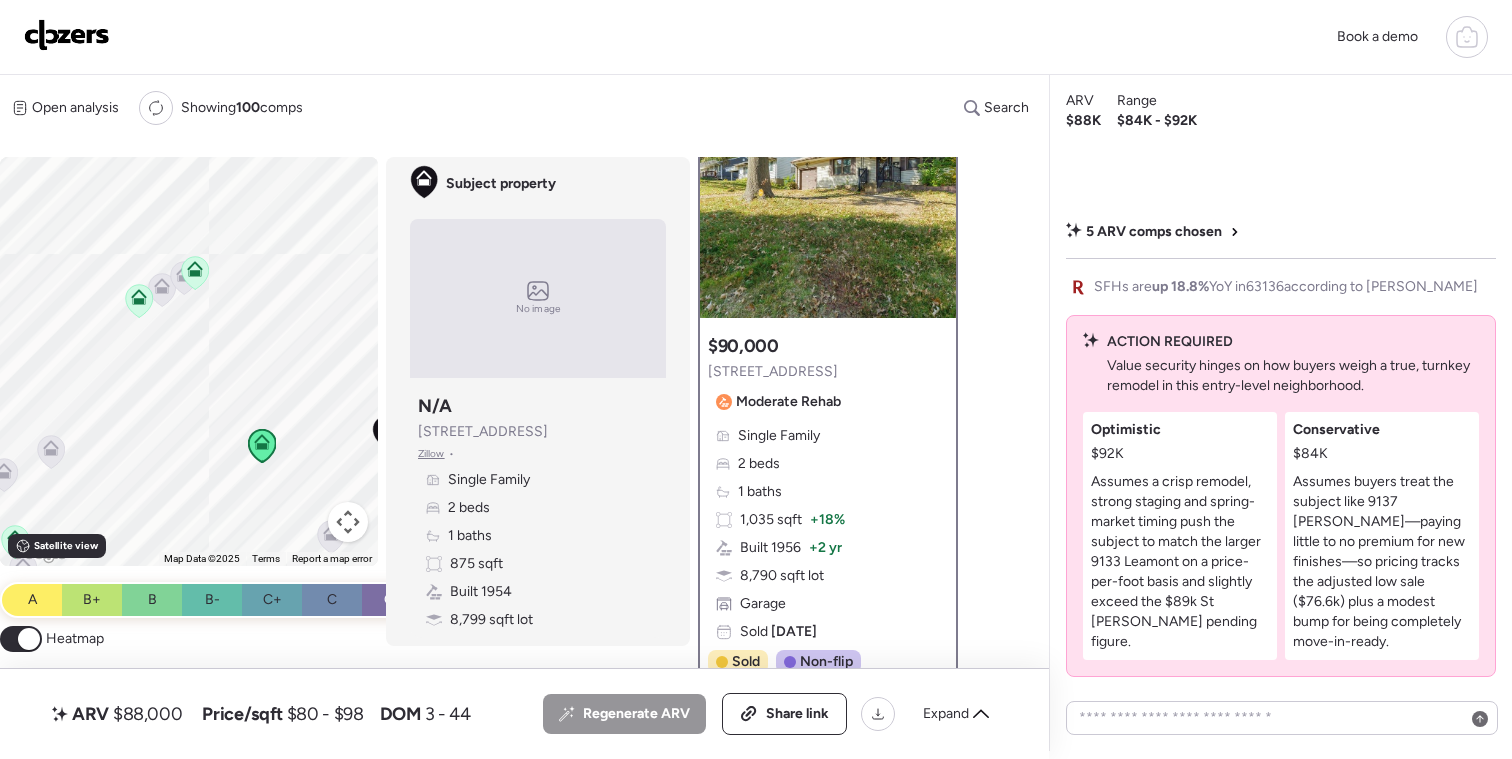 click 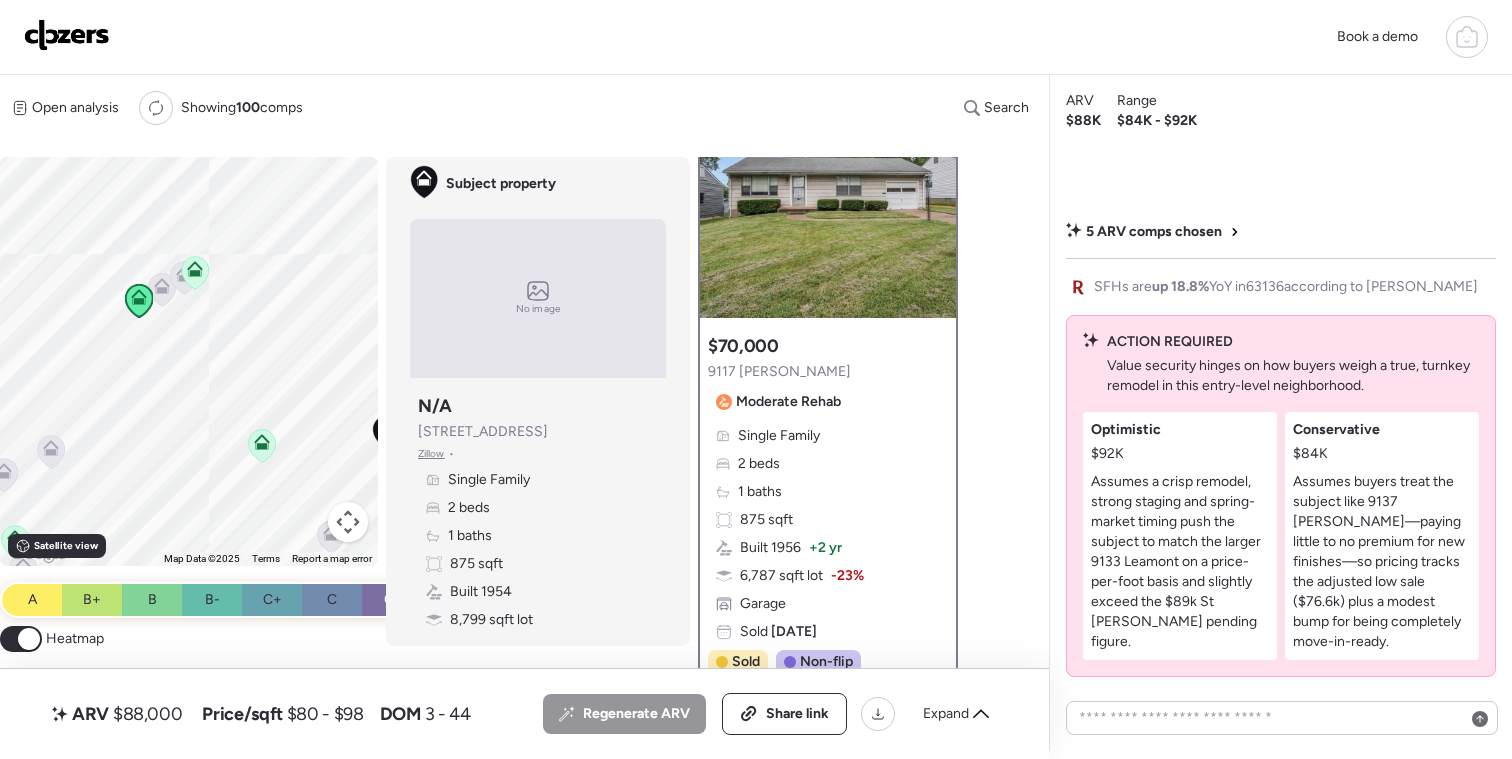 scroll, scrollTop: 0, scrollLeft: 0, axis: both 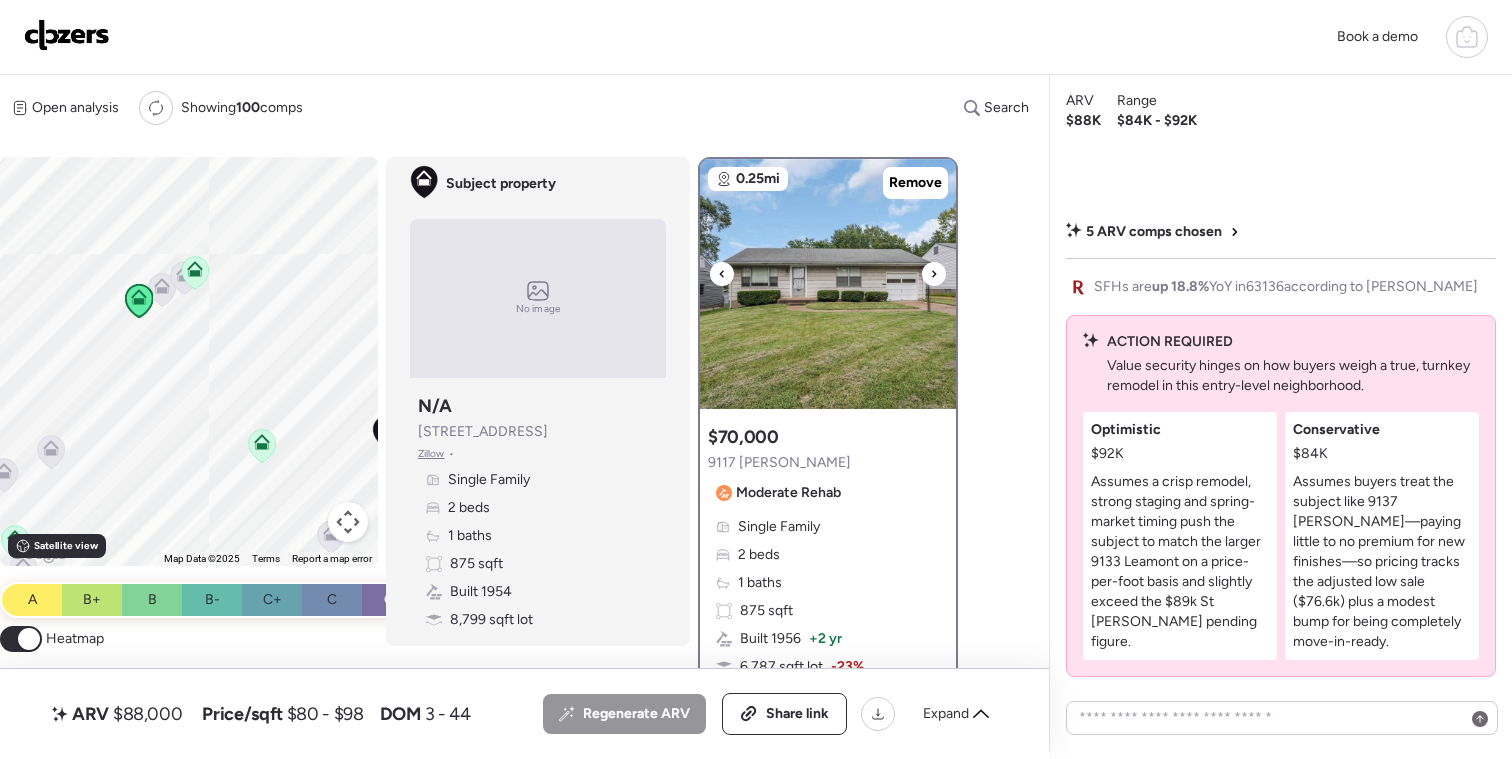 click at bounding box center (828, 284) 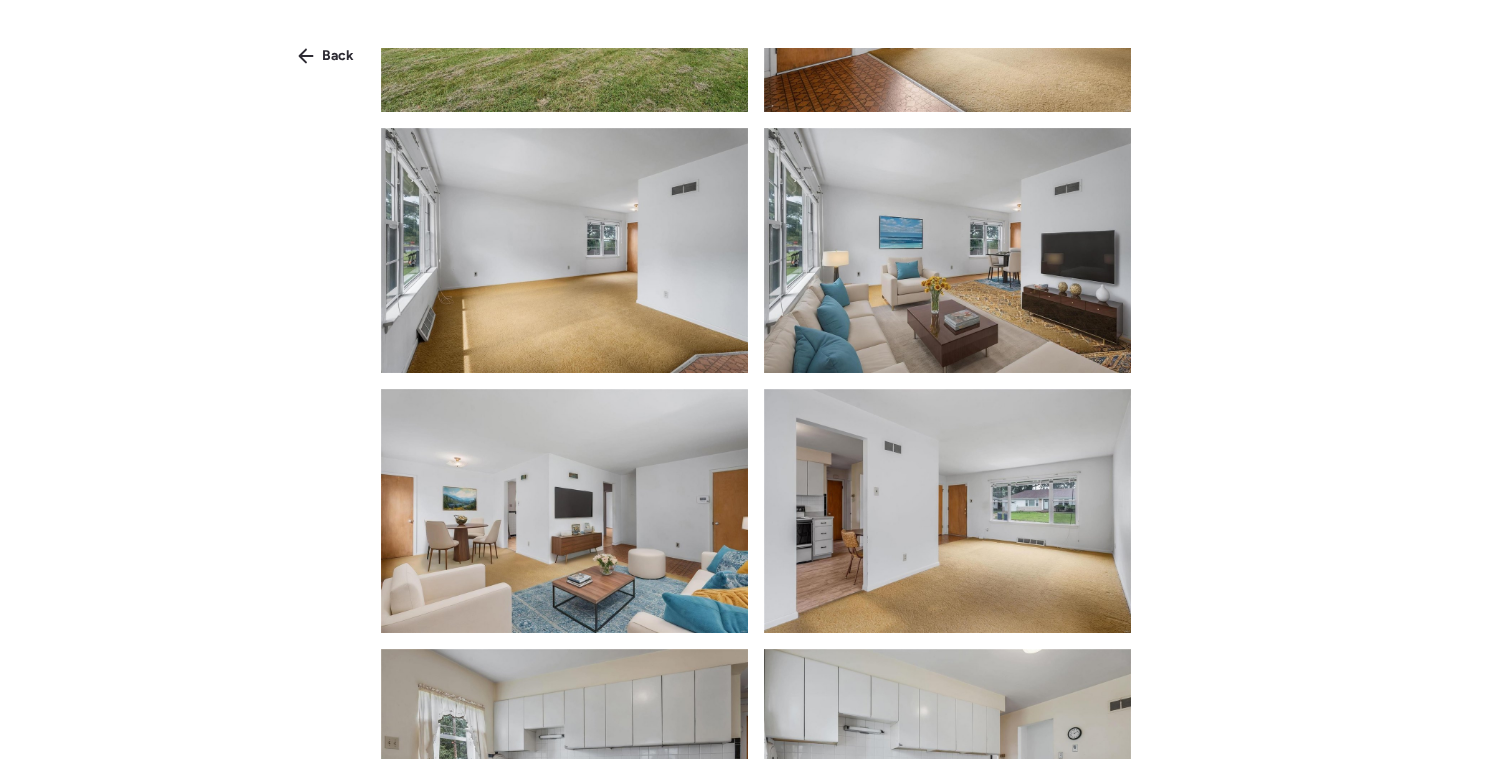 scroll, scrollTop: 0, scrollLeft: 0, axis: both 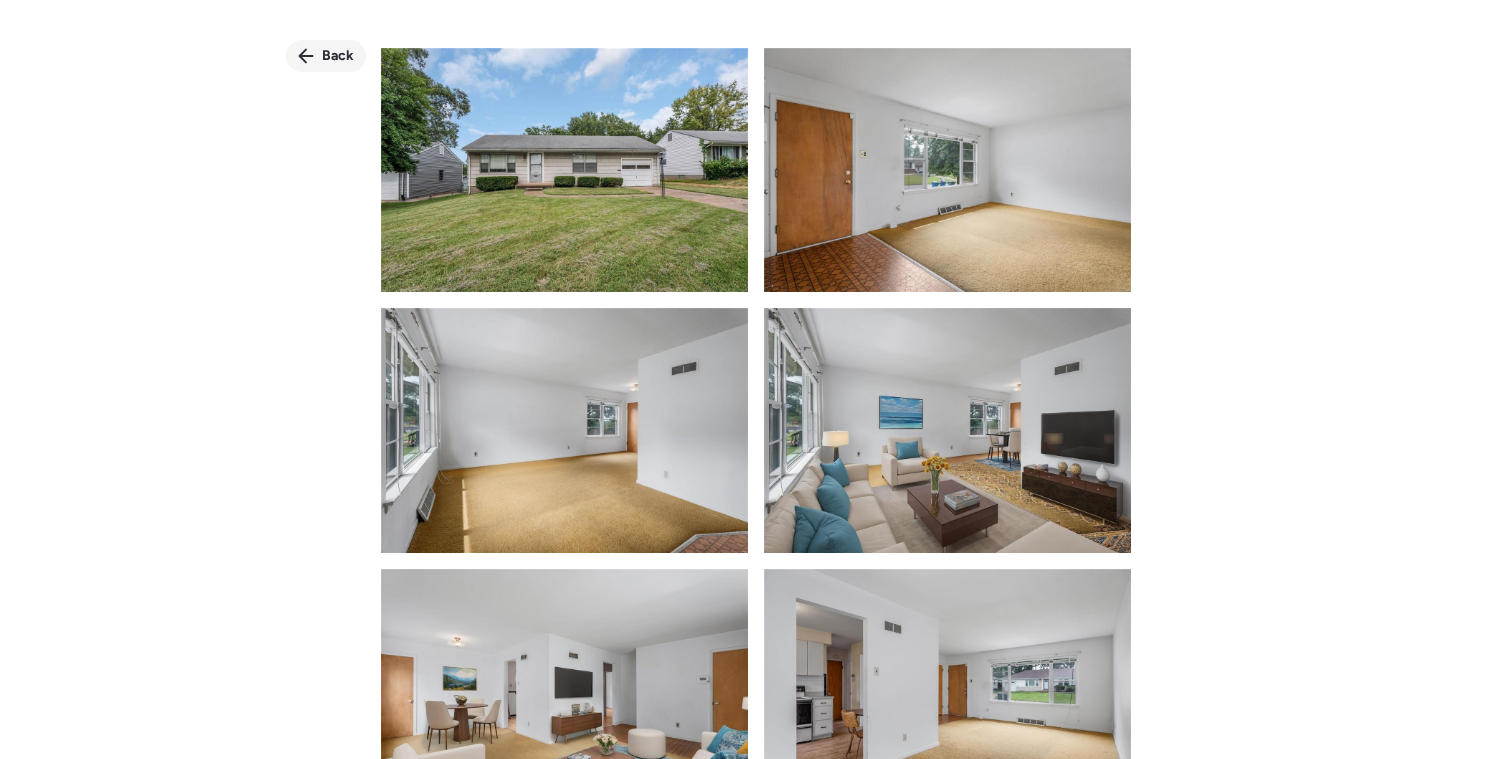 click 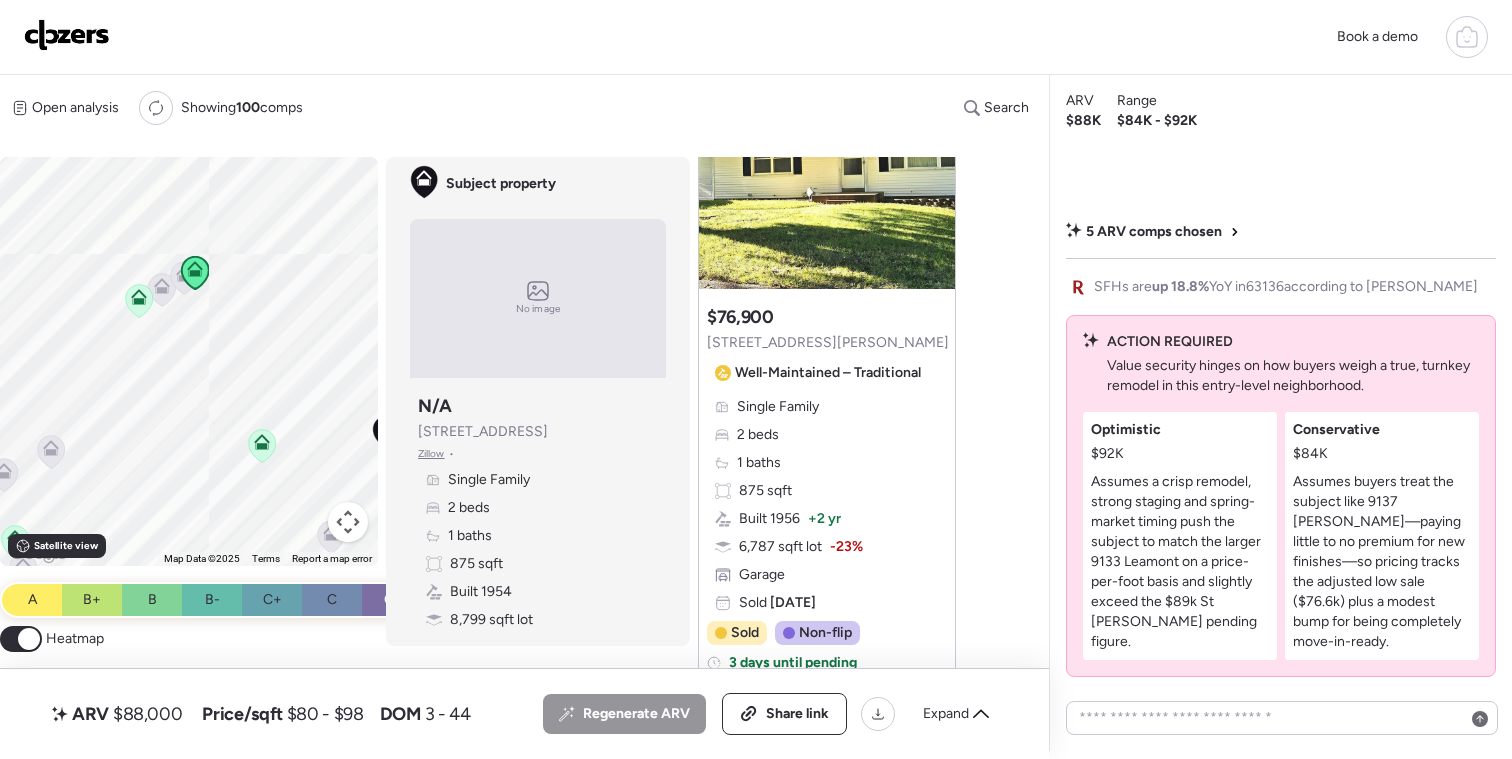 scroll, scrollTop: 868, scrollLeft: 0, axis: vertical 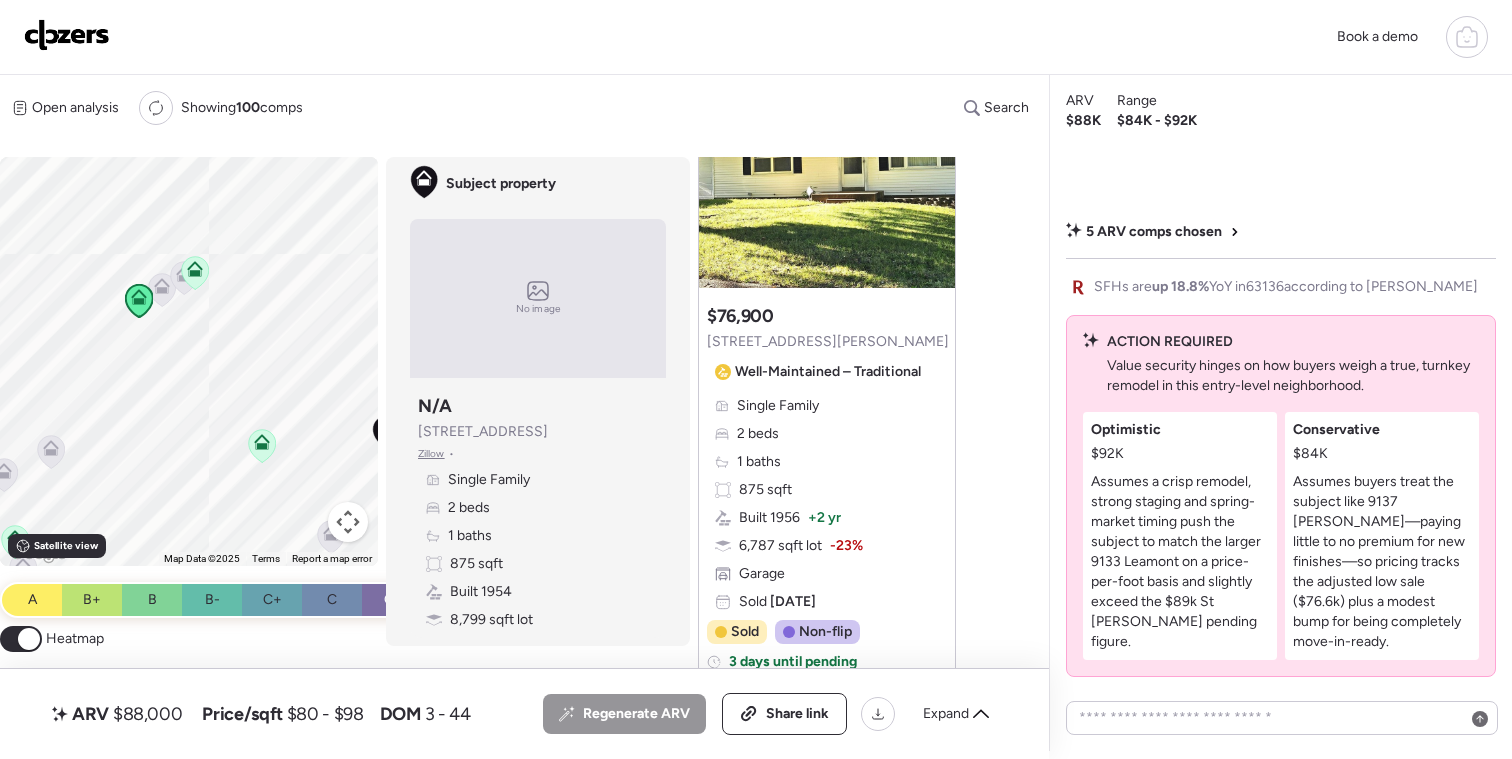 click 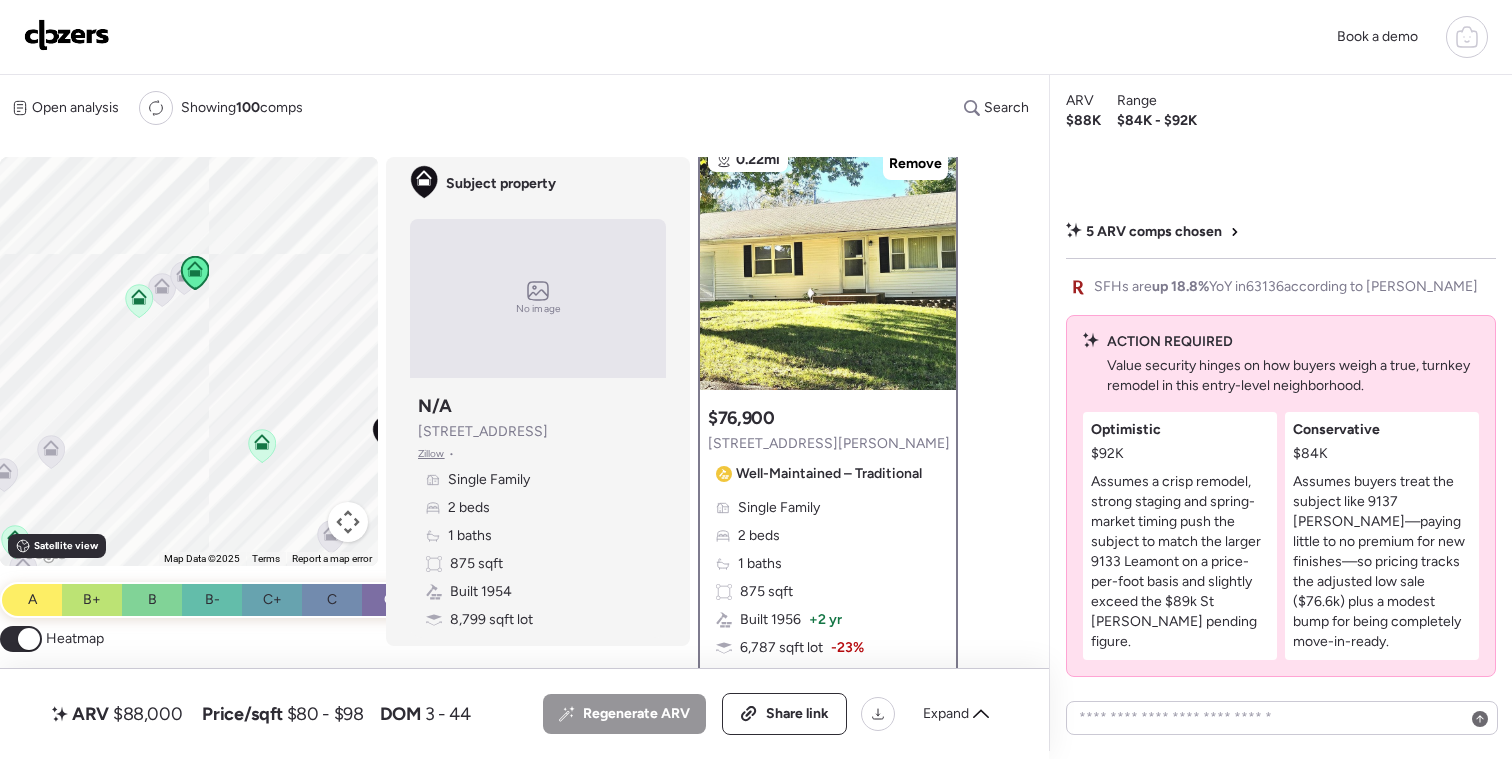 scroll, scrollTop: 0, scrollLeft: 0, axis: both 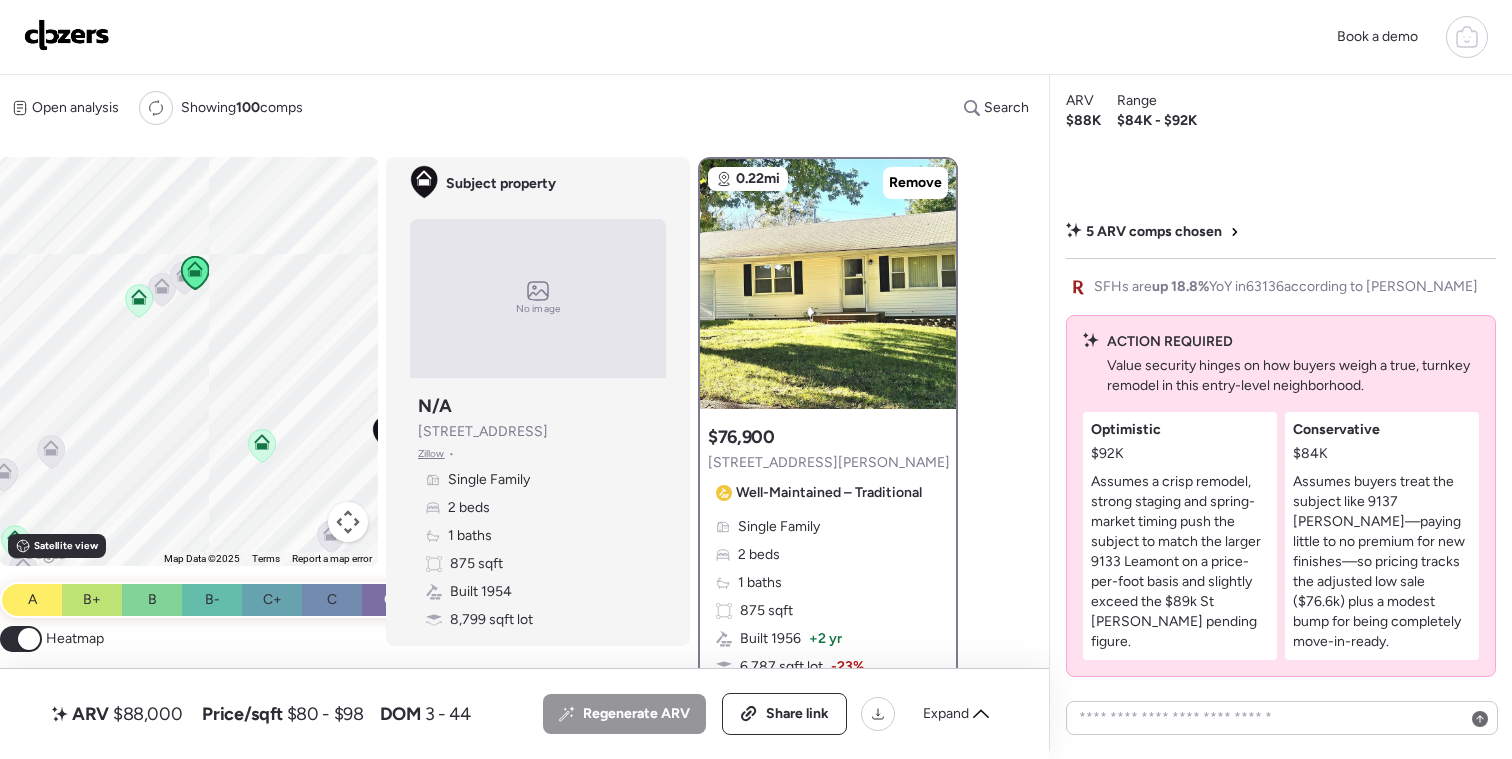 click 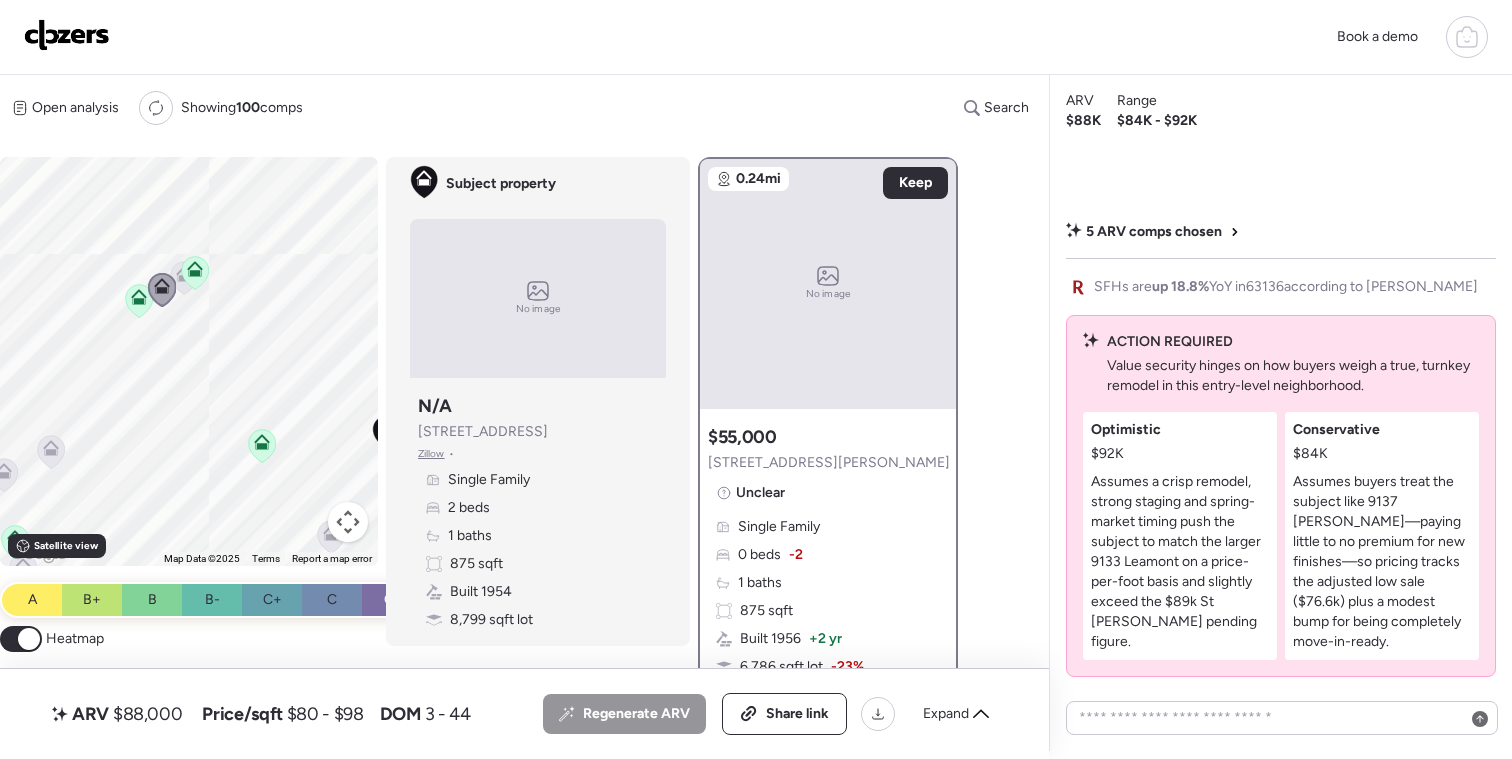 click 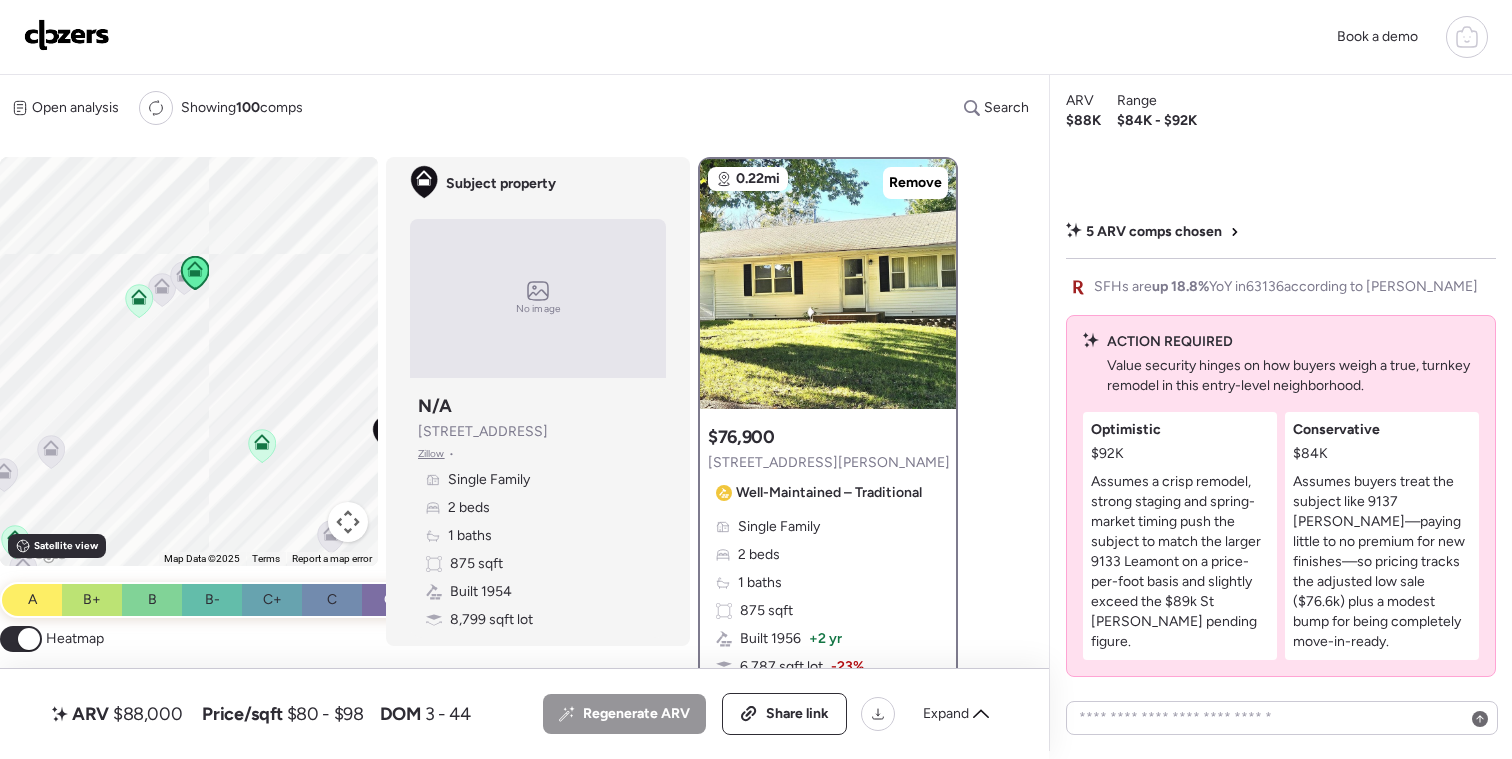 click 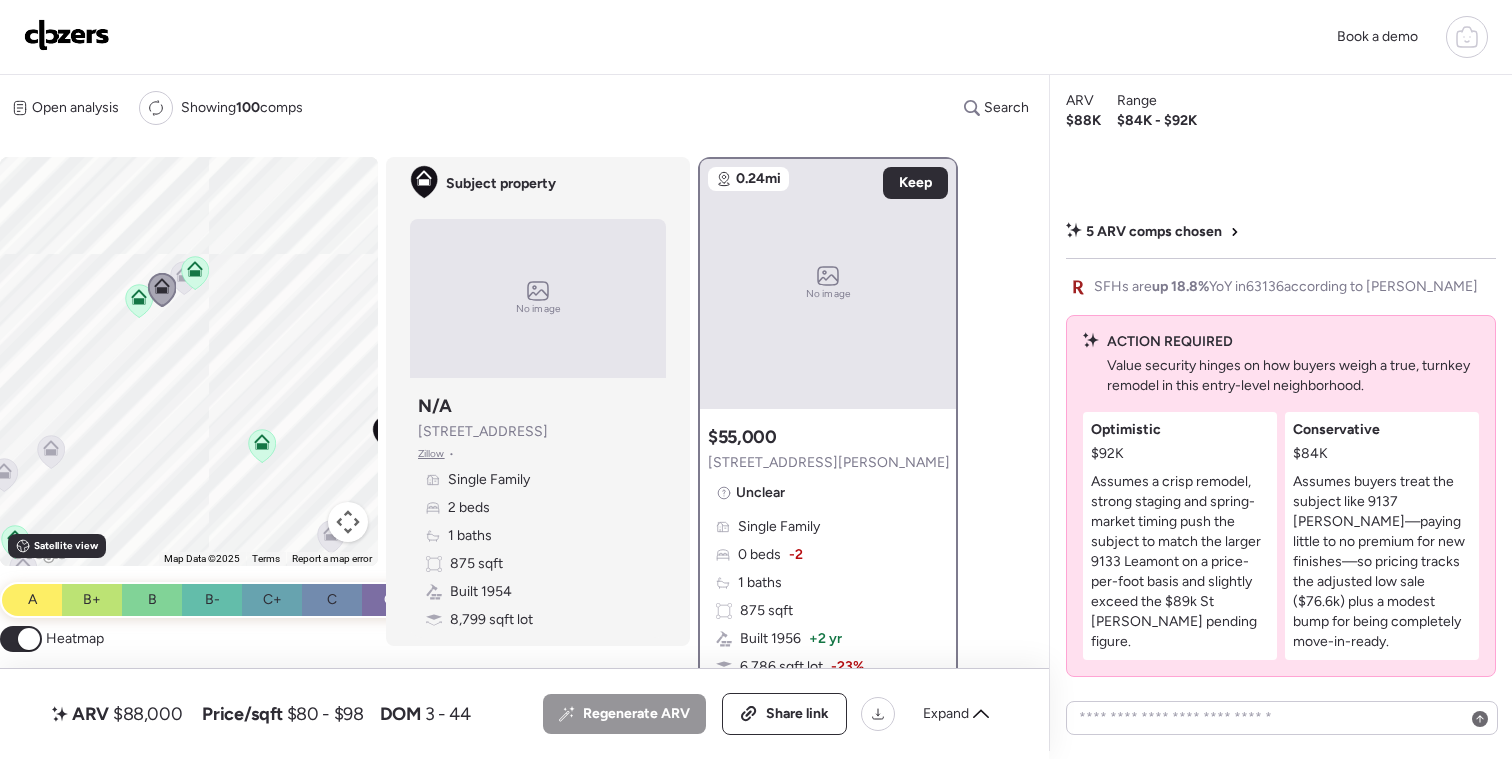 click 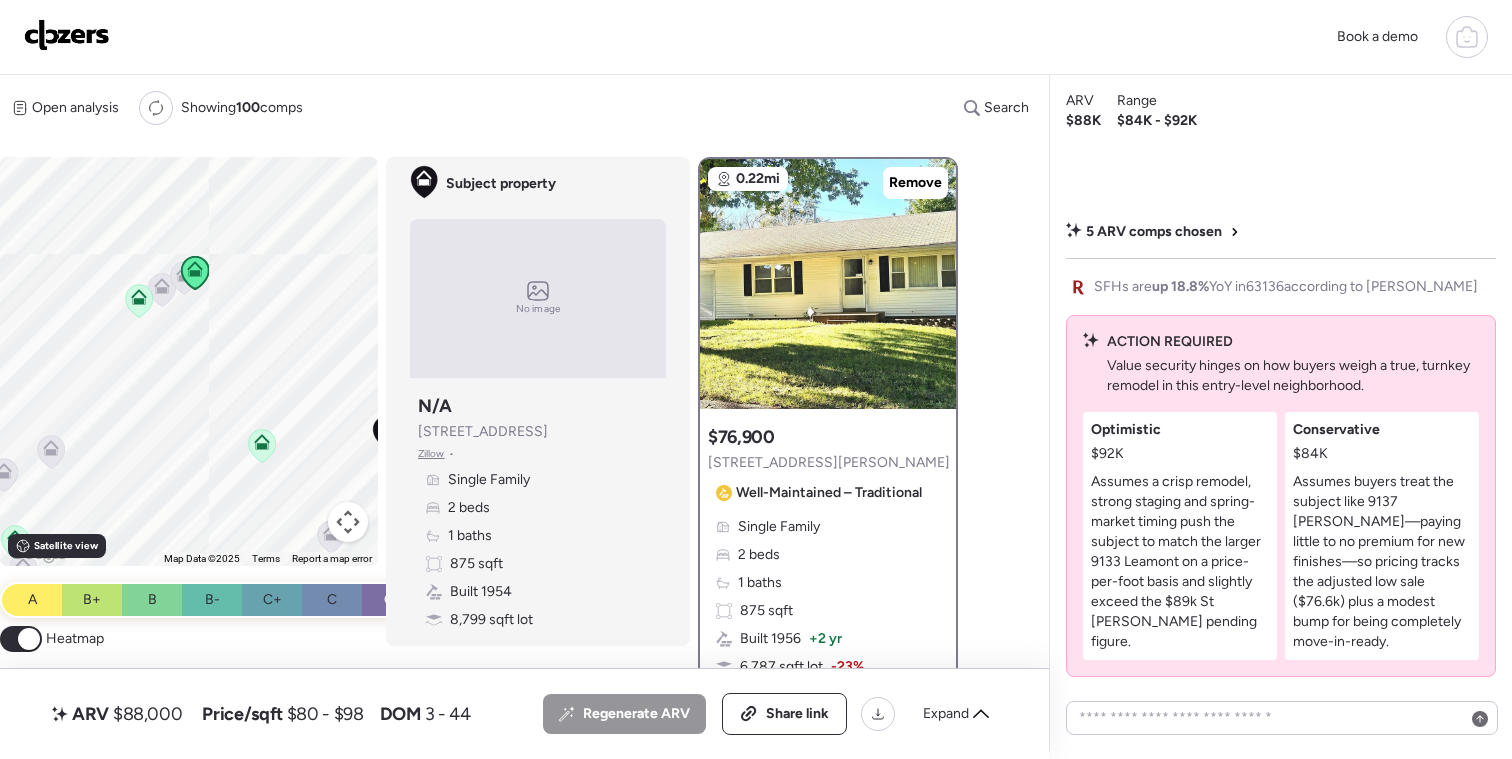click 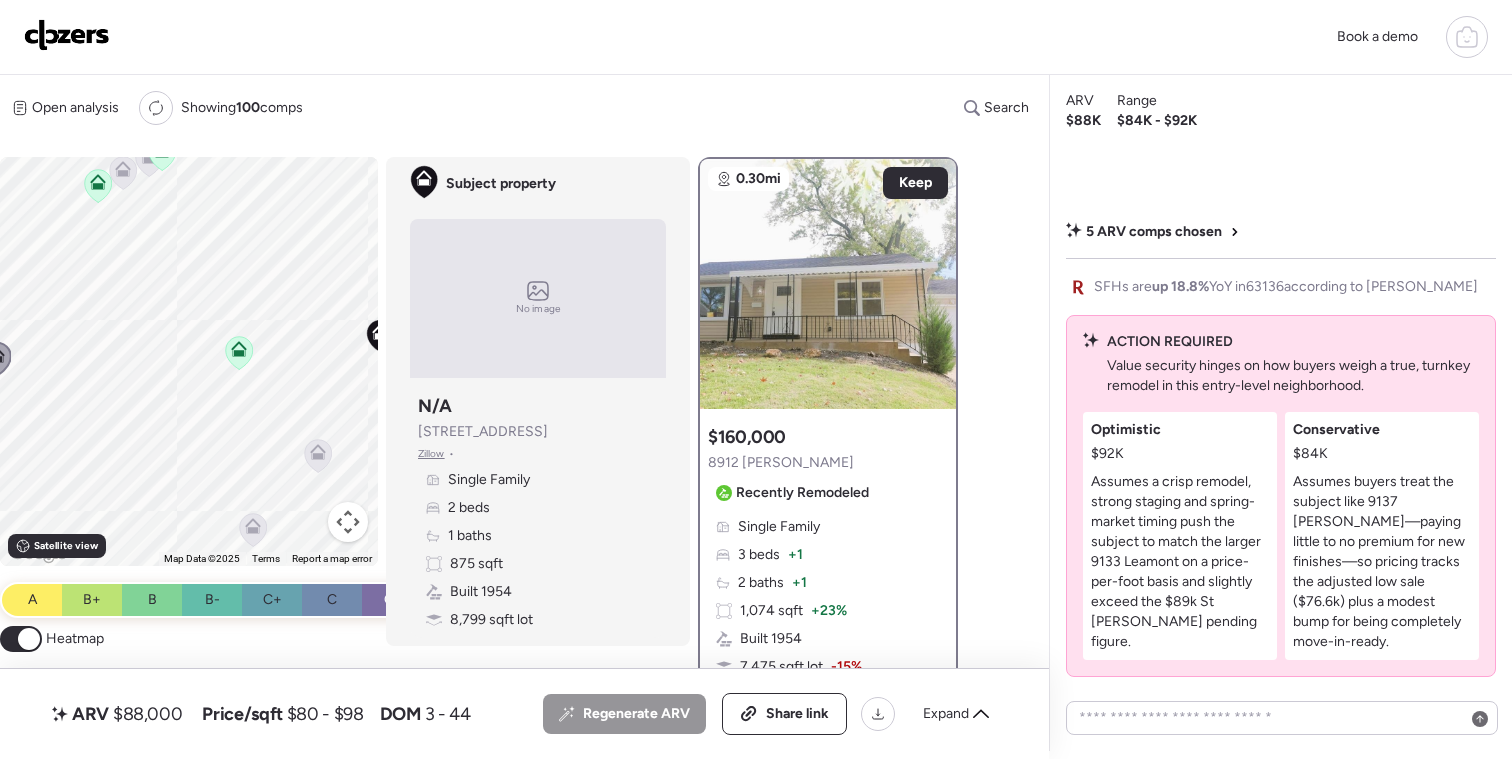 drag, startPoint x: 217, startPoint y: 469, endPoint x: 187, endPoint y: 376, distance: 97.71899 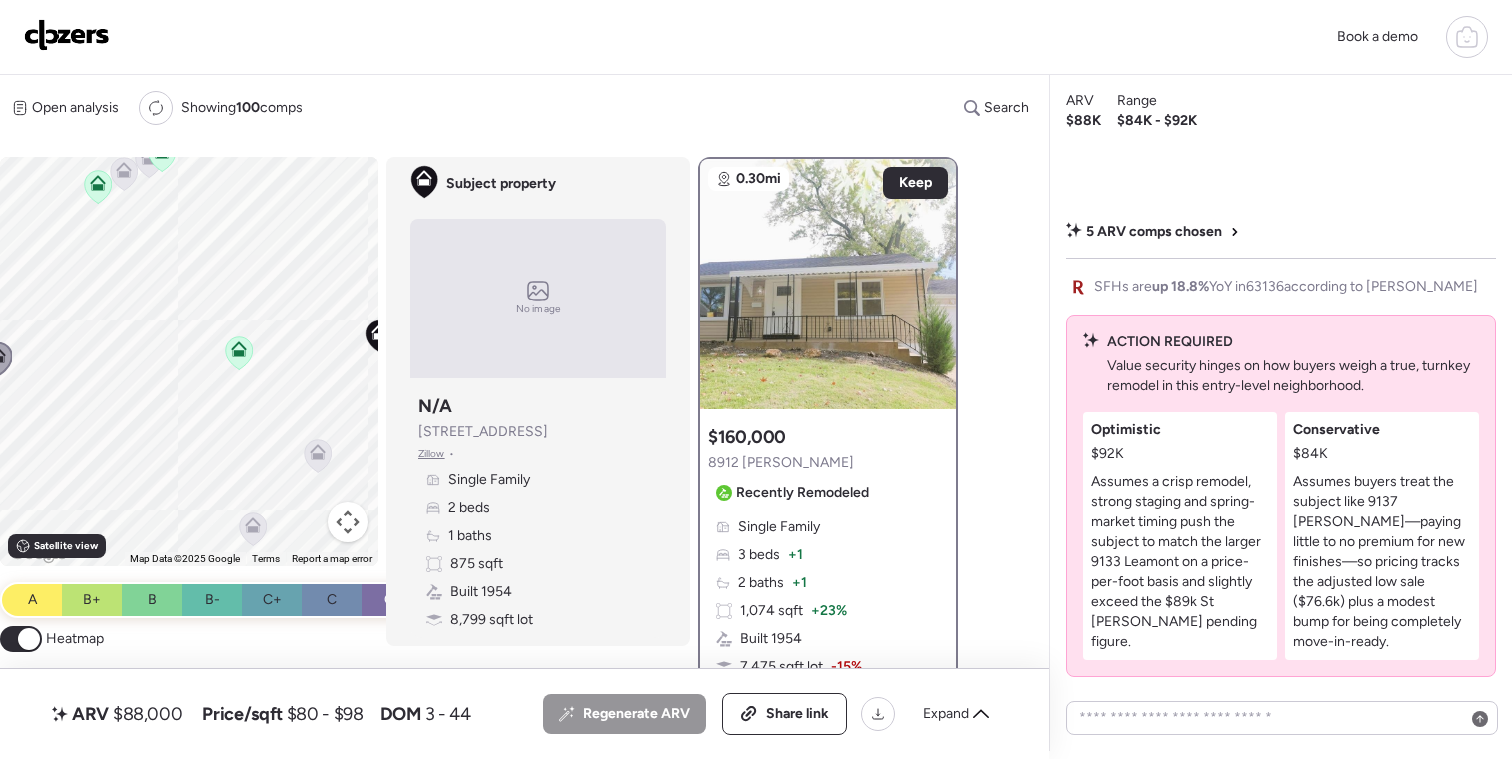 click 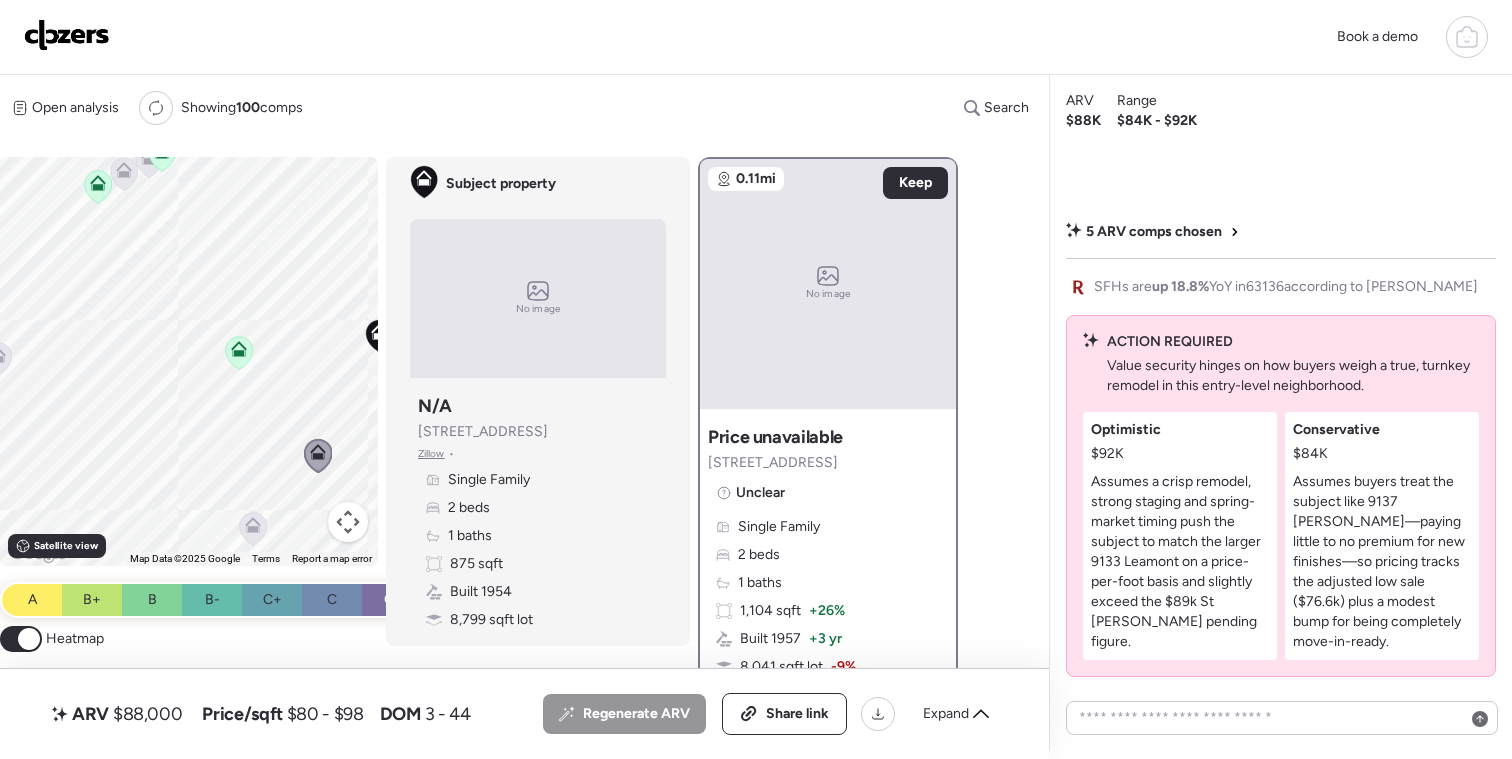 click 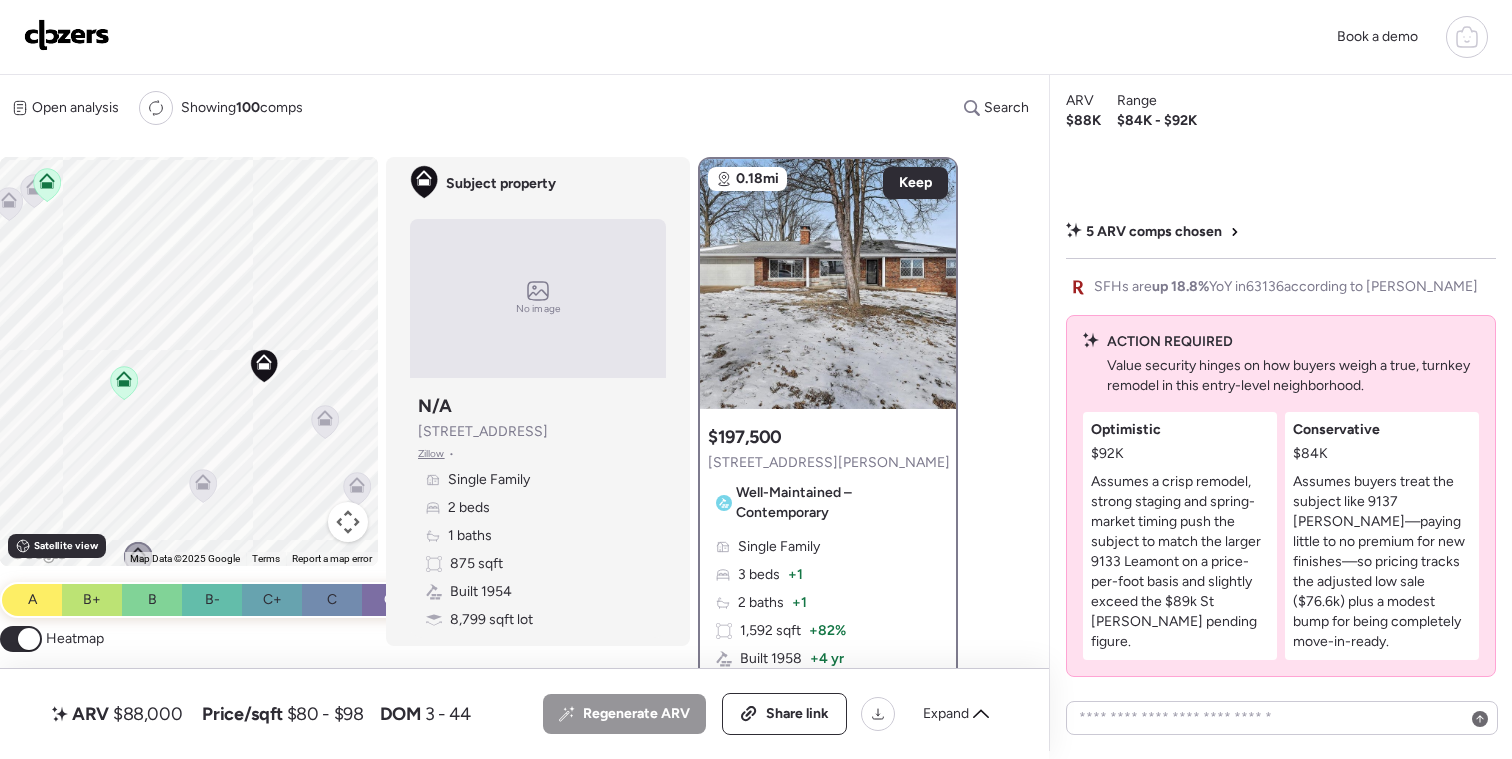 drag, startPoint x: 333, startPoint y: 497, endPoint x: 253, endPoint y: 505, distance: 80.399 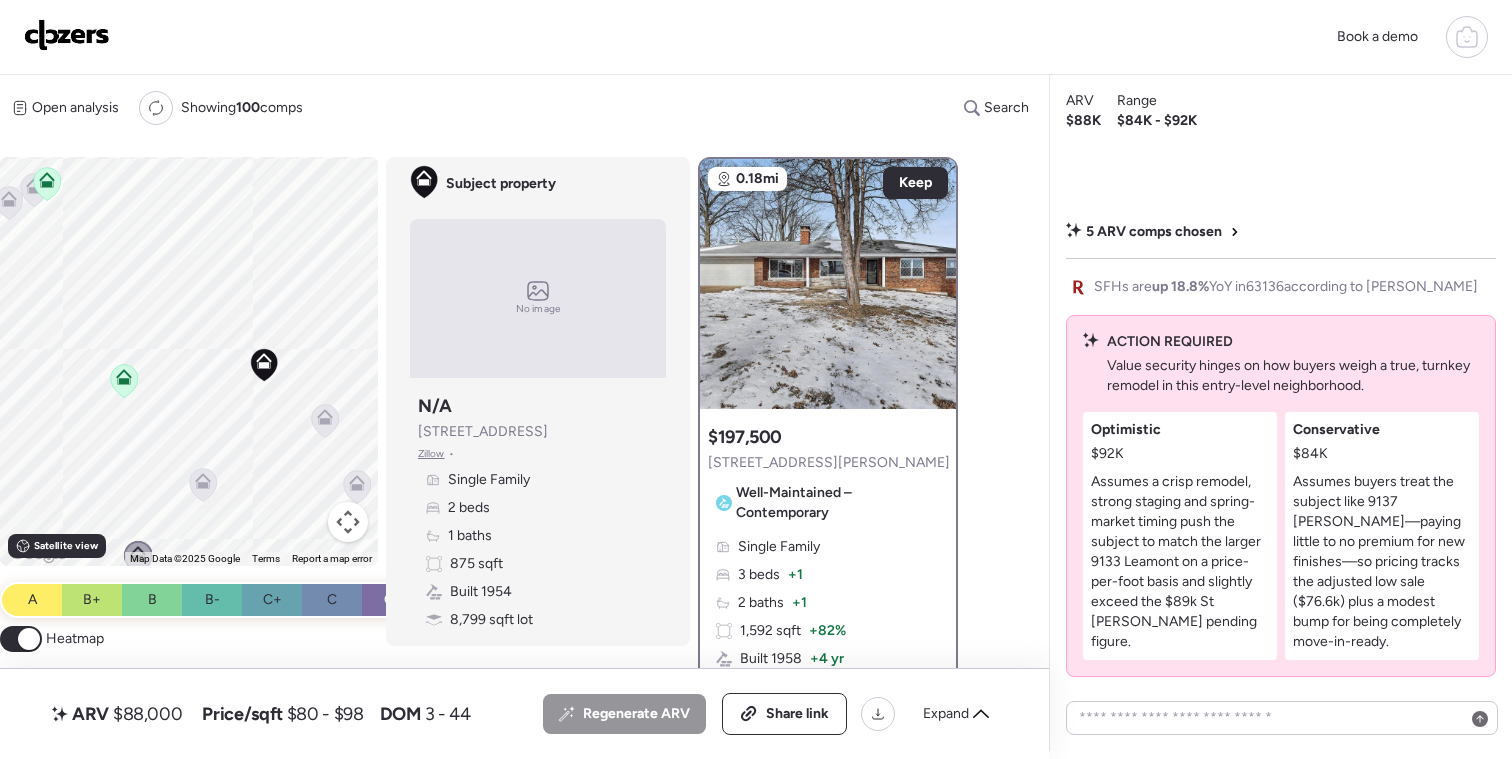 click 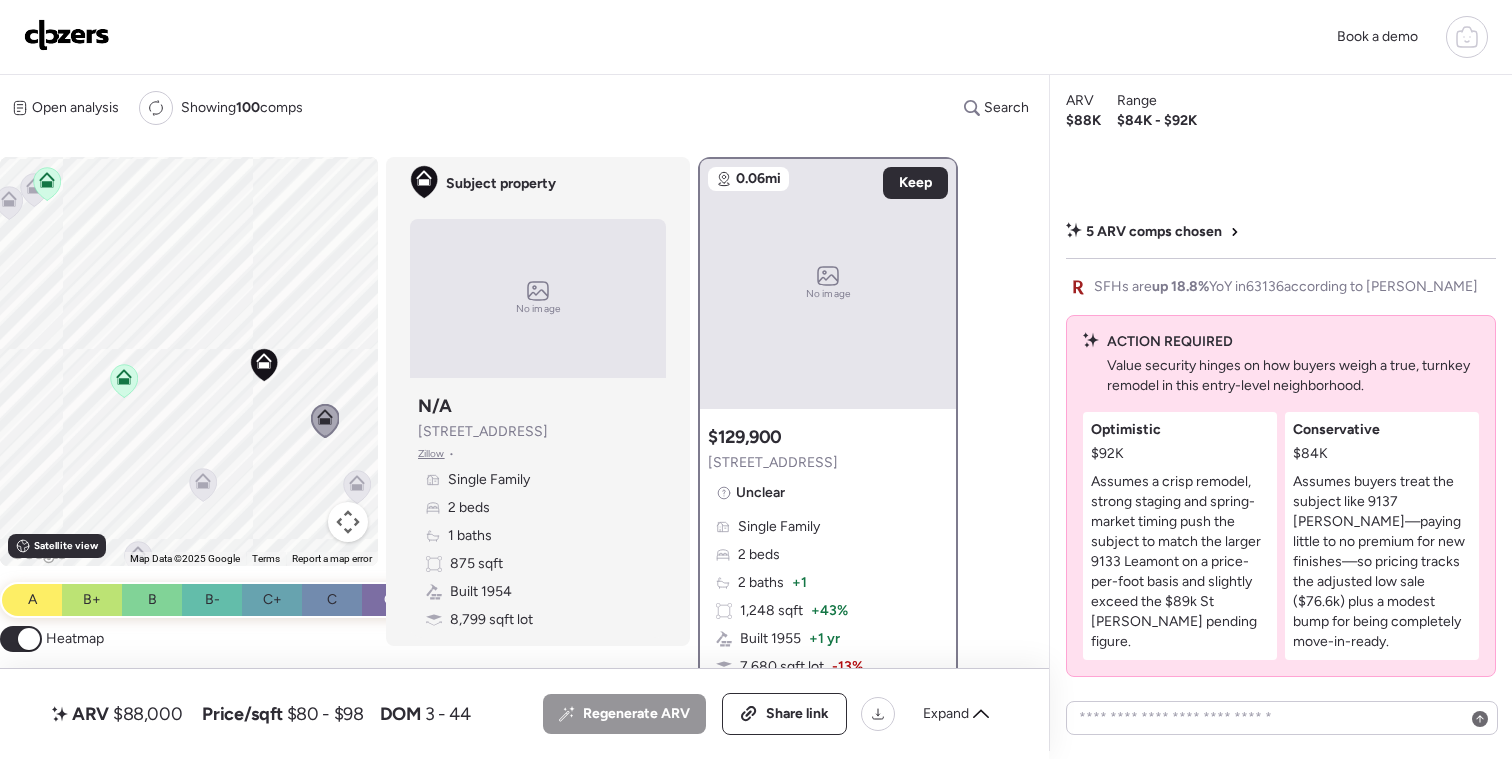click at bounding box center (348, 522) 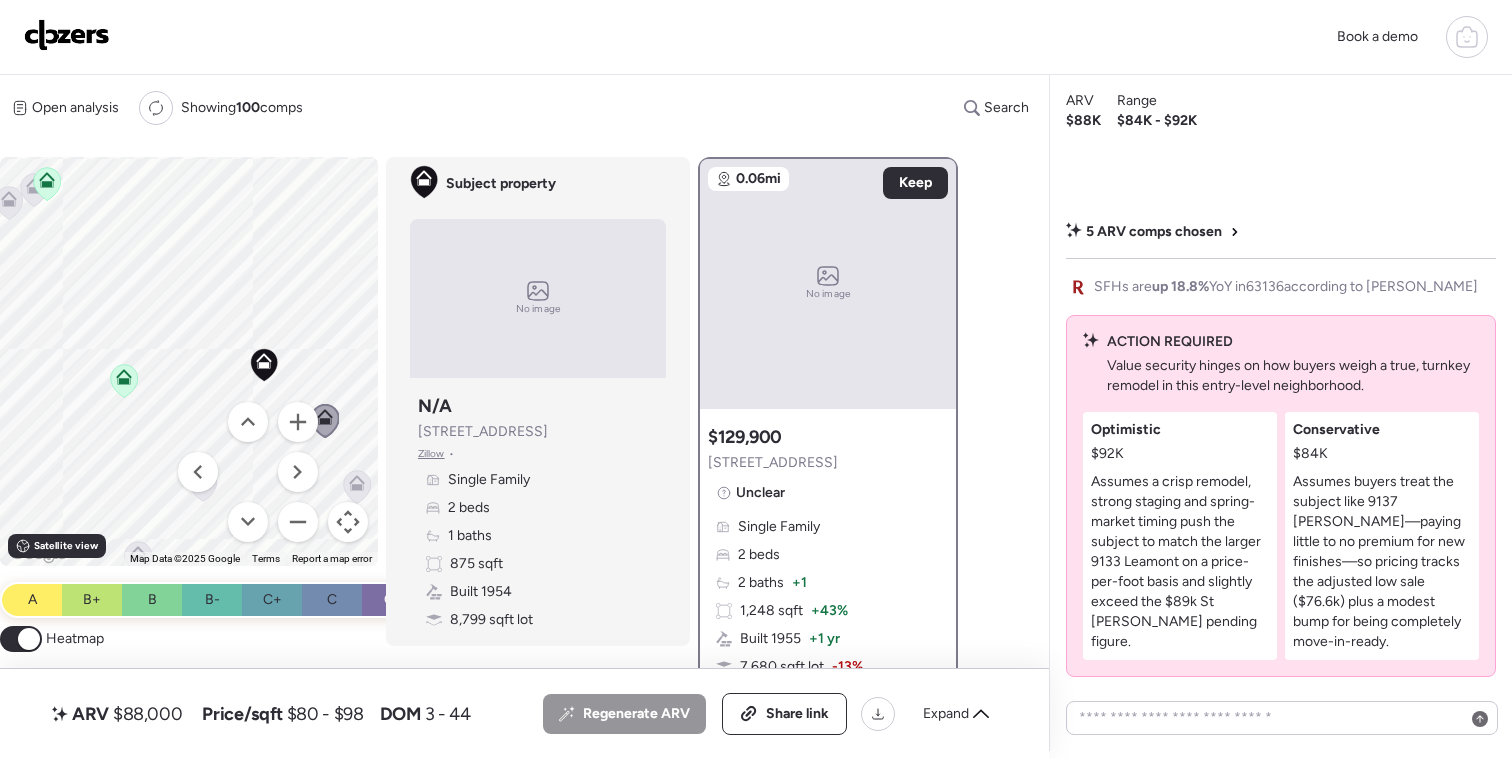 click 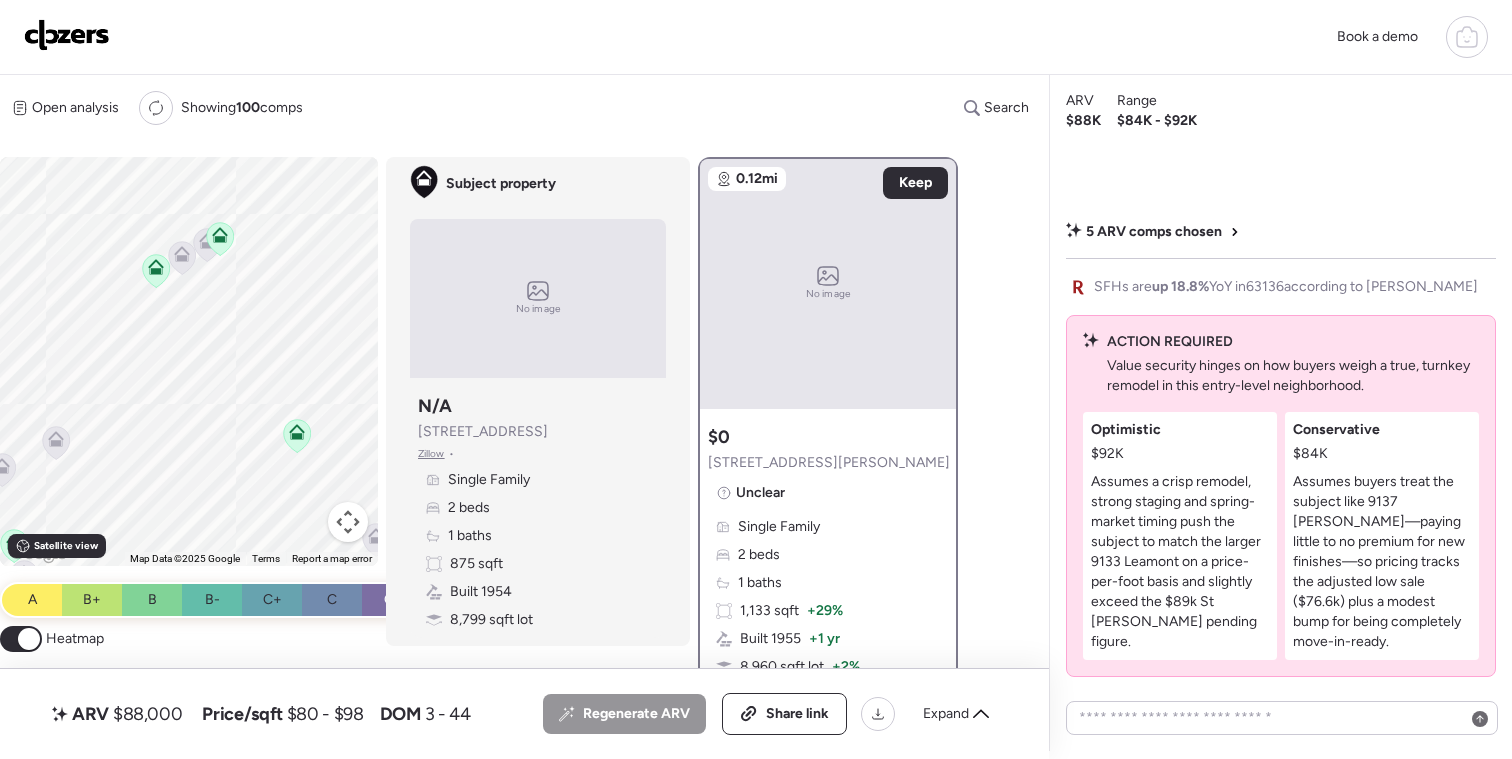 drag, startPoint x: 290, startPoint y: 494, endPoint x: 334, endPoint y: 457, distance: 57.48913 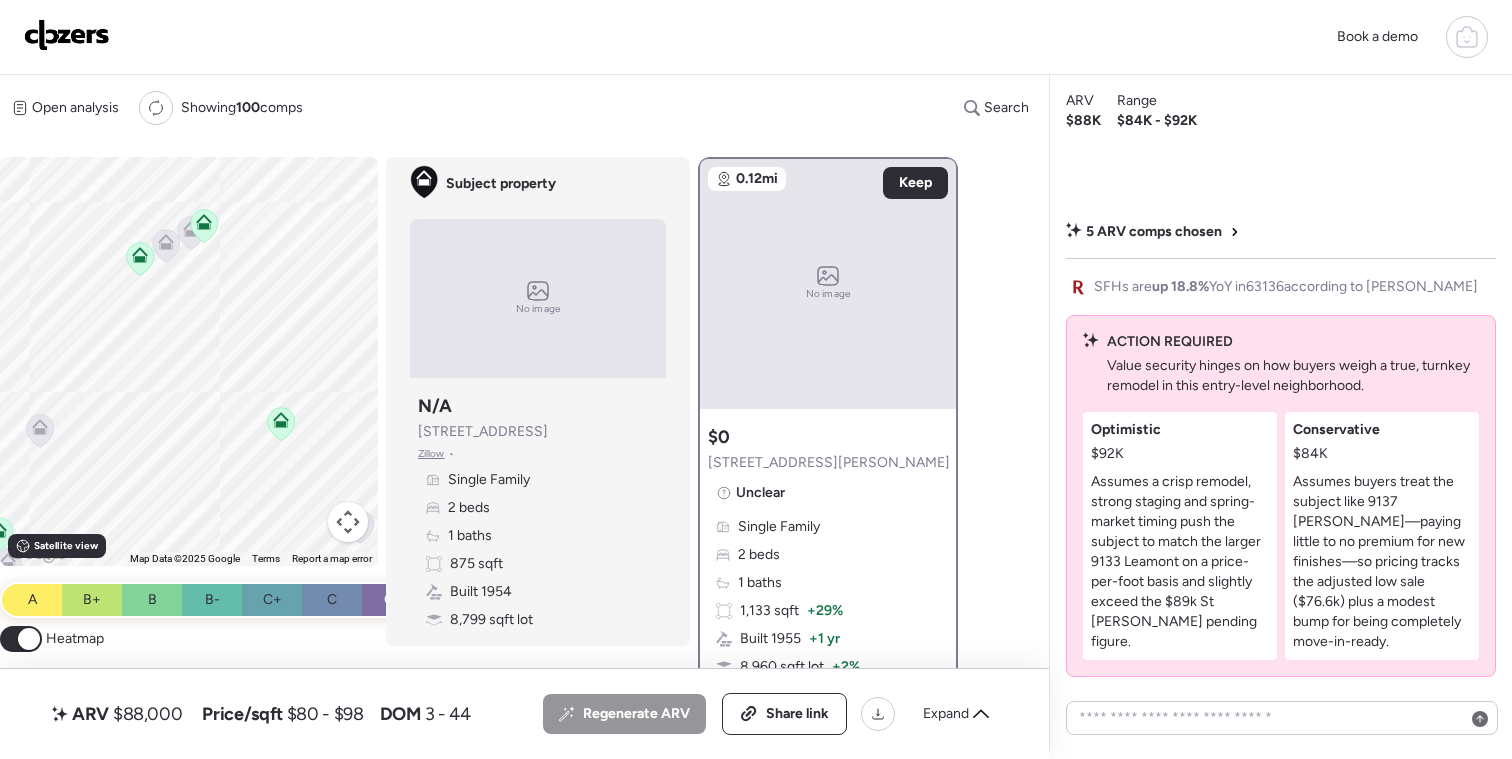 click 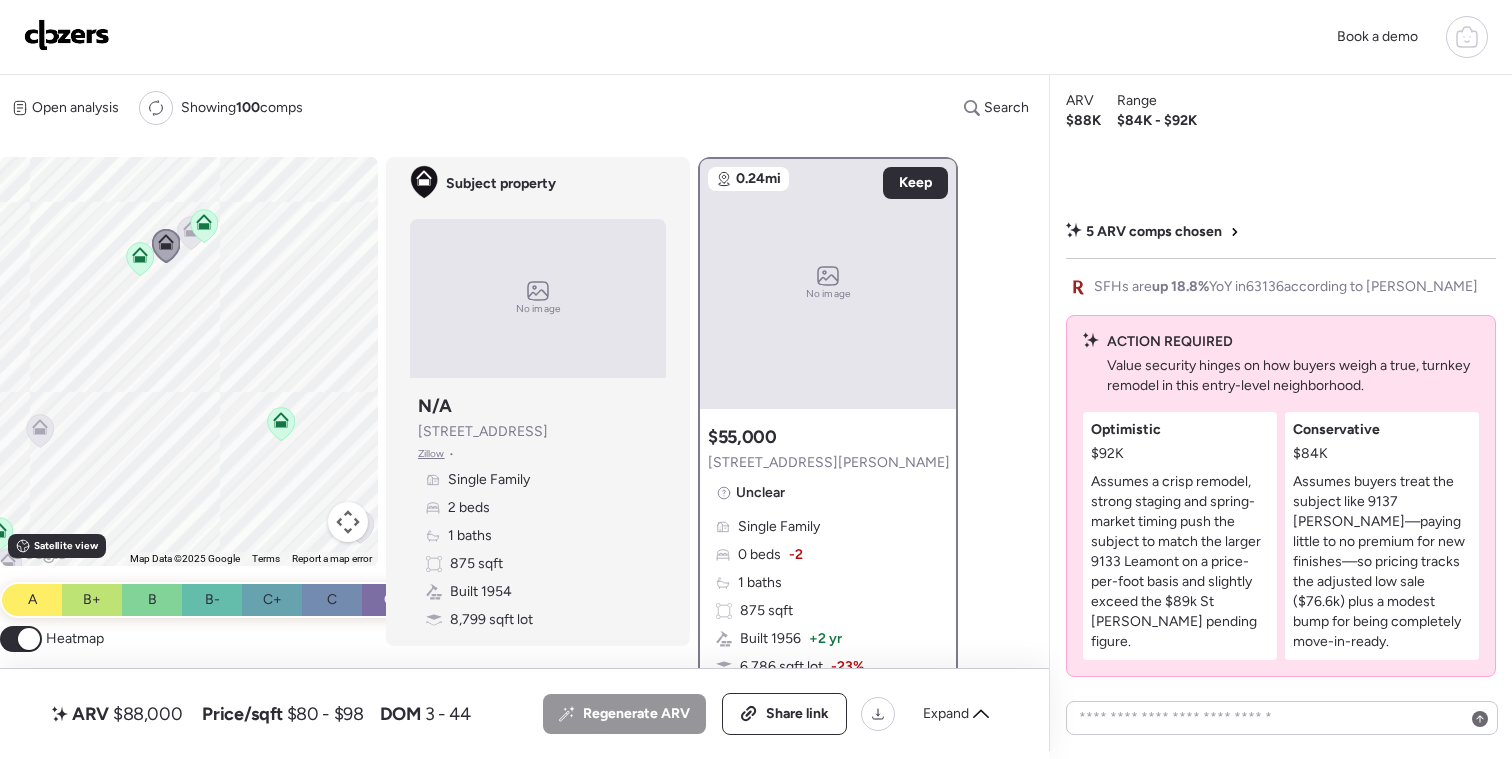 click 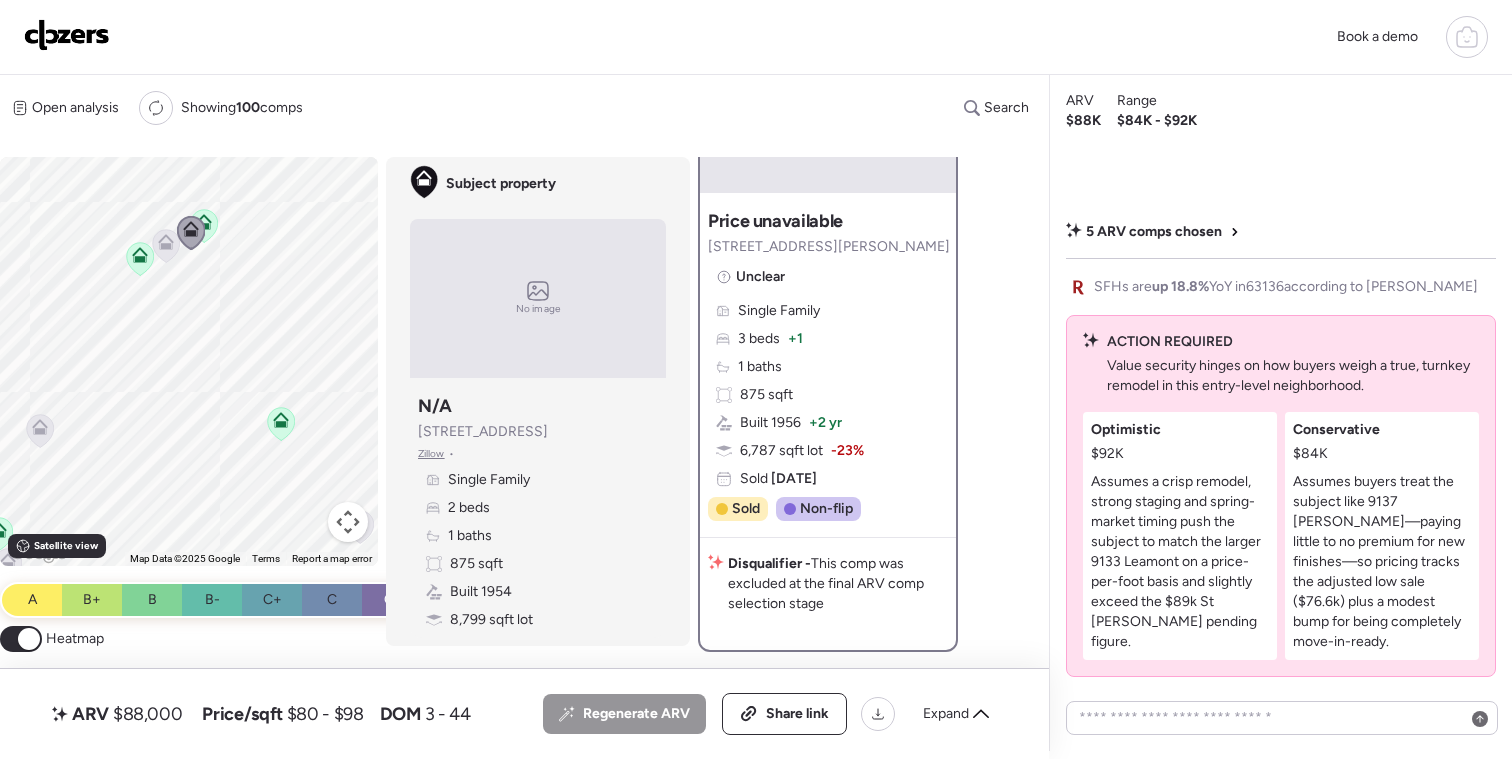 scroll, scrollTop: 210, scrollLeft: 0, axis: vertical 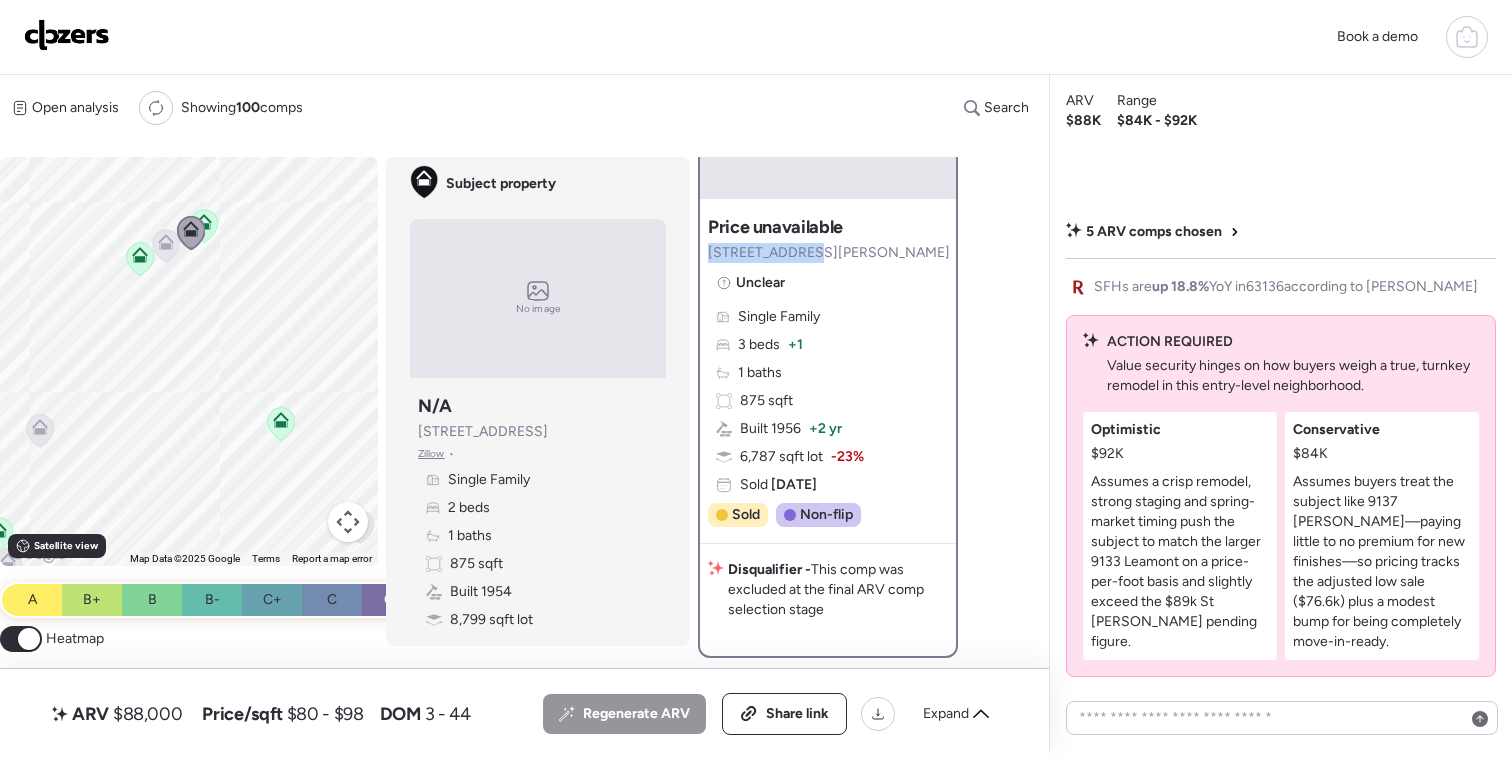 drag, startPoint x: 796, startPoint y: 251, endPoint x: 704, endPoint y: 242, distance: 92.43917 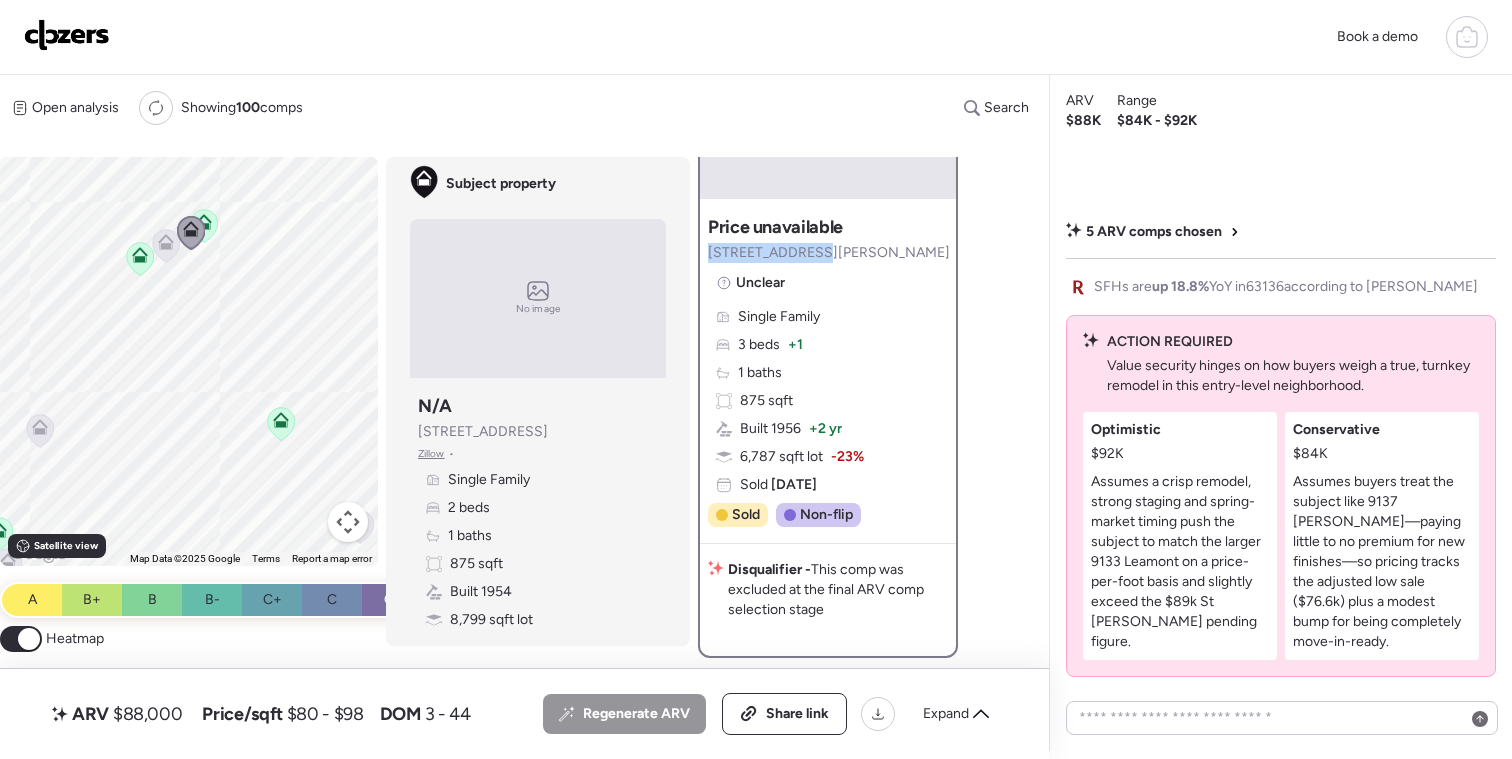 drag, startPoint x: 790, startPoint y: 250, endPoint x: 706, endPoint y: 250, distance: 84 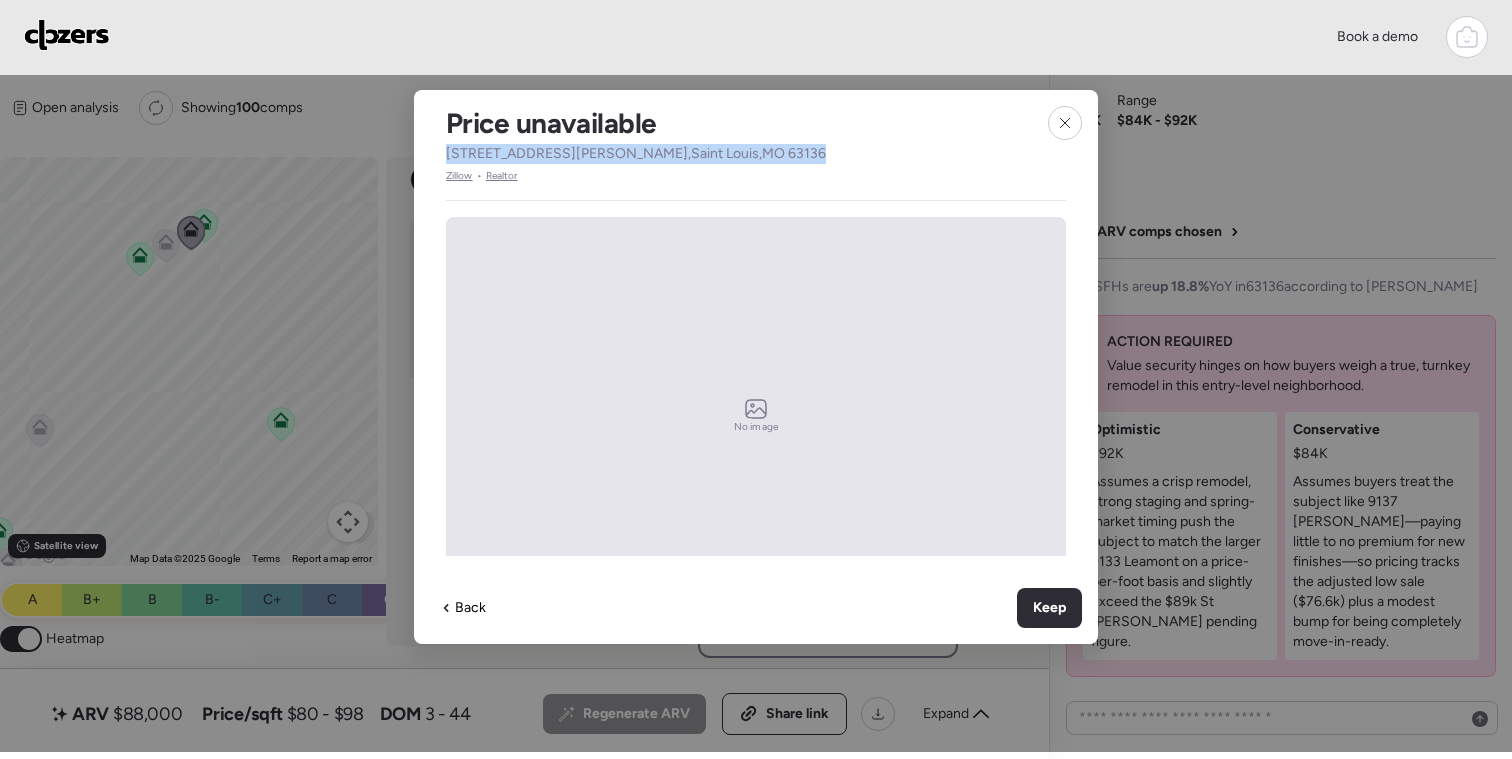 drag, startPoint x: 725, startPoint y: 152, endPoint x: 444, endPoint y: 154, distance: 281.0071 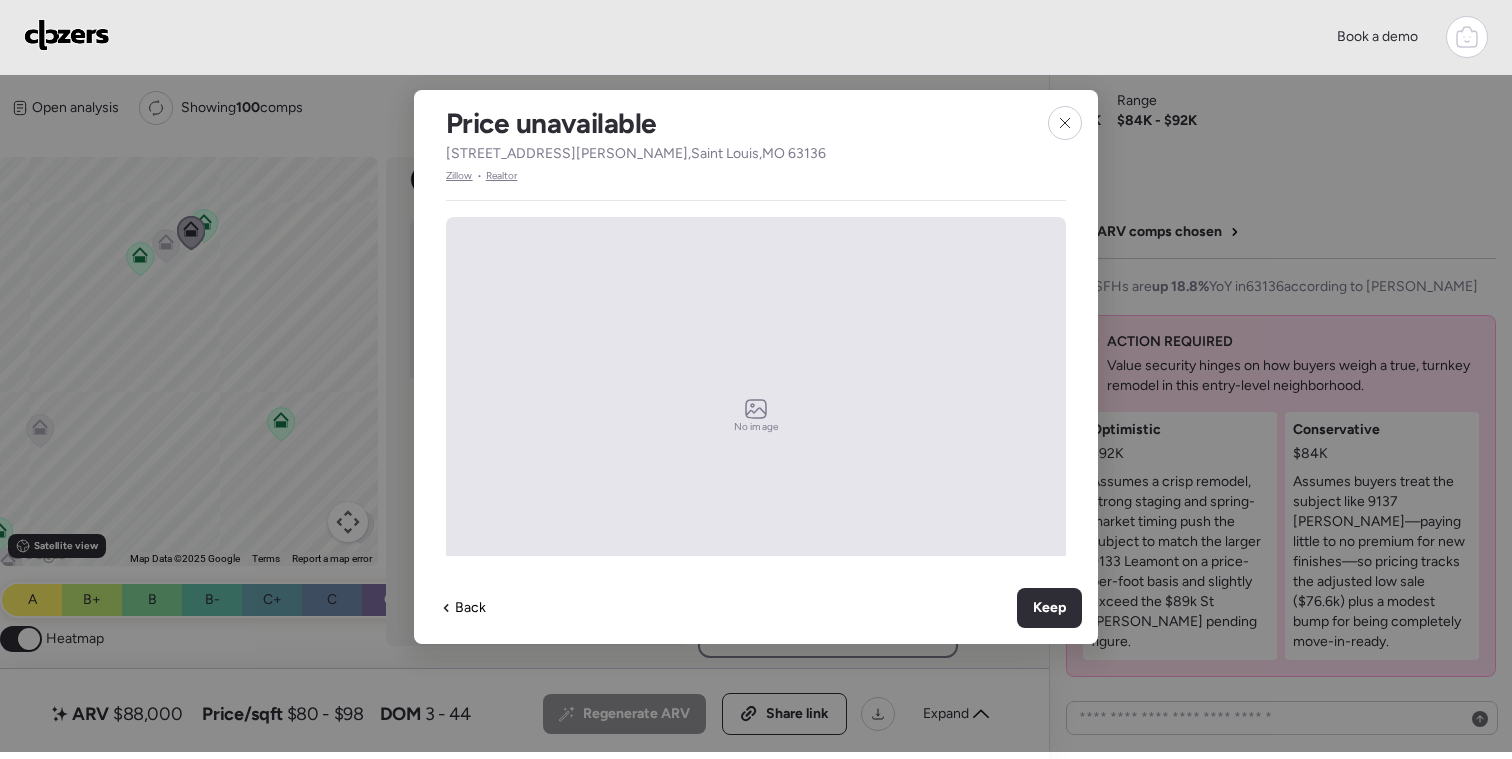 click 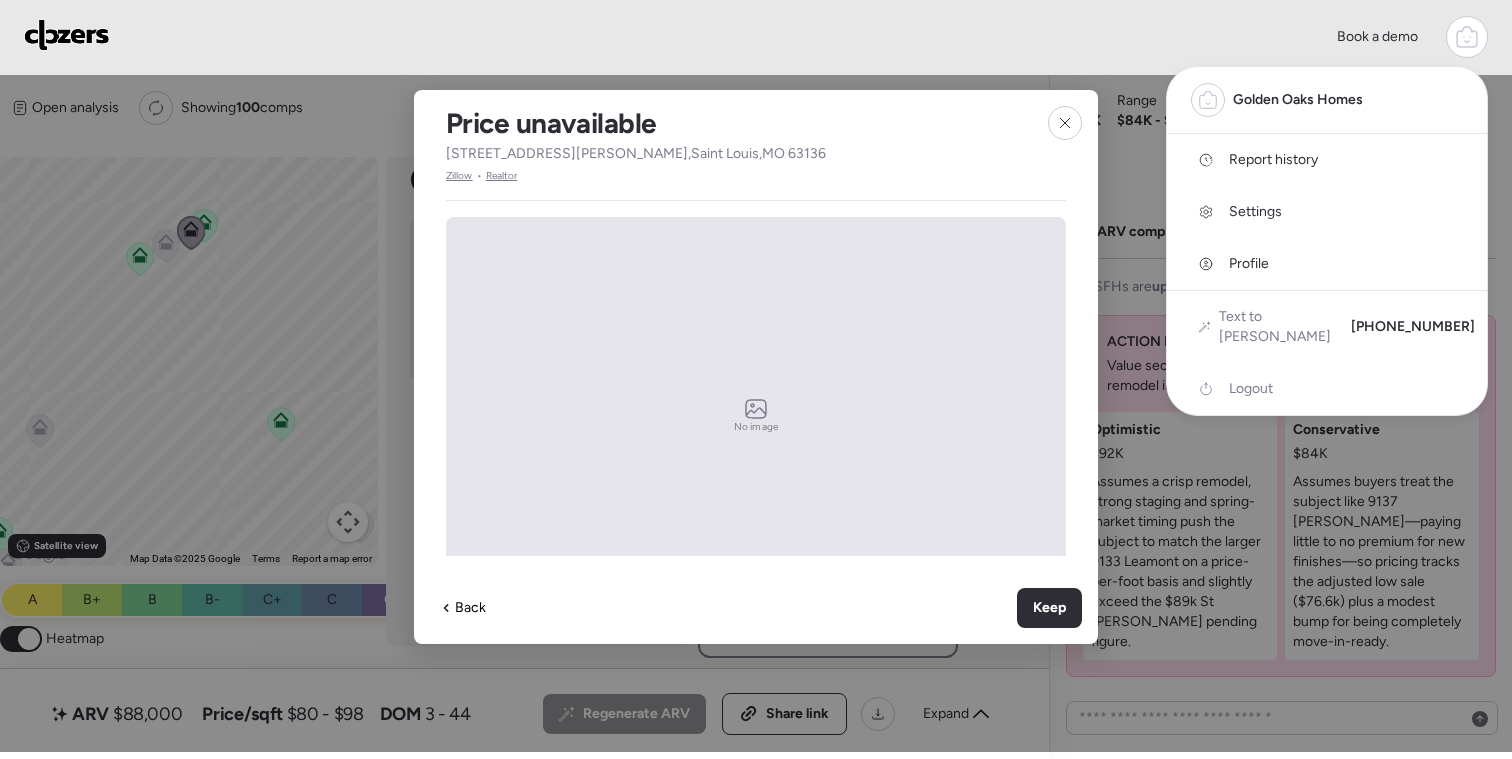 click on "Report history" at bounding box center (1273, 160) 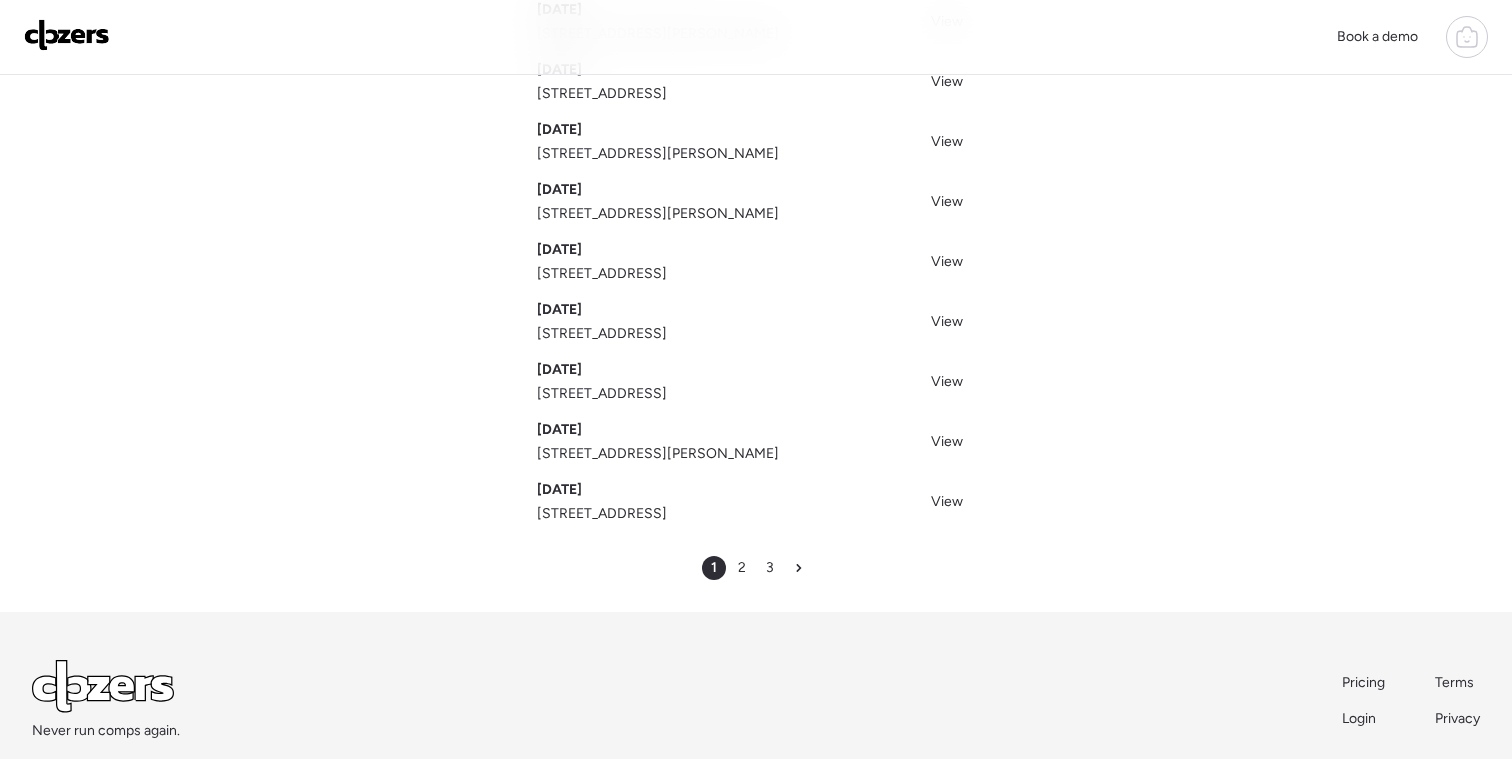 scroll, scrollTop: 304, scrollLeft: 0, axis: vertical 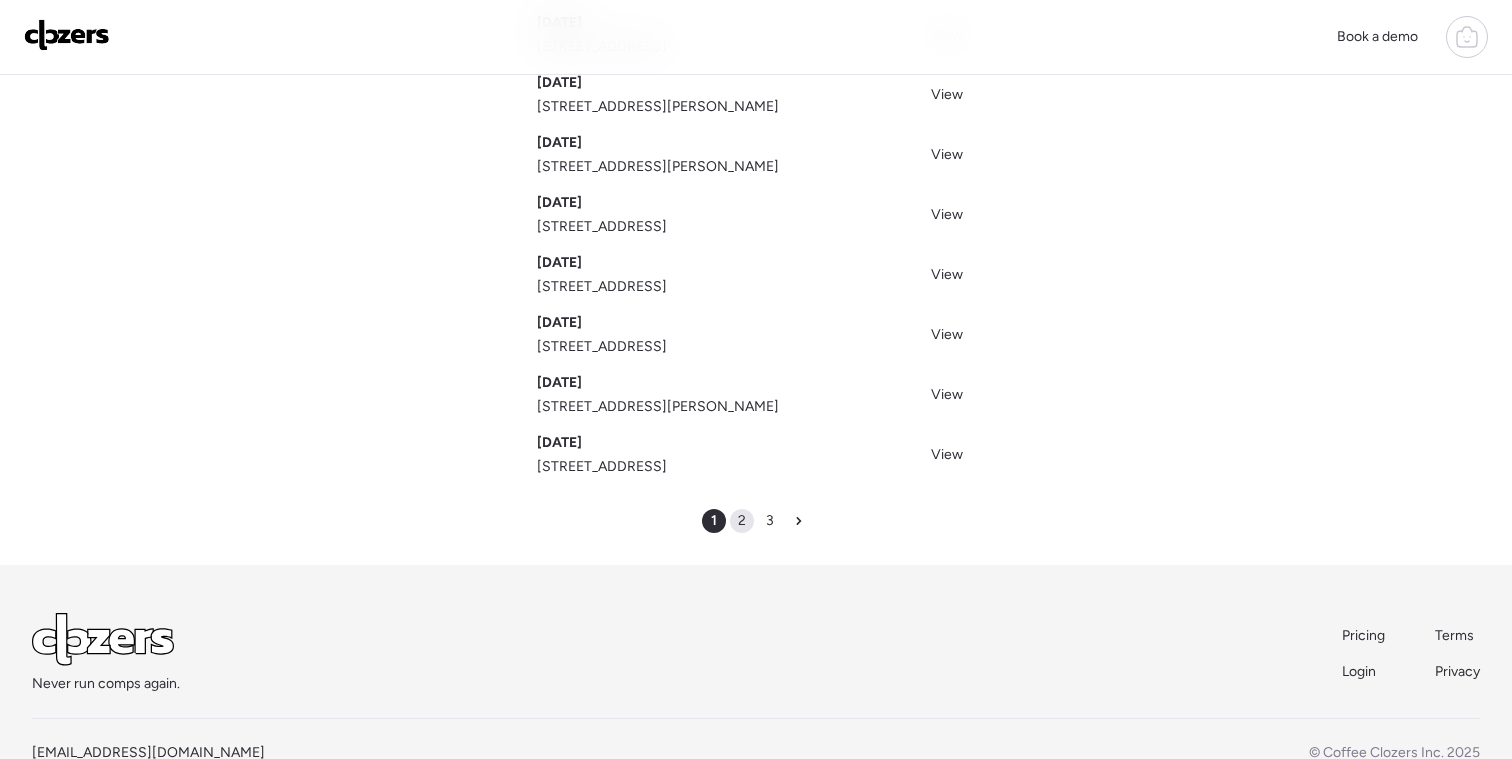 click on "2" at bounding box center [742, 521] 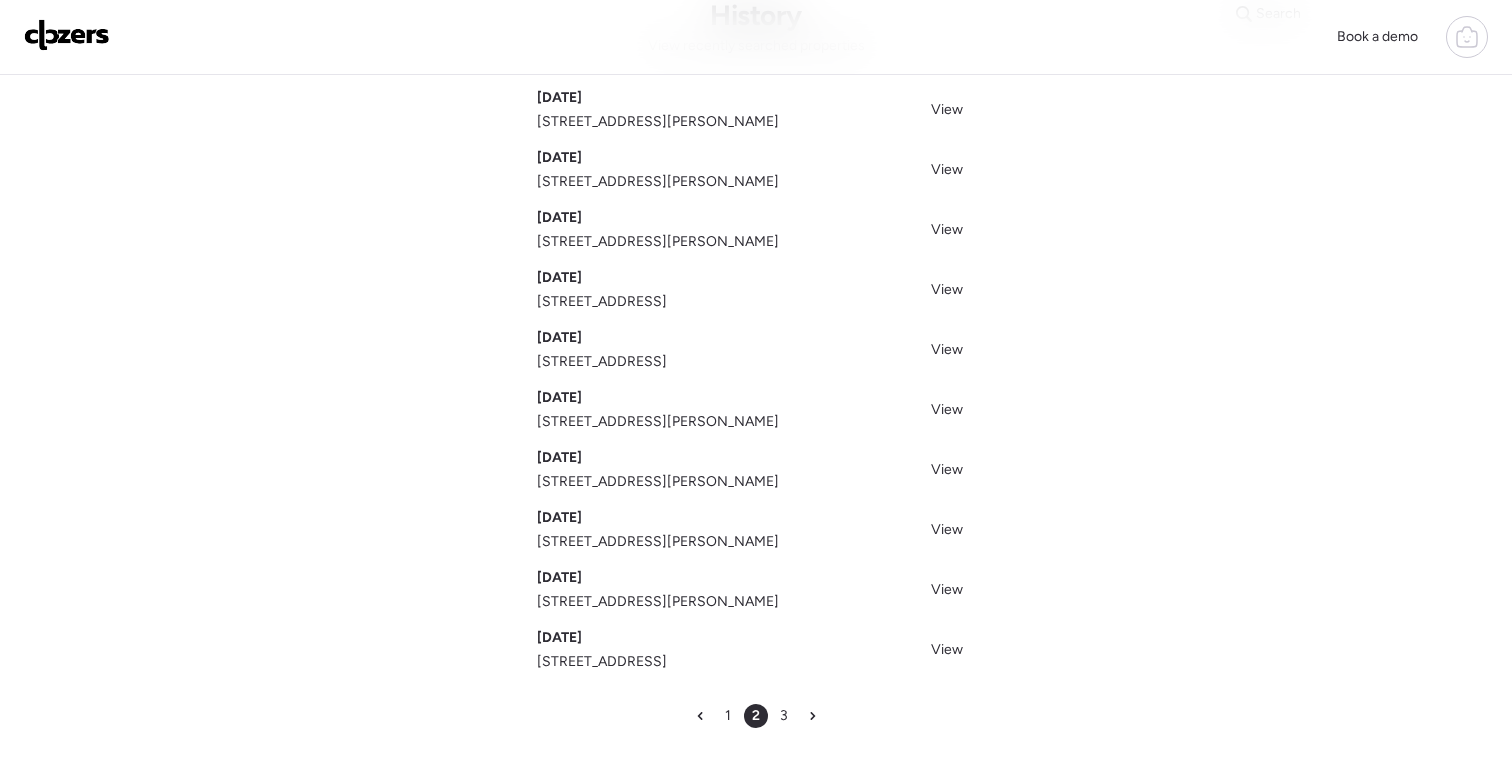 scroll, scrollTop: 110, scrollLeft: 0, axis: vertical 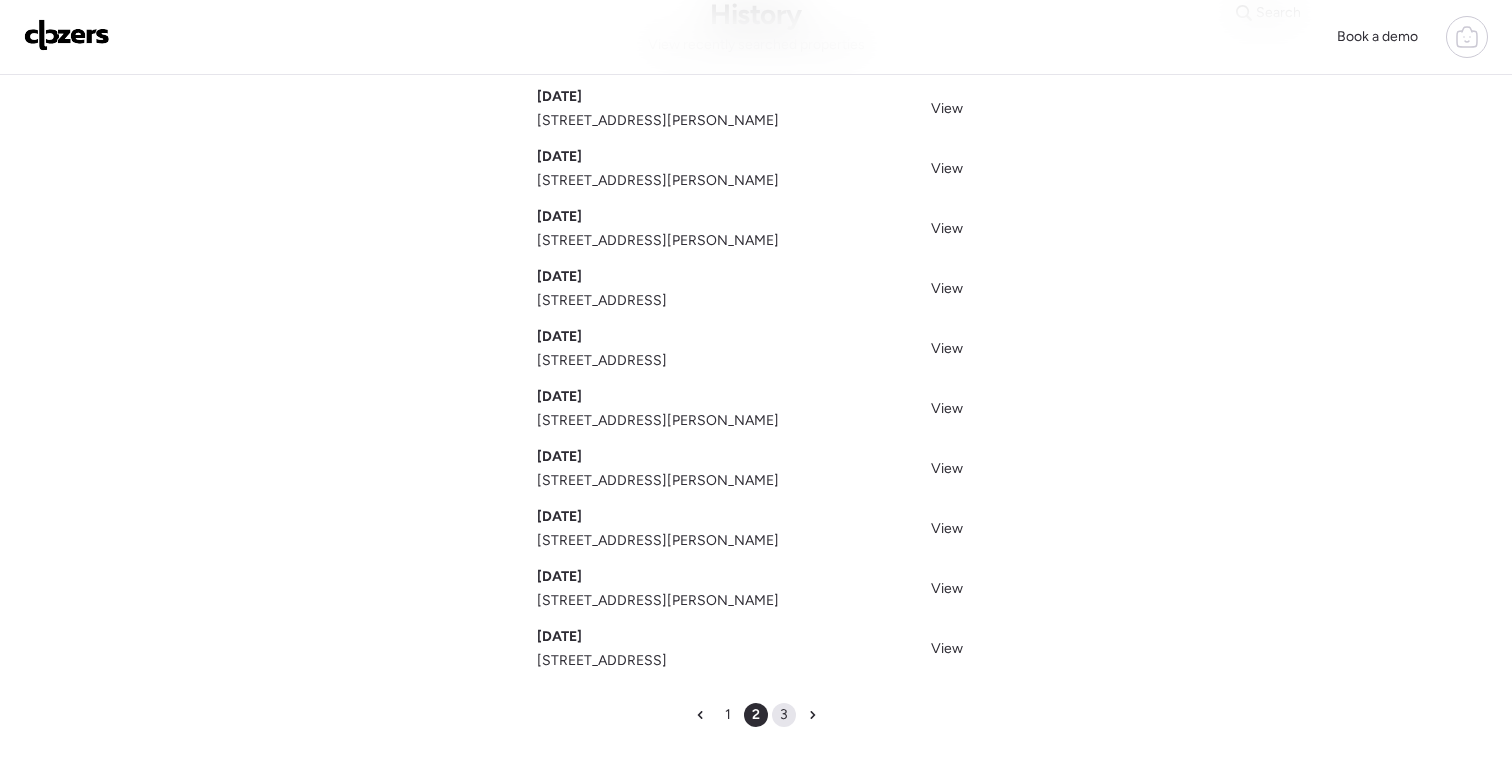 click on "3" at bounding box center [784, 715] 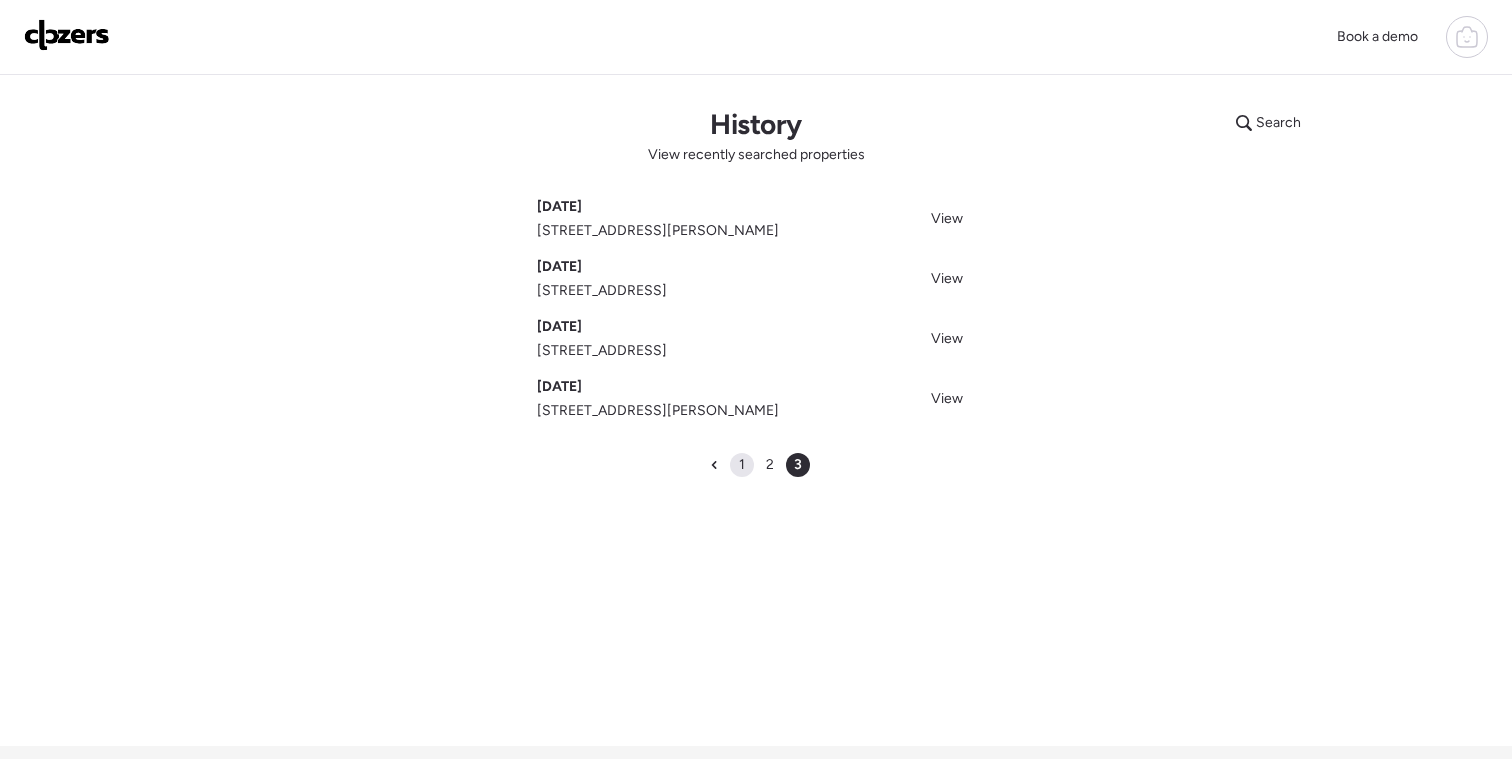 click on "1" at bounding box center (742, 465) 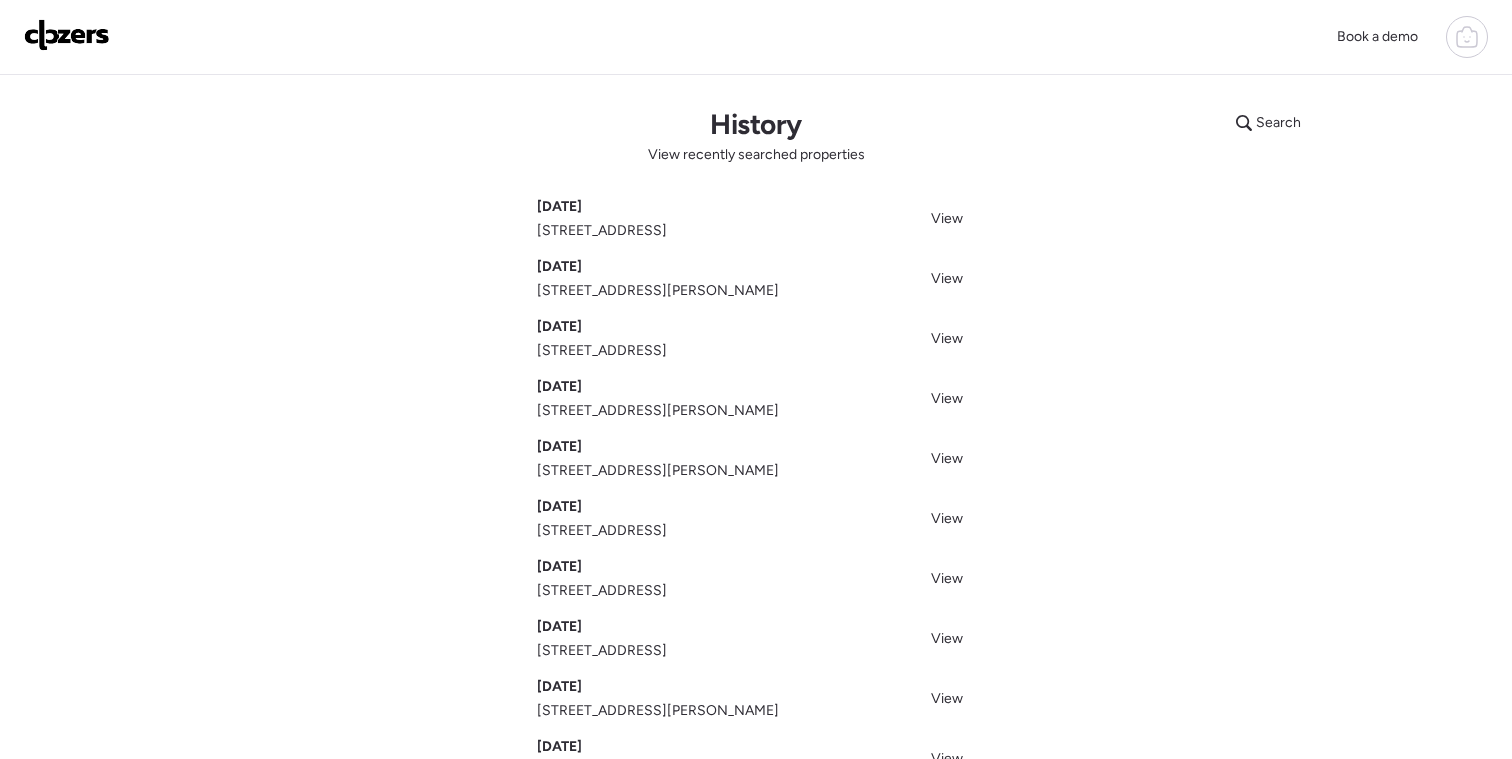 click at bounding box center [67, 35] 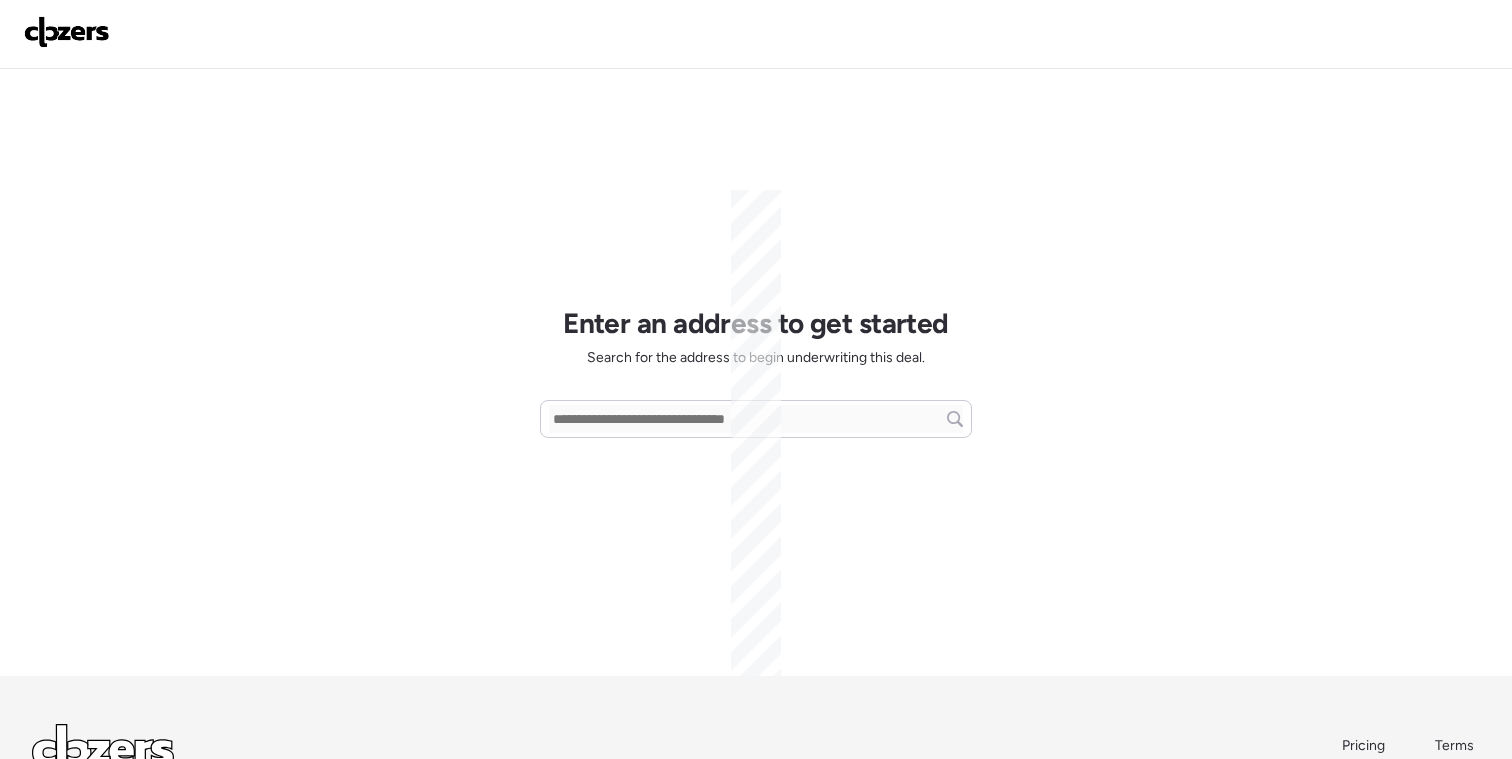 scroll, scrollTop: 0, scrollLeft: 0, axis: both 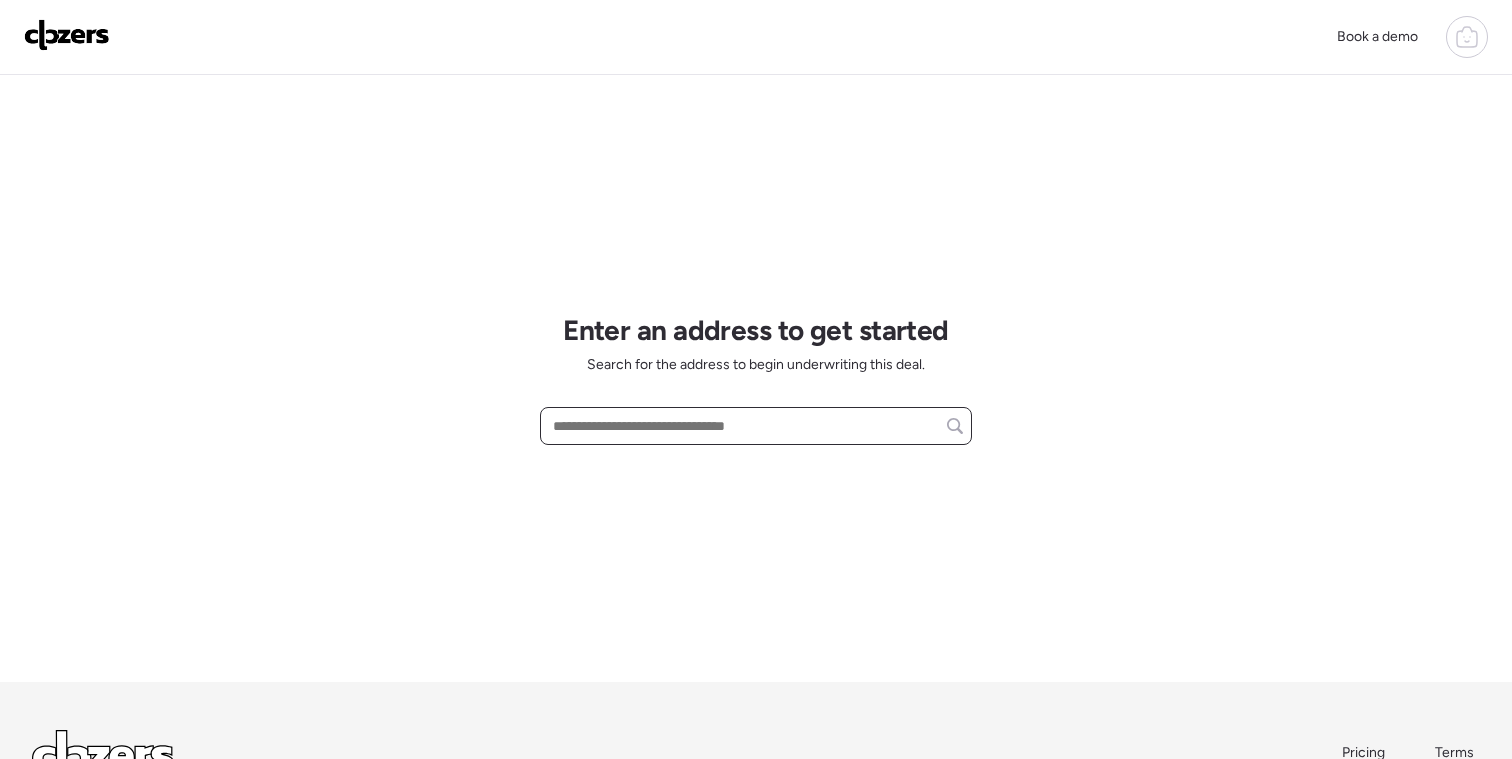 paste on "**********" 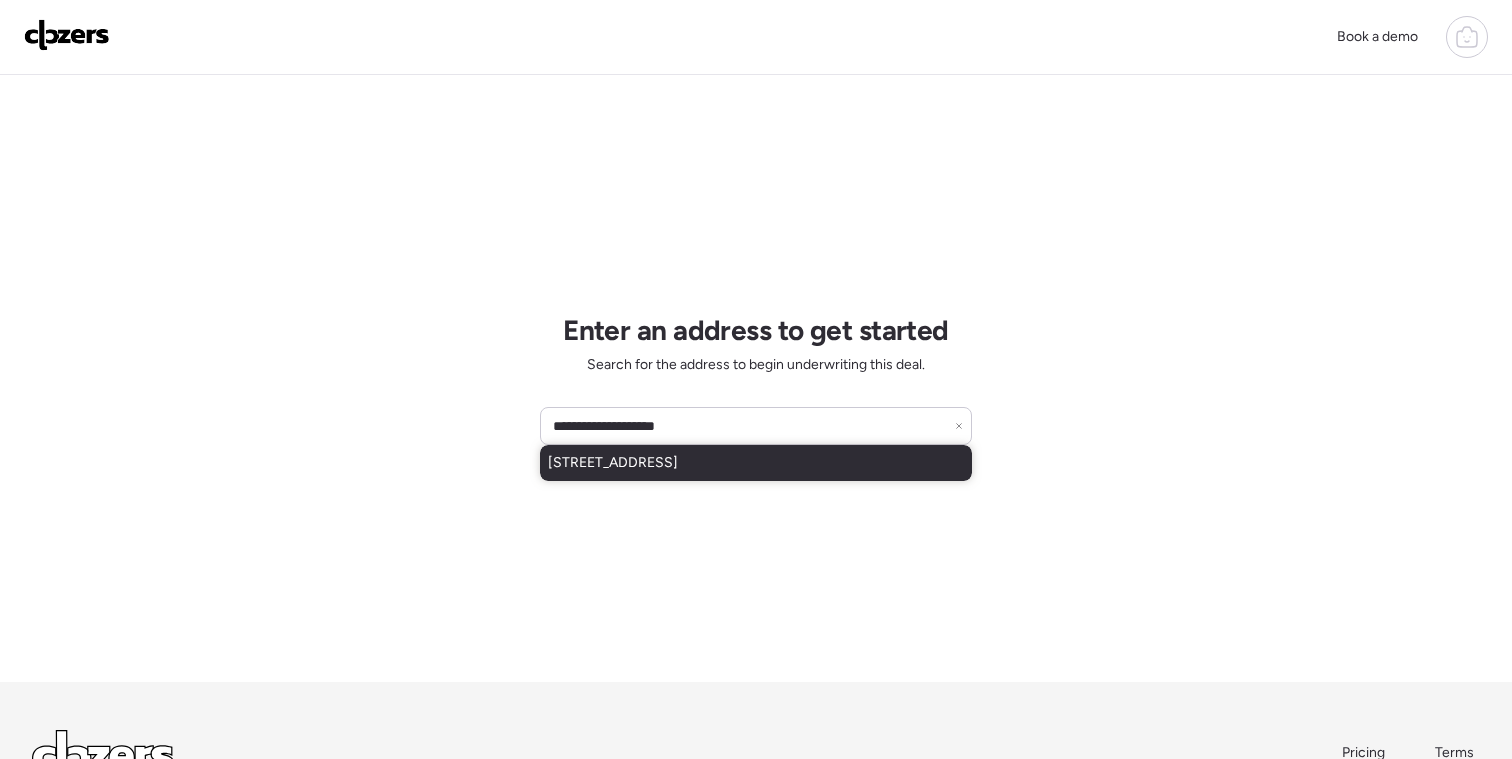 click on "10024 Bon Oak Dr, Saint Louis, MO, 63136" at bounding box center (613, 463) 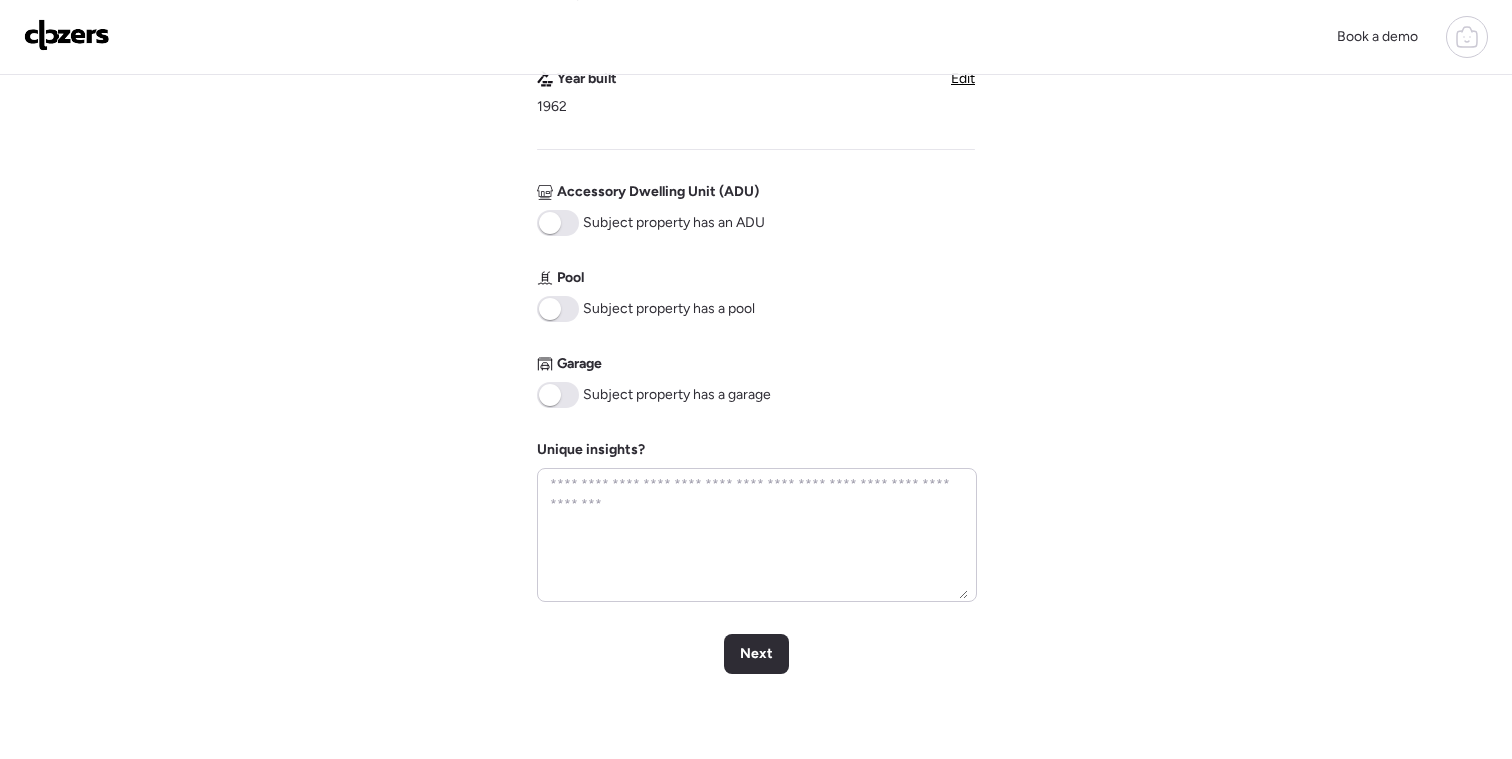 scroll, scrollTop: 725, scrollLeft: 0, axis: vertical 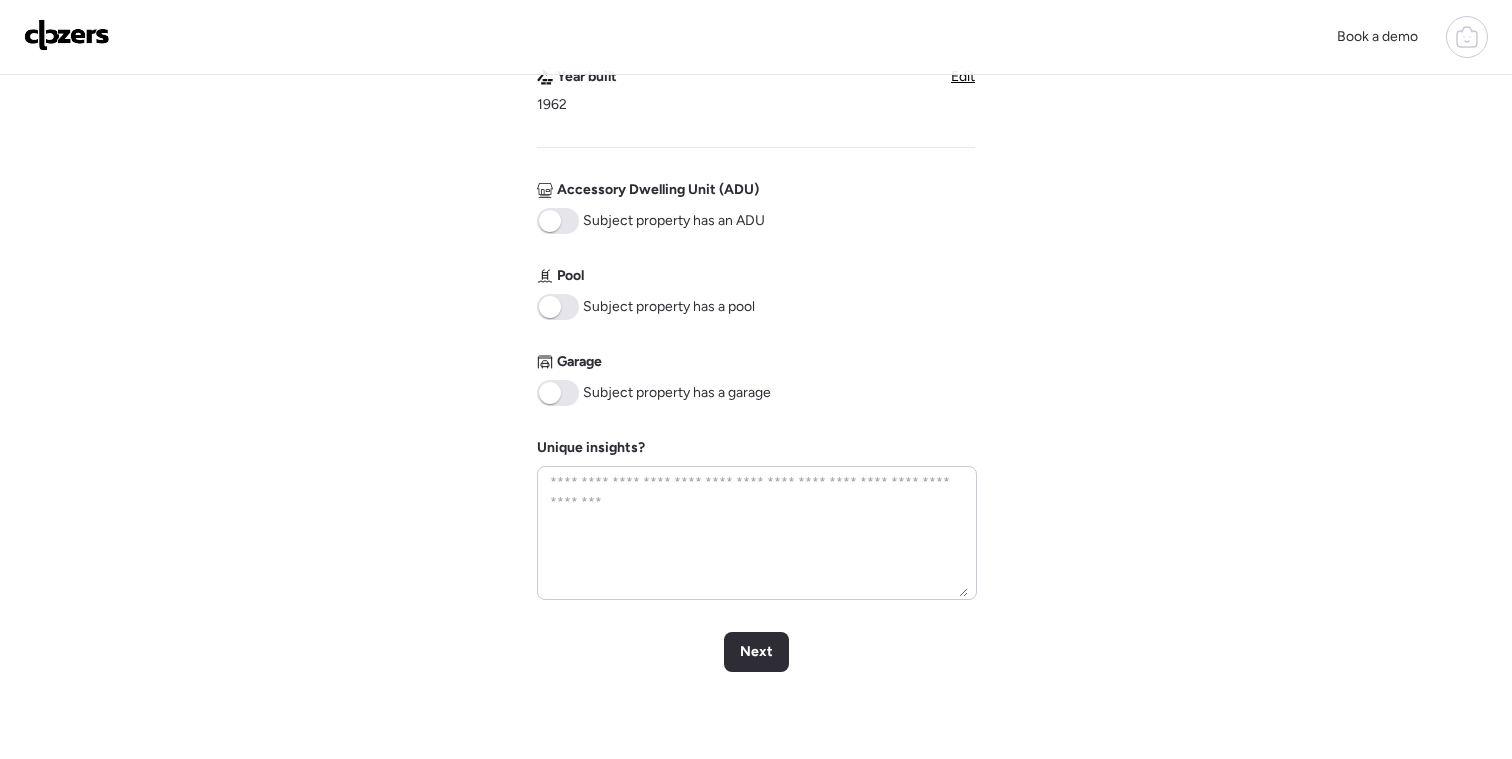drag, startPoint x: 756, startPoint y: 654, endPoint x: 1045, endPoint y: 551, distance: 306.80612 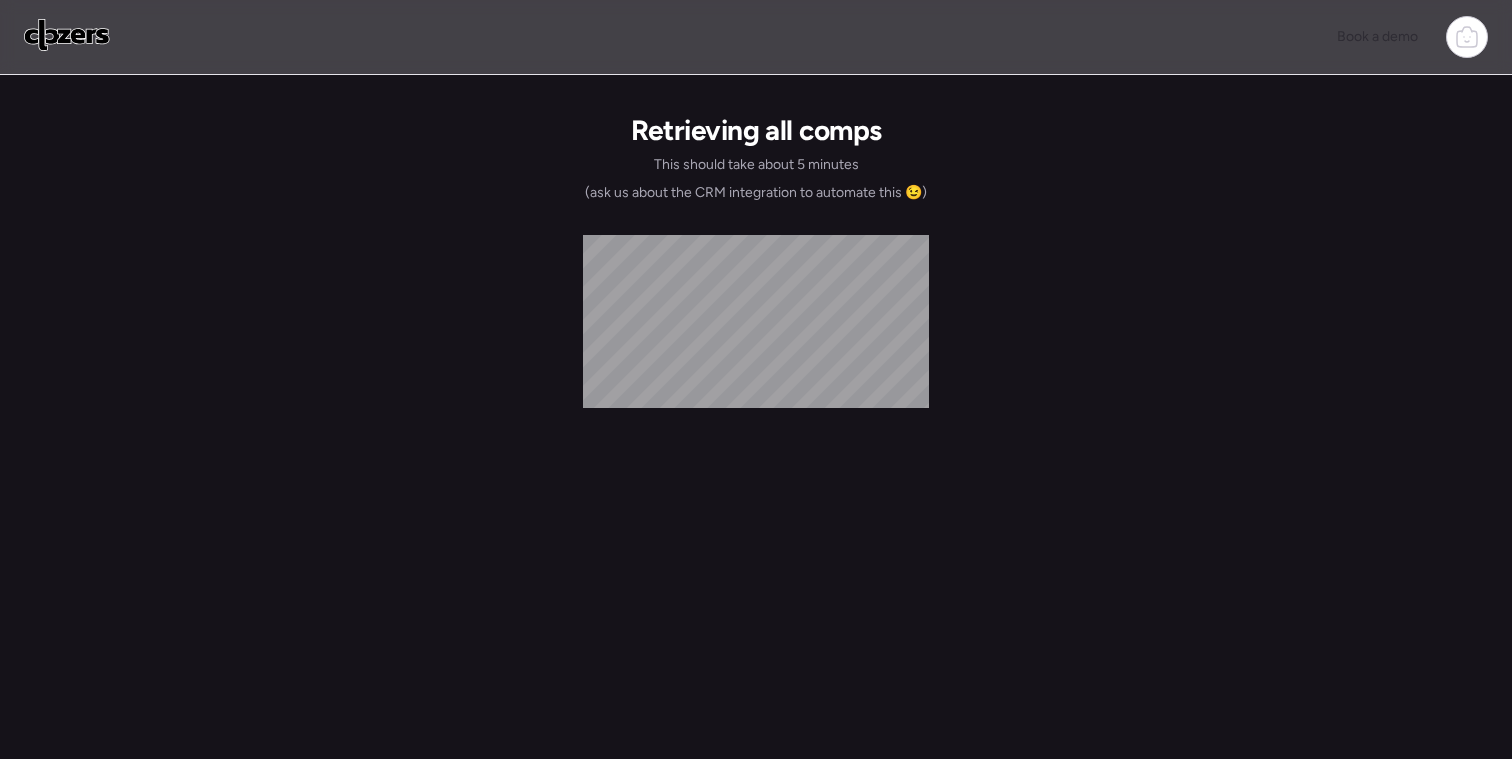 scroll, scrollTop: 0, scrollLeft: 0, axis: both 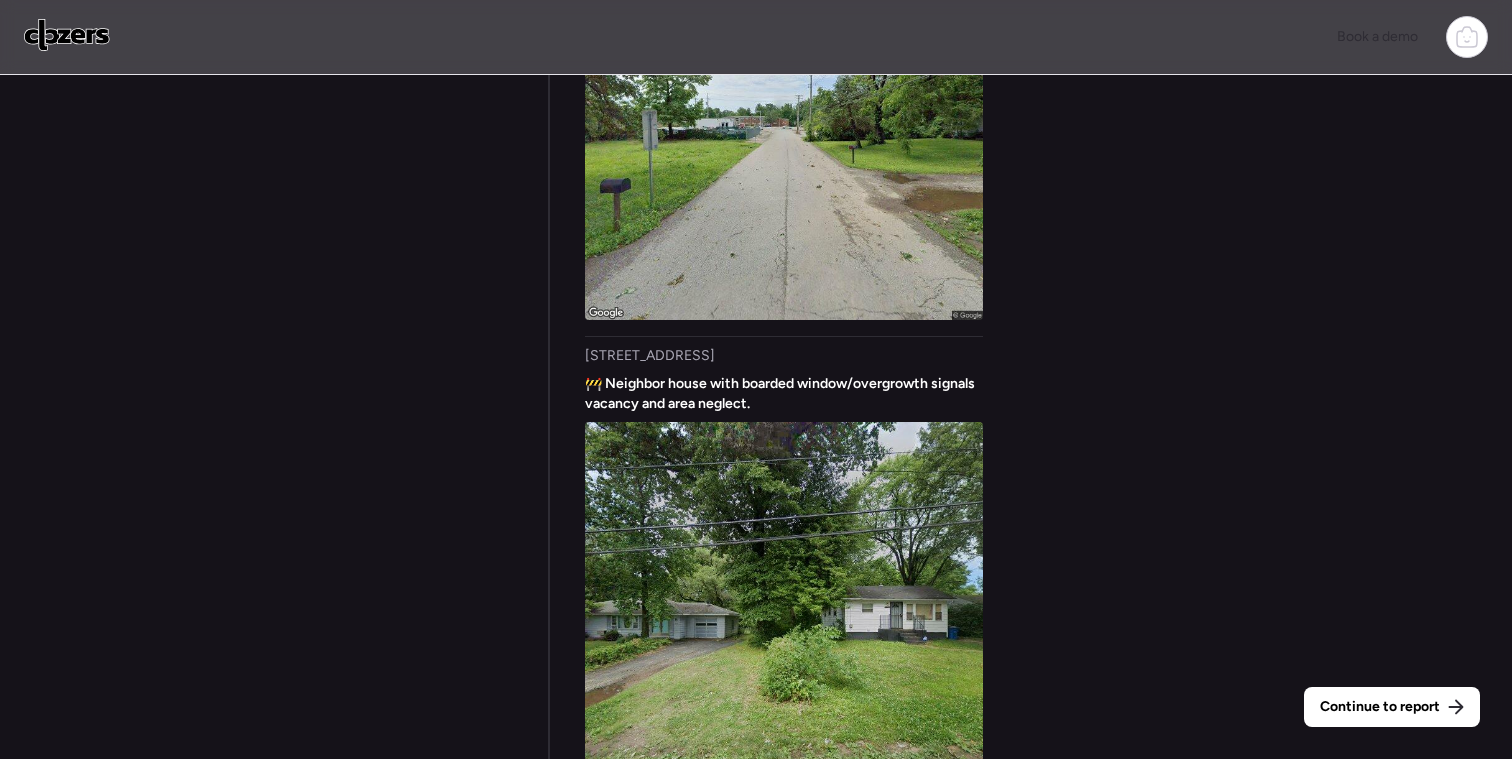 click at bounding box center [67, 35] 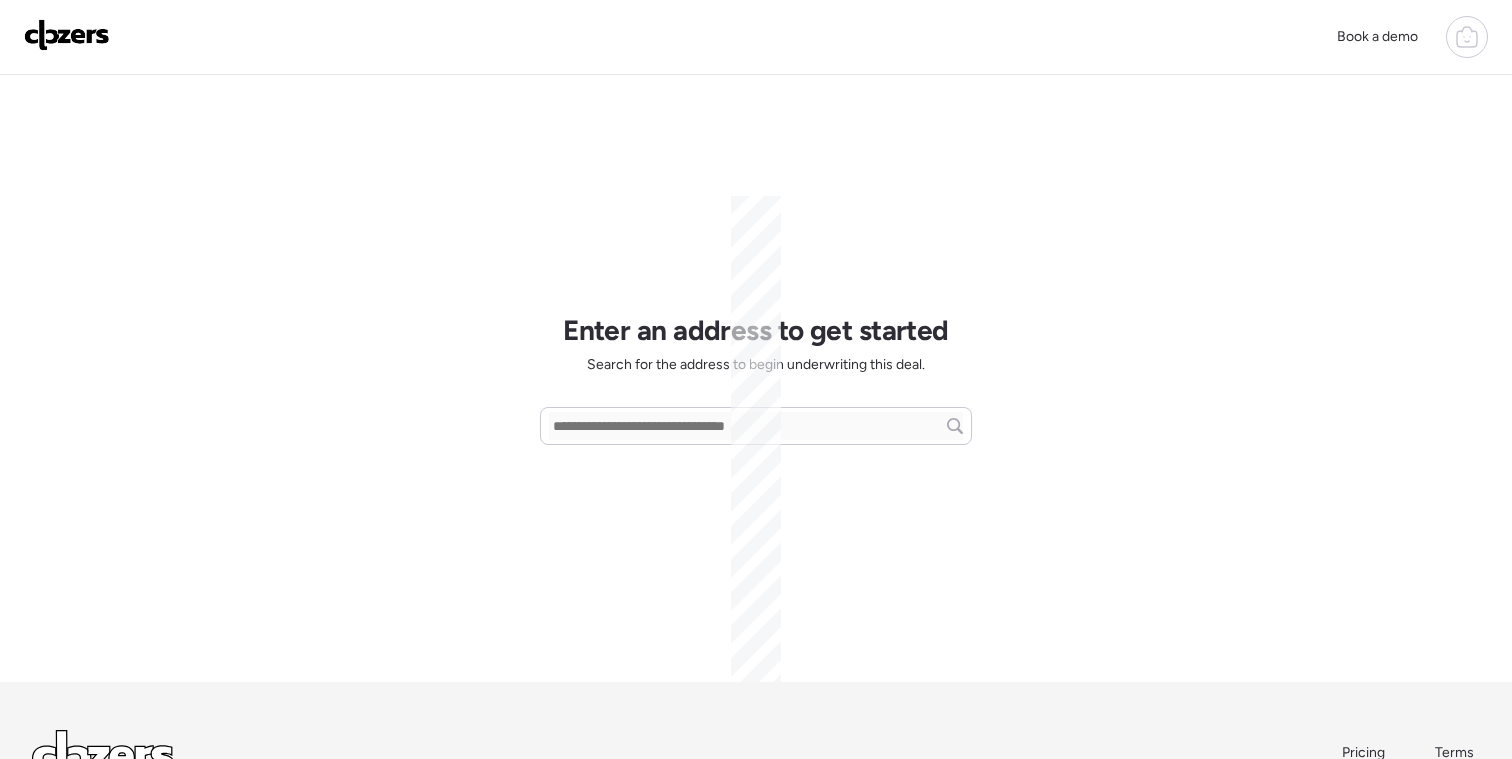 scroll, scrollTop: 0, scrollLeft: 0, axis: both 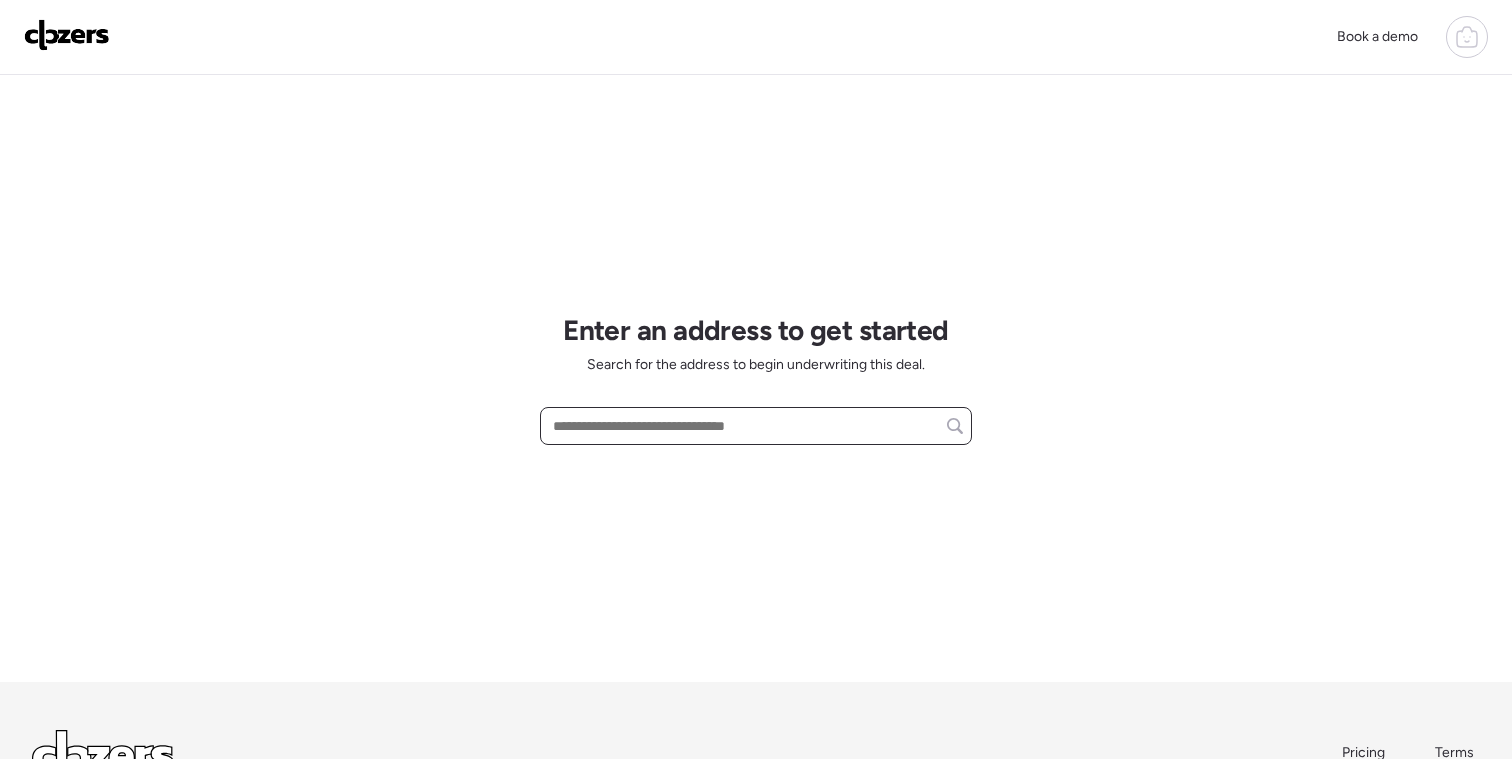 paste on "**********" 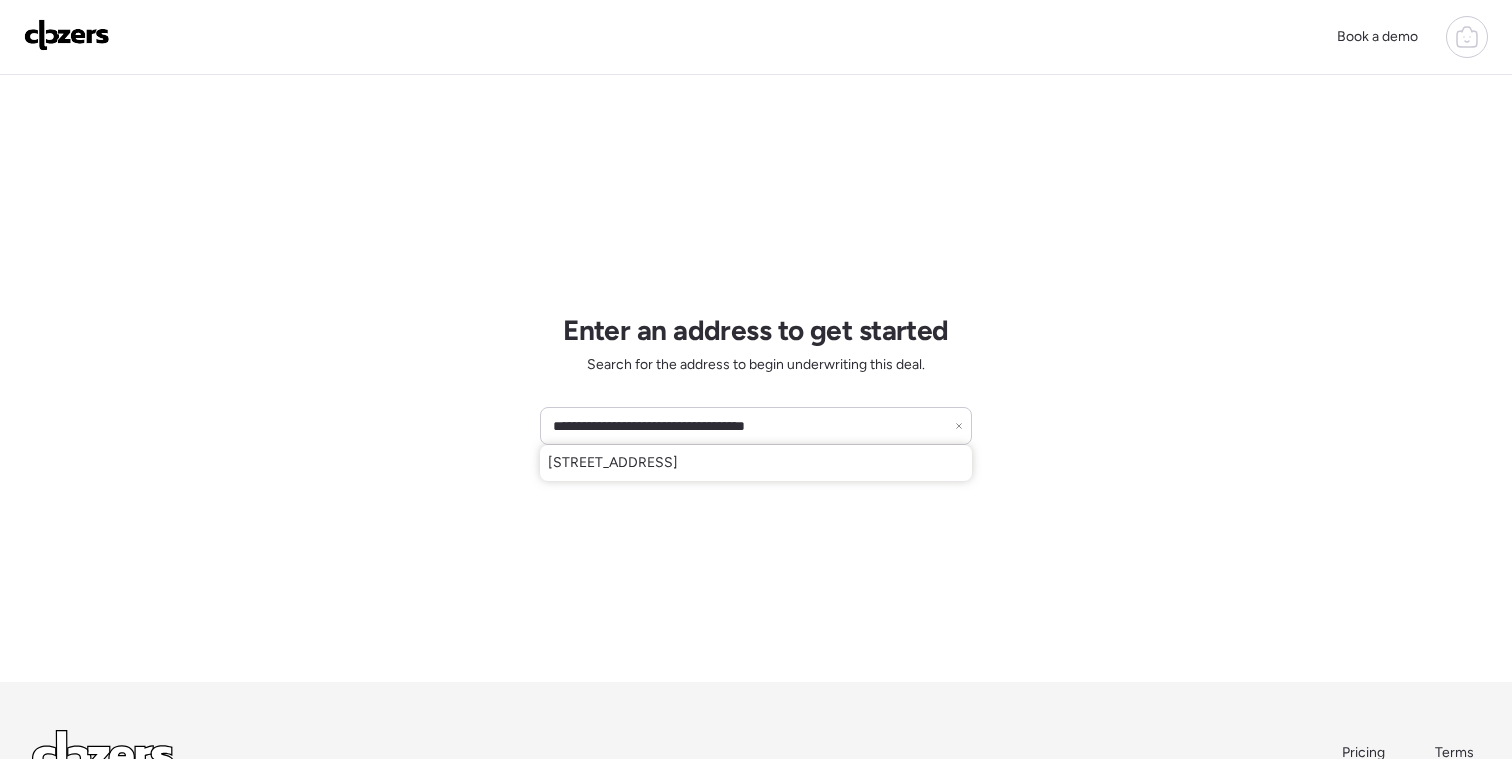 drag, startPoint x: 768, startPoint y: 452, endPoint x: 887, endPoint y: 508, distance: 131.51807 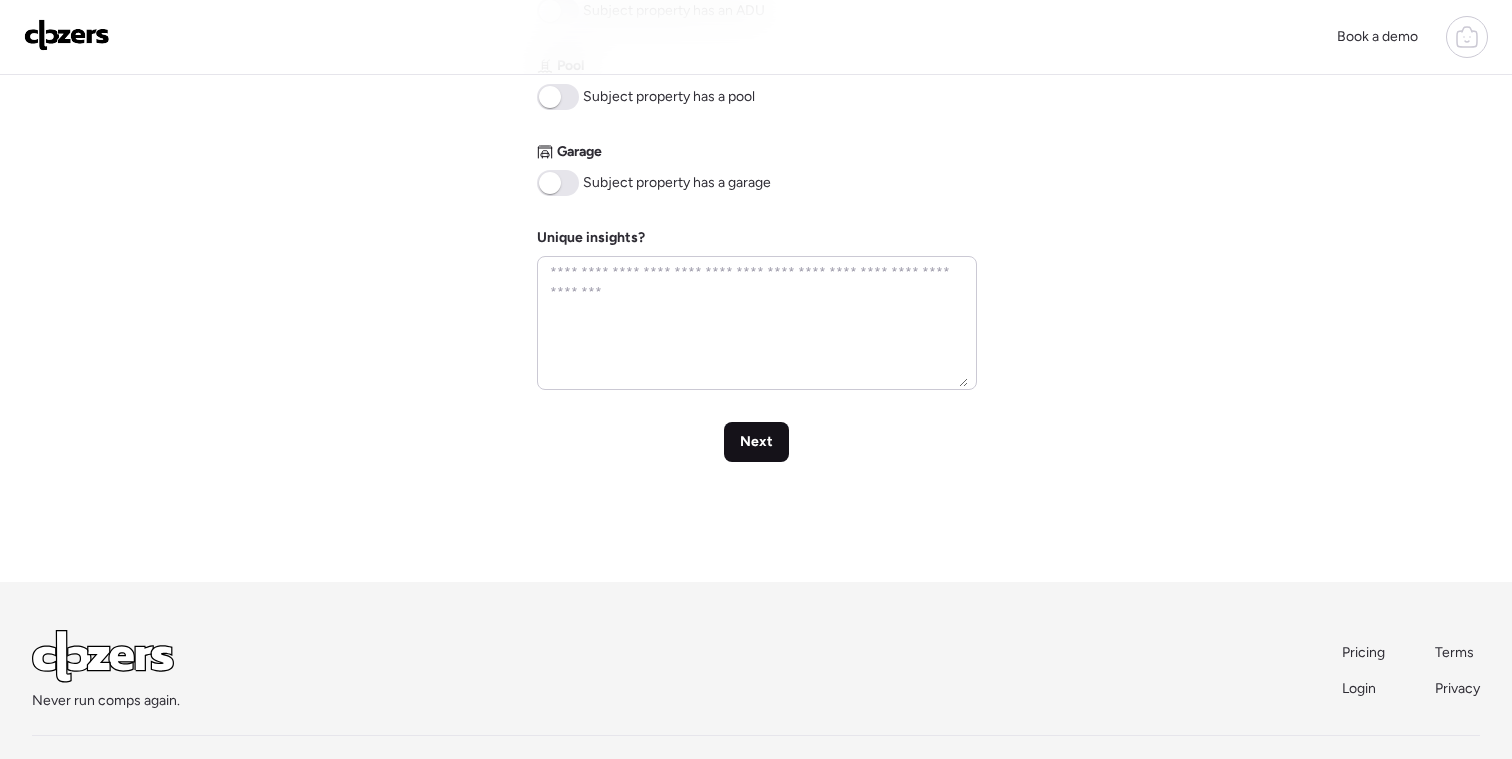 click on "Next" at bounding box center (756, 442) 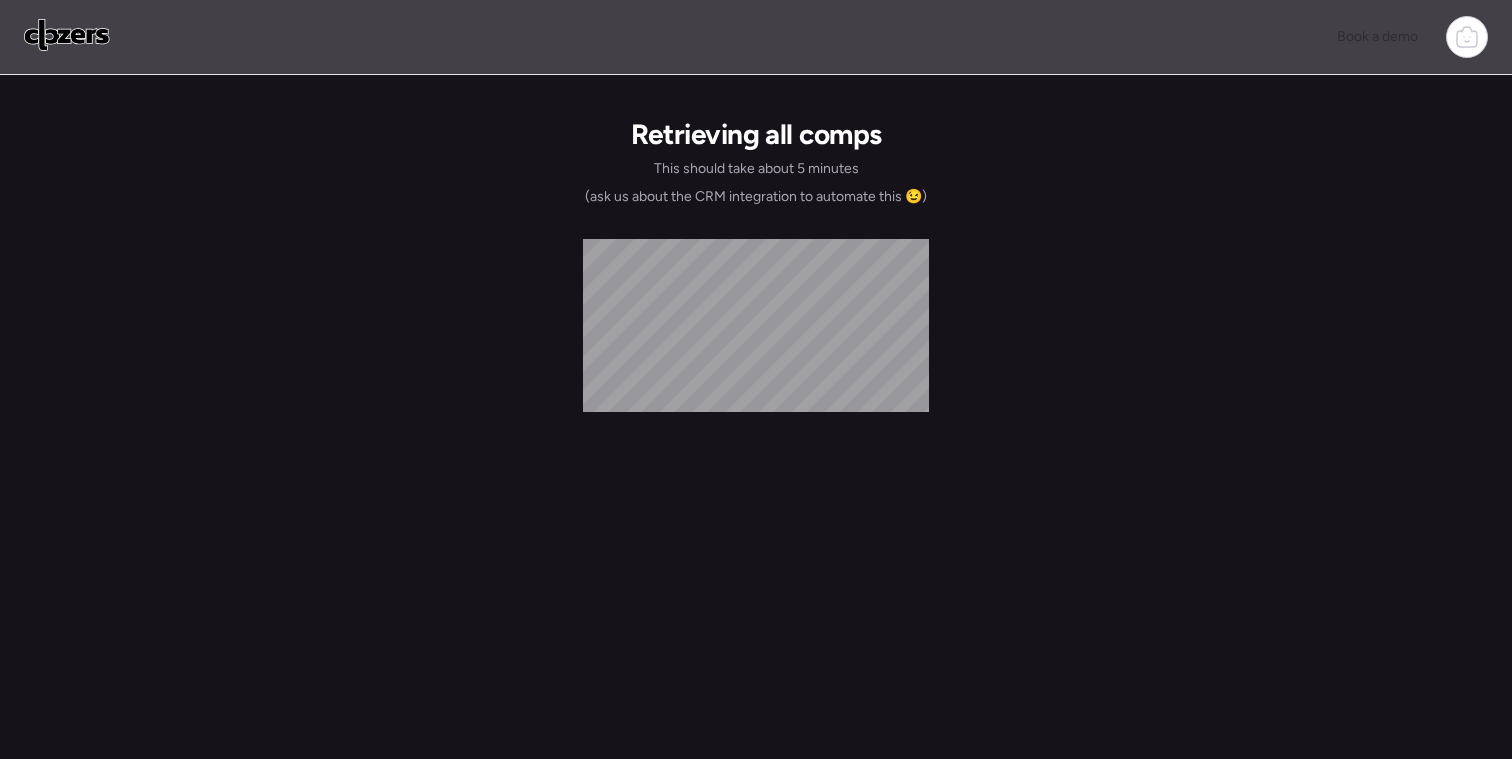 scroll, scrollTop: 0, scrollLeft: 0, axis: both 